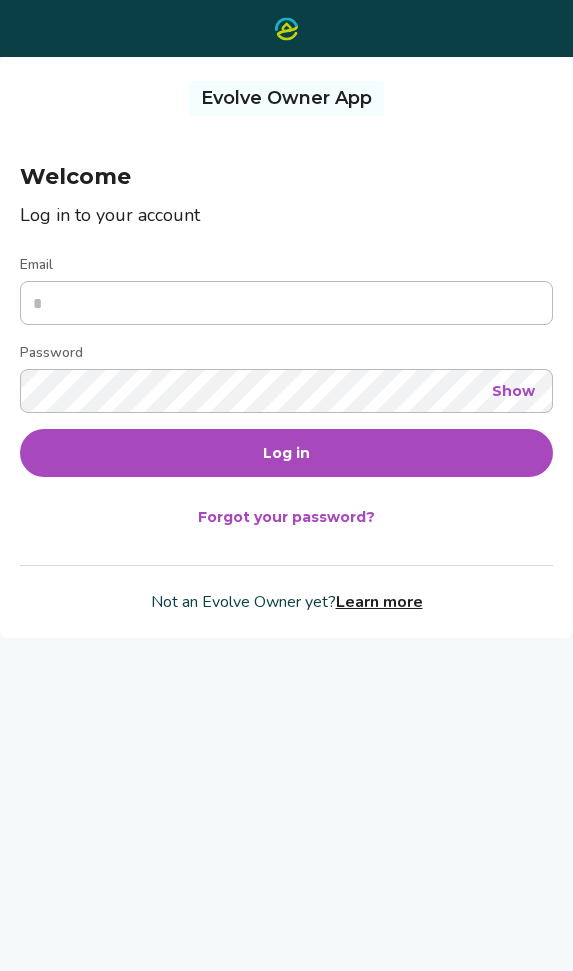 scroll, scrollTop: 0, scrollLeft: 0, axis: both 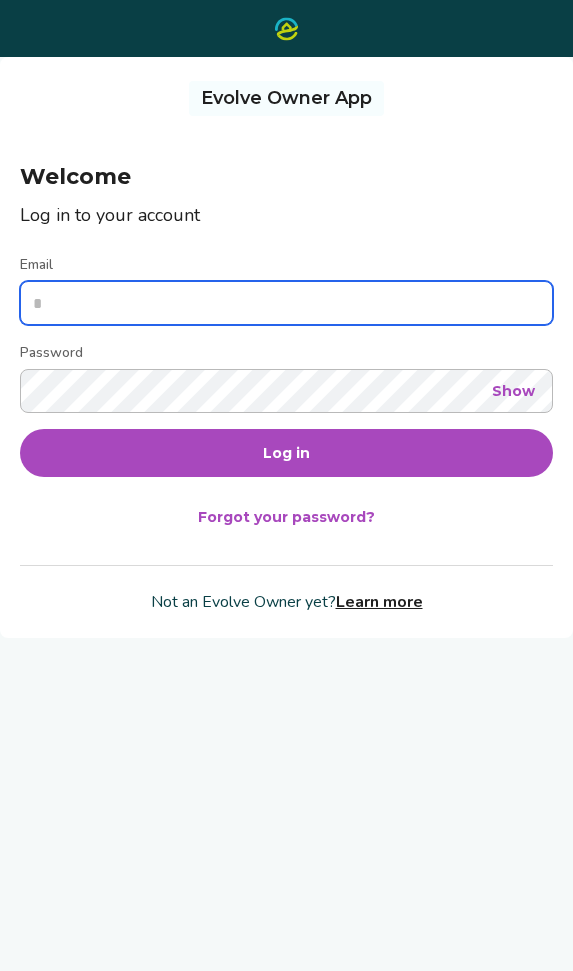 type on "**********" 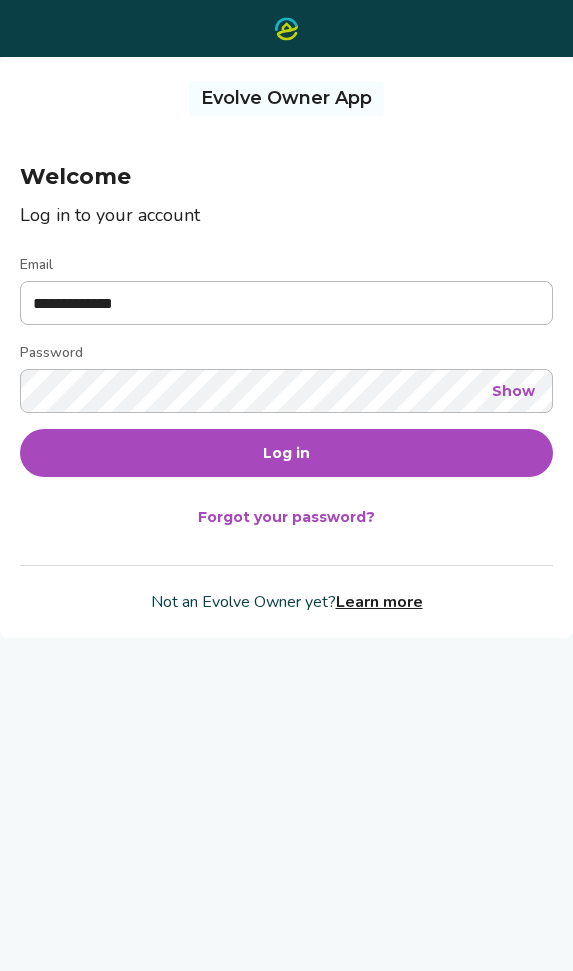 click on "Log in" at bounding box center [286, 453] 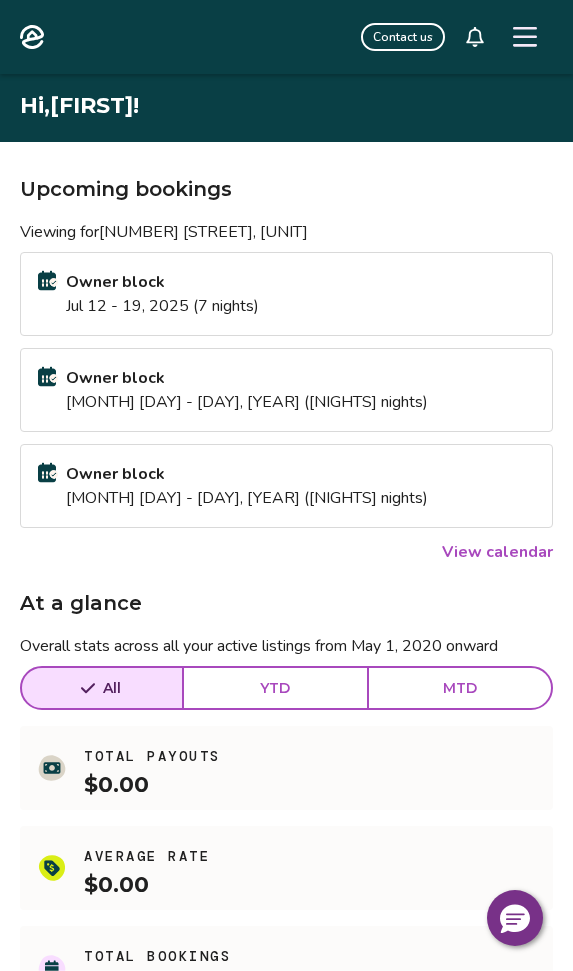 scroll, scrollTop: 0, scrollLeft: 0, axis: both 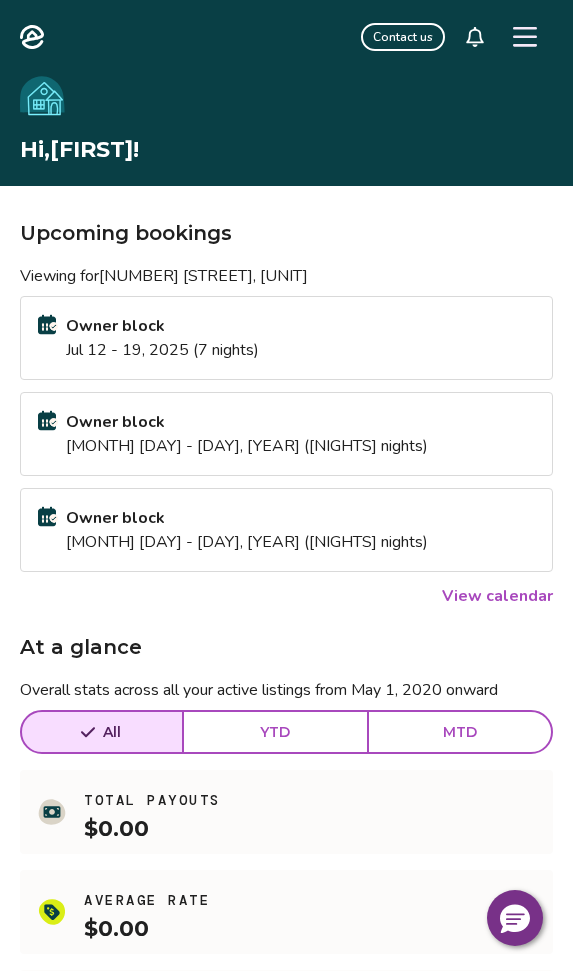 click at bounding box center (525, 37) 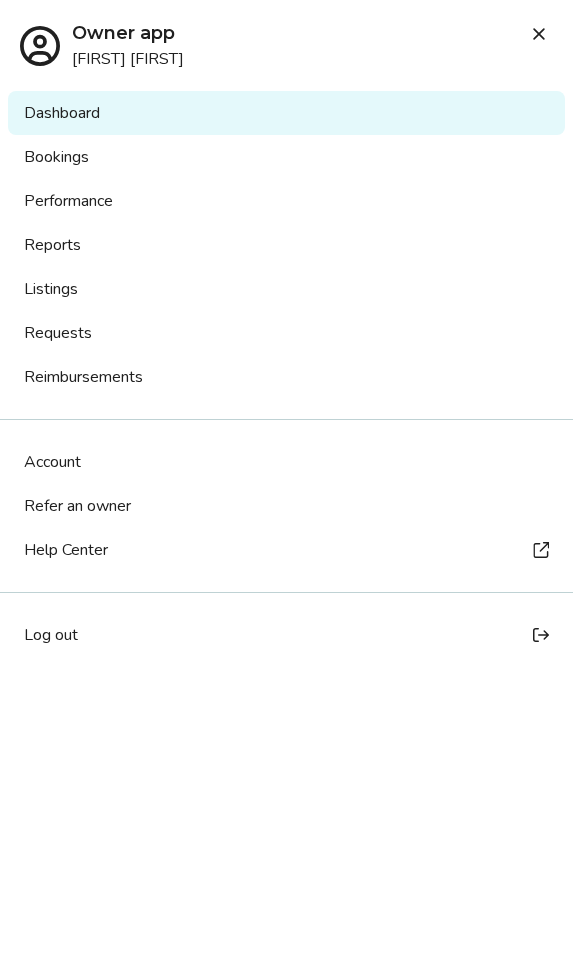 click on "Performance" at bounding box center (286, 201) 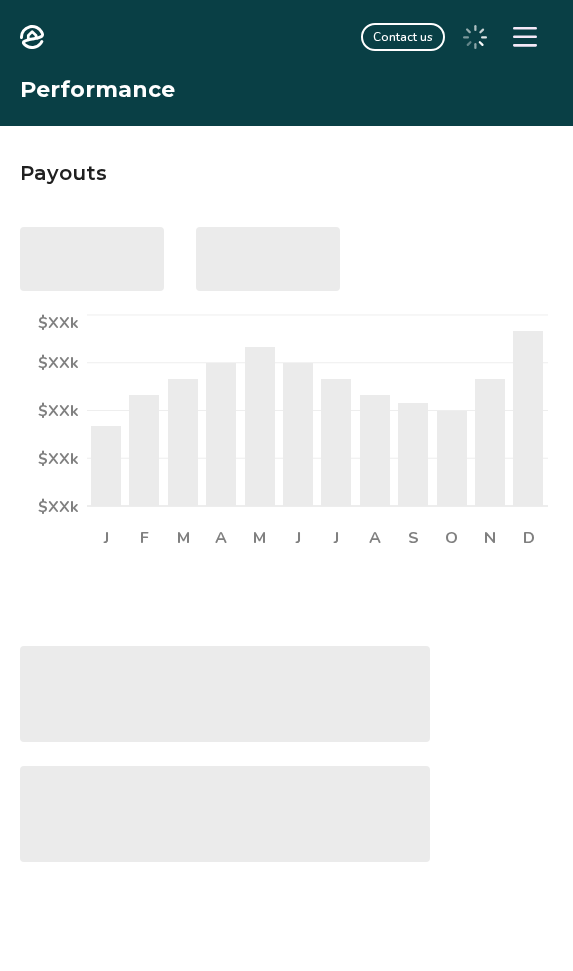 scroll, scrollTop: 0, scrollLeft: 0, axis: both 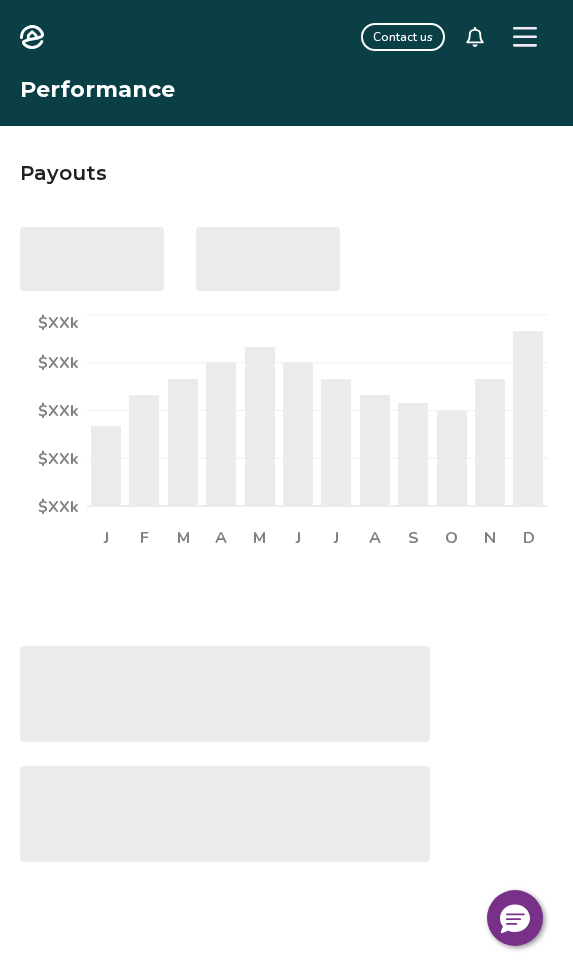 click at bounding box center (525, 37) 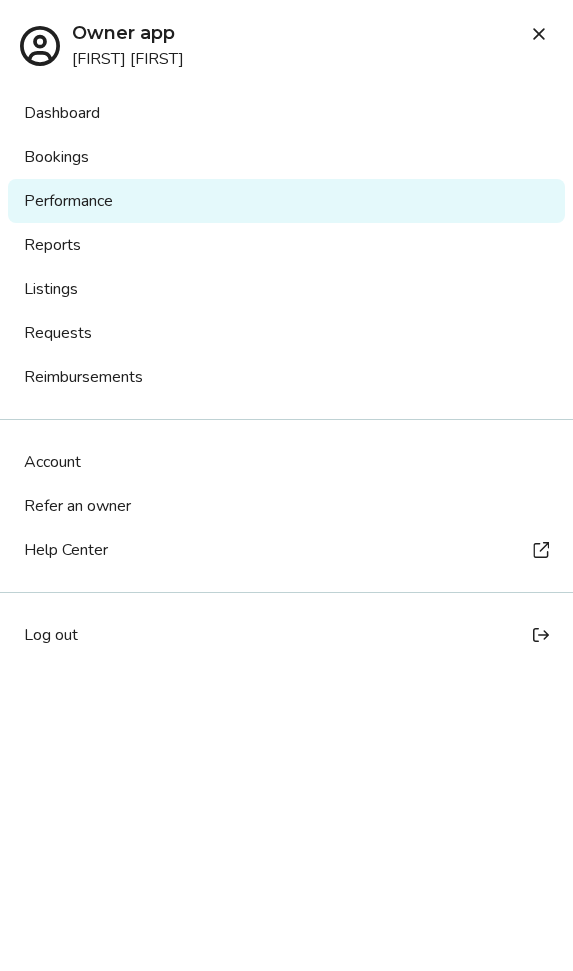 click on "Dashboard" at bounding box center [286, 113] 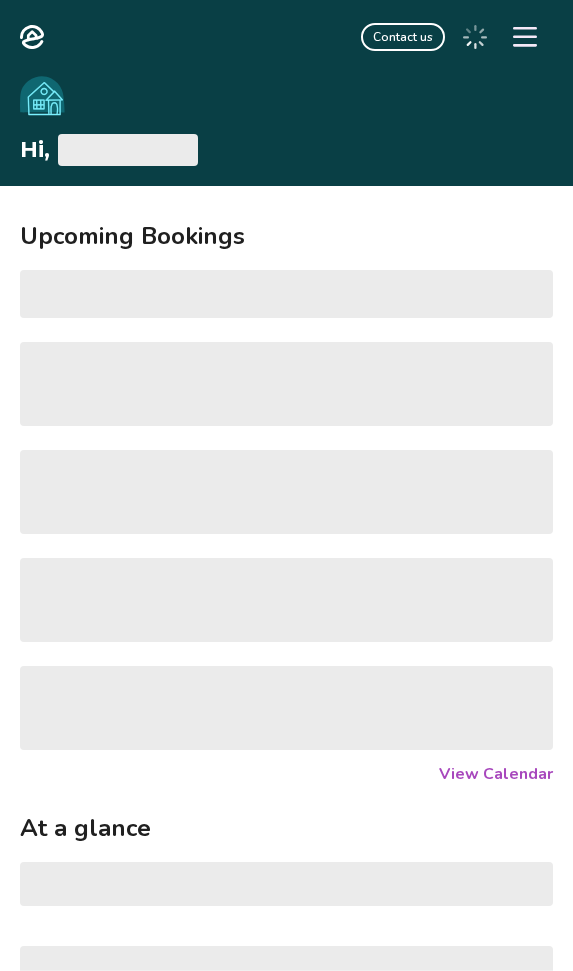 scroll, scrollTop: 0, scrollLeft: 0, axis: both 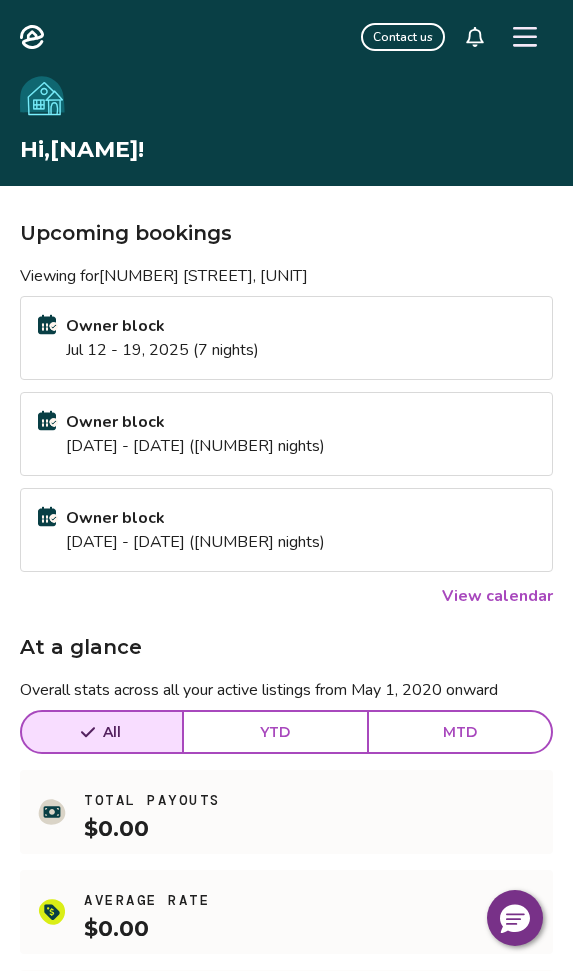 click at bounding box center (525, 37) 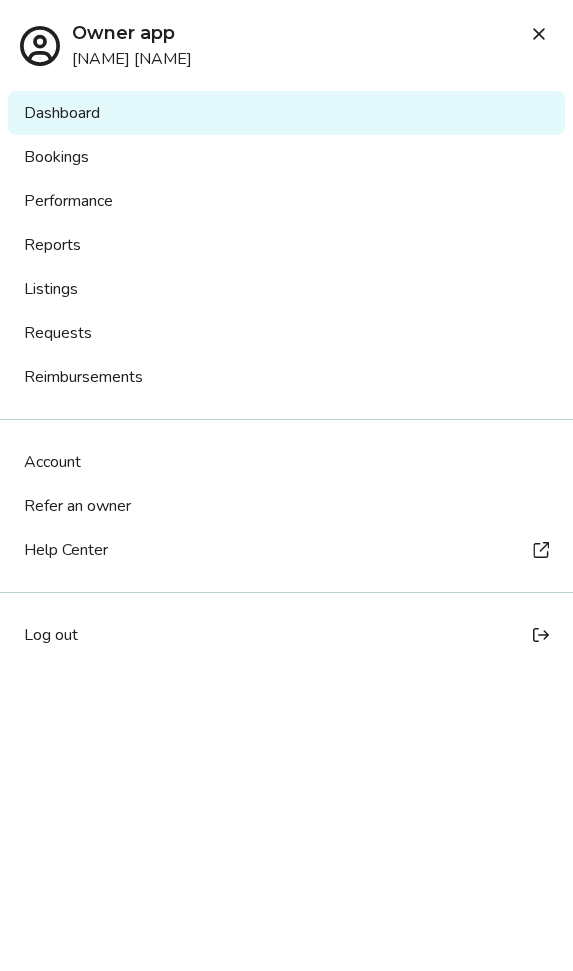 click on "Performance" at bounding box center (286, 201) 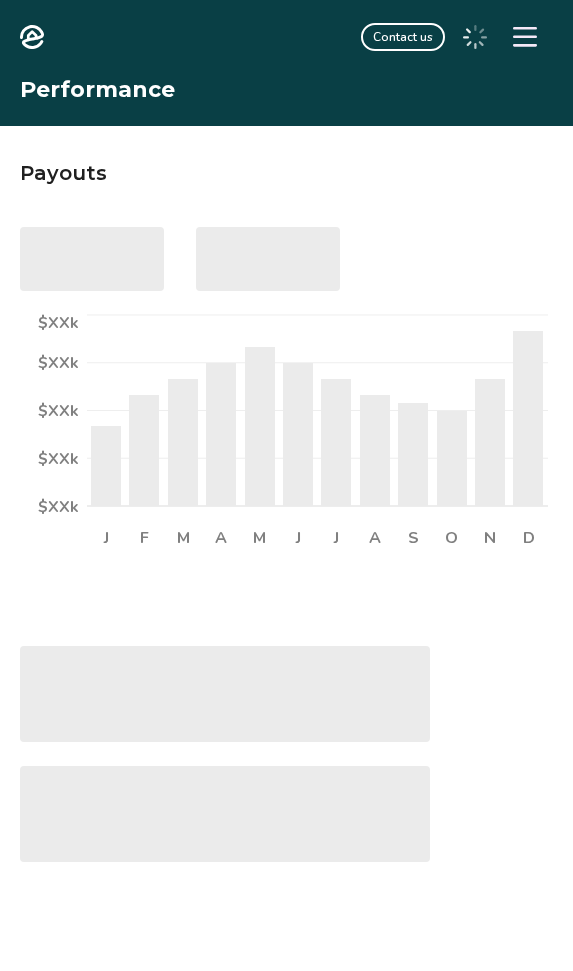 scroll, scrollTop: 0, scrollLeft: 0, axis: both 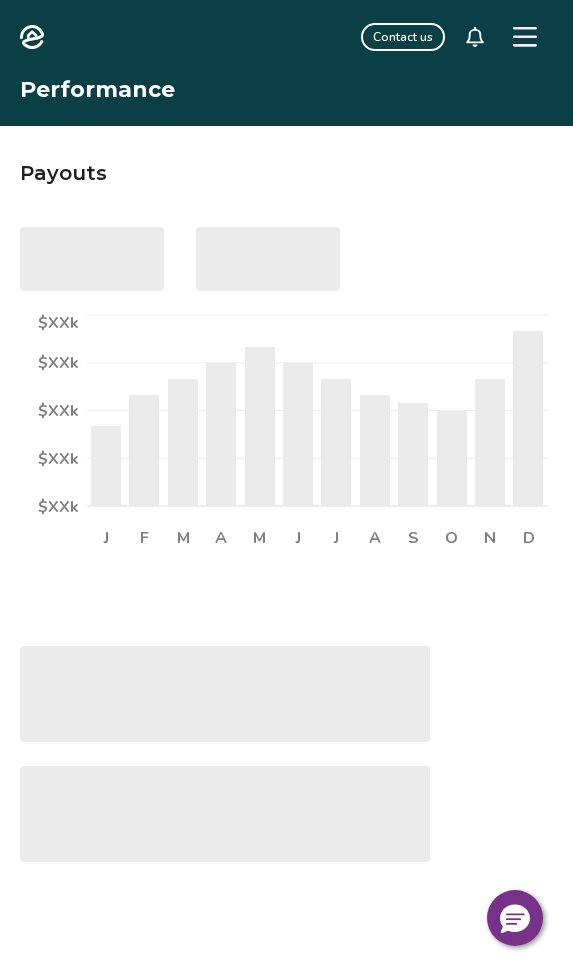 click at bounding box center [525, 37] 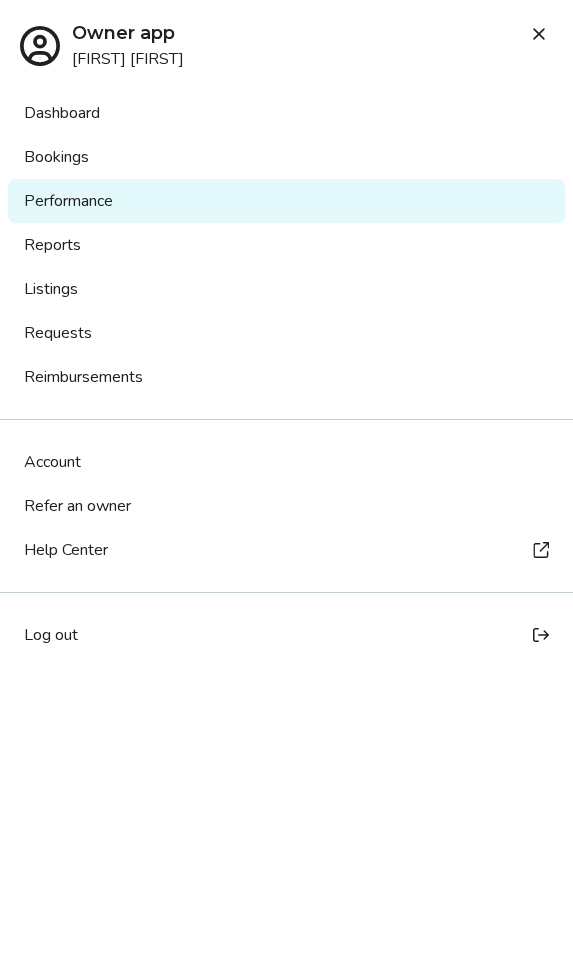 click on "Listings" at bounding box center [286, 289] 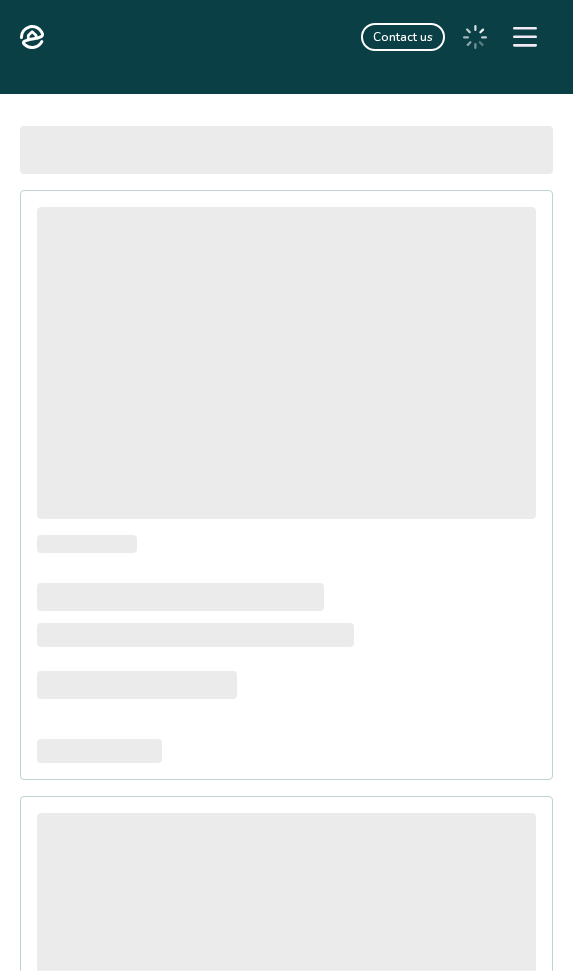 scroll, scrollTop: 0, scrollLeft: 0, axis: both 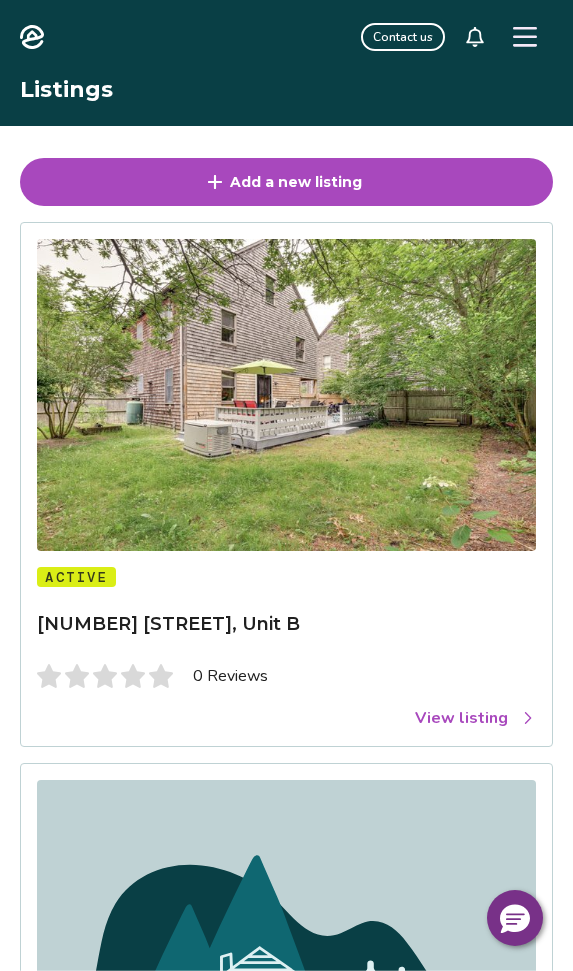 click on "View listing" at bounding box center [475, 718] 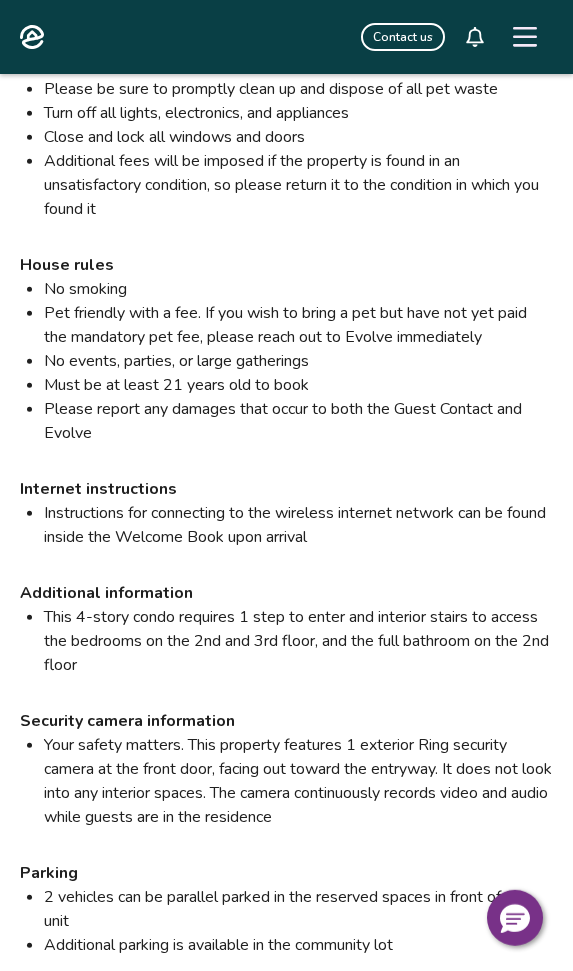 scroll, scrollTop: 3038, scrollLeft: 0, axis: vertical 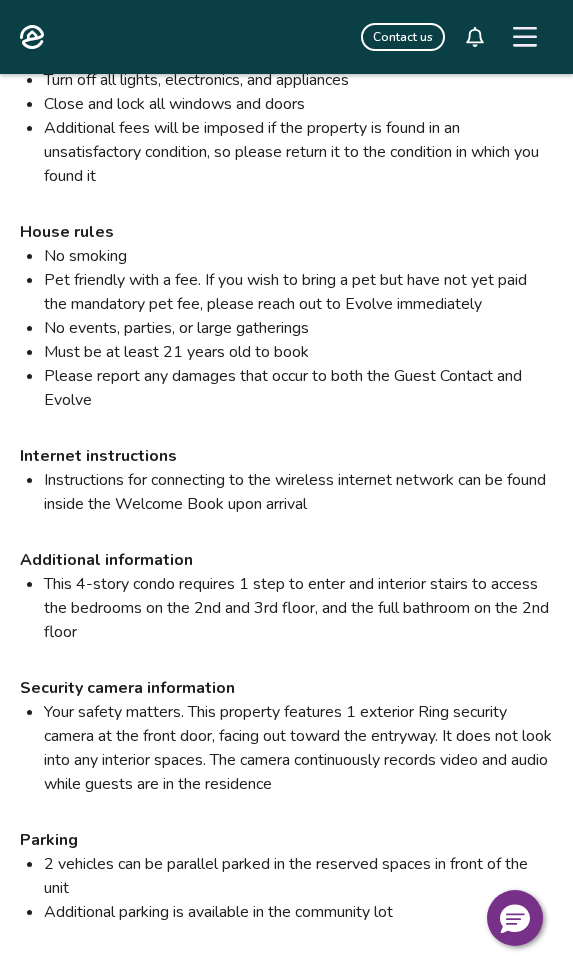 click on "Your safety matters. This property features 1 exterior Ring security camera at the front door, facing out toward the entryway. It does not look into any interior spaces. The camera continuously records video and audio while guests are in the residence" at bounding box center (298, 748) 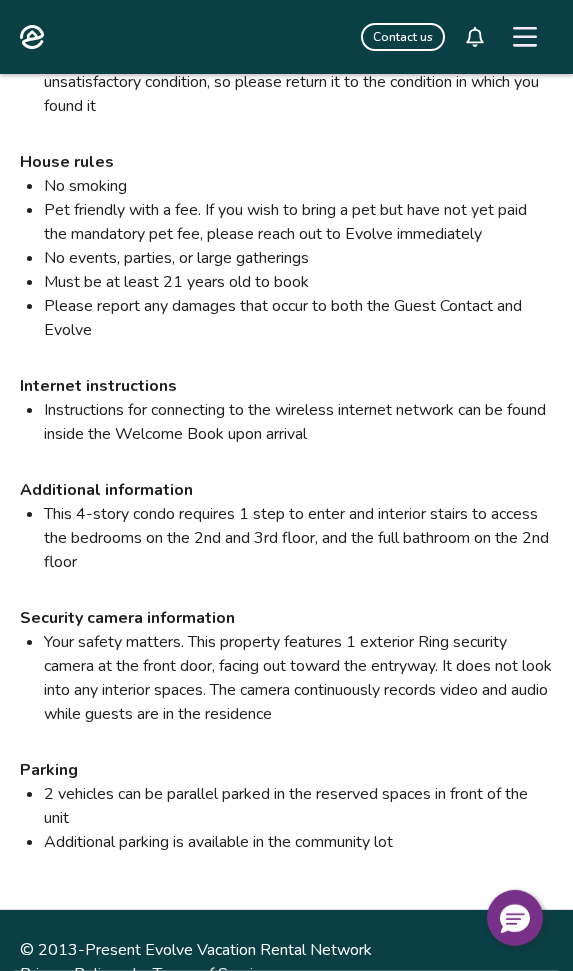 scroll, scrollTop: 3132, scrollLeft: 0, axis: vertical 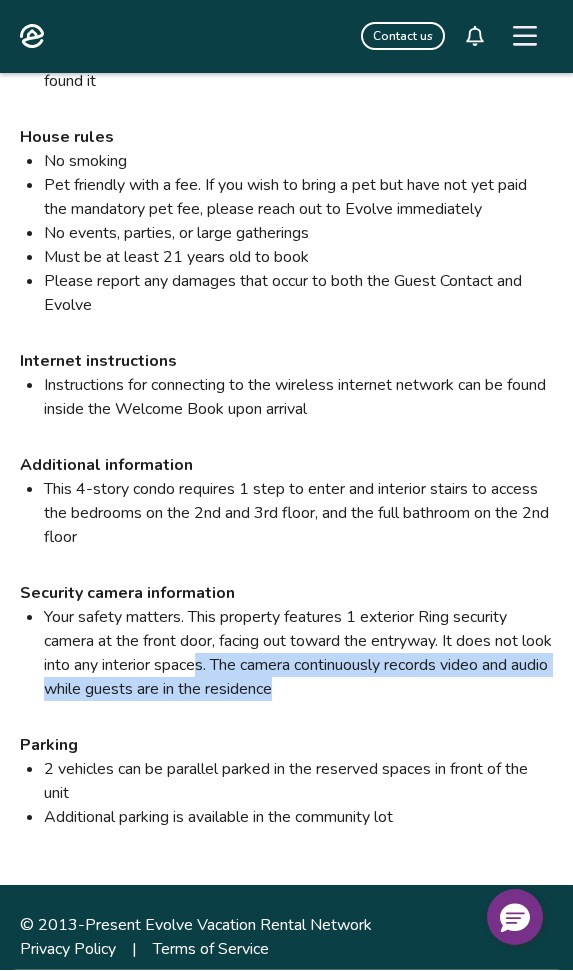 click on "Pet friendly with a fee. If you wish to bring a pet but have not yet paid the mandatory pet fee, please reach out to Evolve immediately" at bounding box center (298, 198) 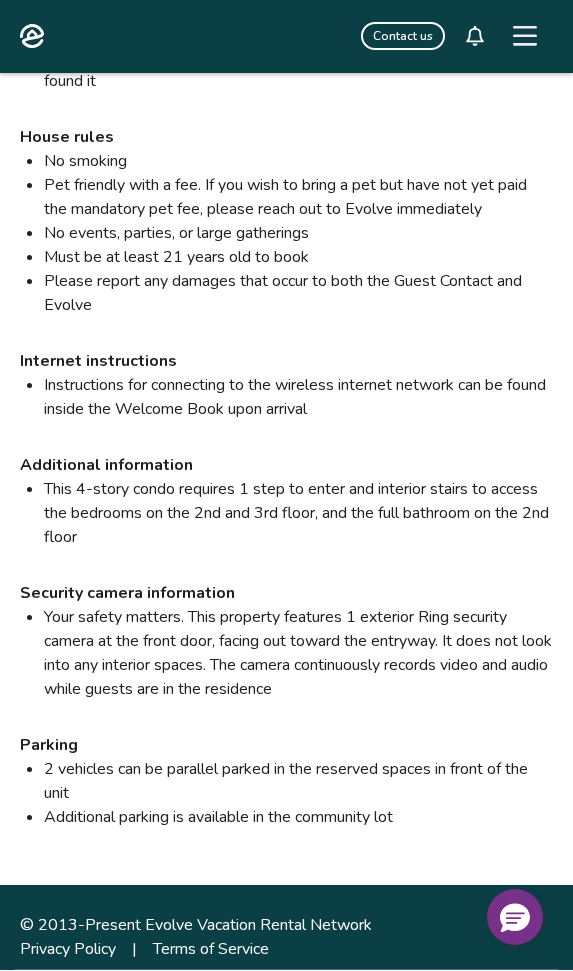 click on "Your safety matters. This property features 1 exterior Ring security camera at the front door, facing out toward the entryway. It does not look into any interior spaces. The camera continuously records video and audio while guests are in the residence" at bounding box center (298, 654) 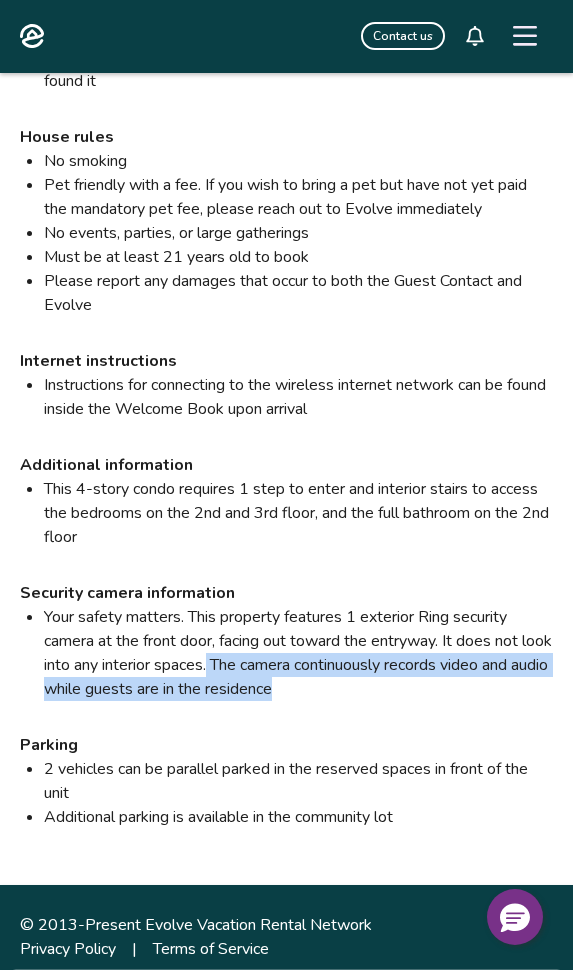 copy on "The camera continuously records video and audio while guests are in the residence" 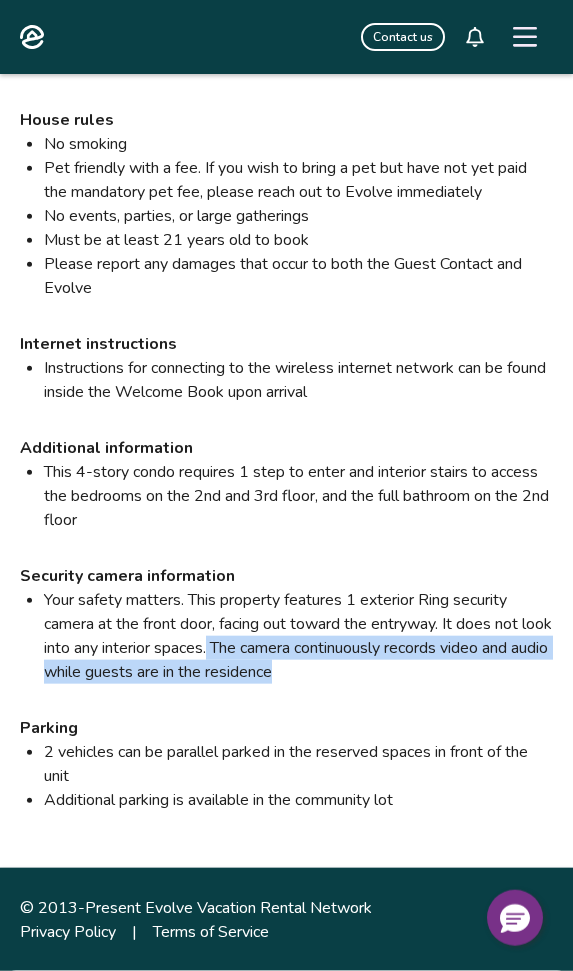 click on "Property address 10 Seashore Park Dr, Unit B, Provincetown, Massachusetts, 02657, United States The property is located in Race Point Townhouse Condominiums Guest contact Corinne, (617) 529-4343, cdesq@msn.com Please contact your guest contact(s) with any questions or concerns you may have before or during your stay Check-in instructions Check in after 4:00 PM The keys to the home are accessible via lockbox. The code is 2943 Please inform the Guest Contact of any problems or concerns upon arrival, so we can work to address these immediately Check-out instructions Check out before 10:00 AM Return key to the lockbox Prior to your departure, please tidy up the property by doing the following: Remove all perishable items Take the trash to the complex's trash and recycling collection area Load and start the dishwasher Strip linens from all used beds Place all used linens and towels in a pile Please be sure to promptly clean up and dispose of all pet waste Close and lock all windows and doors Parking" at bounding box center (286, 48) 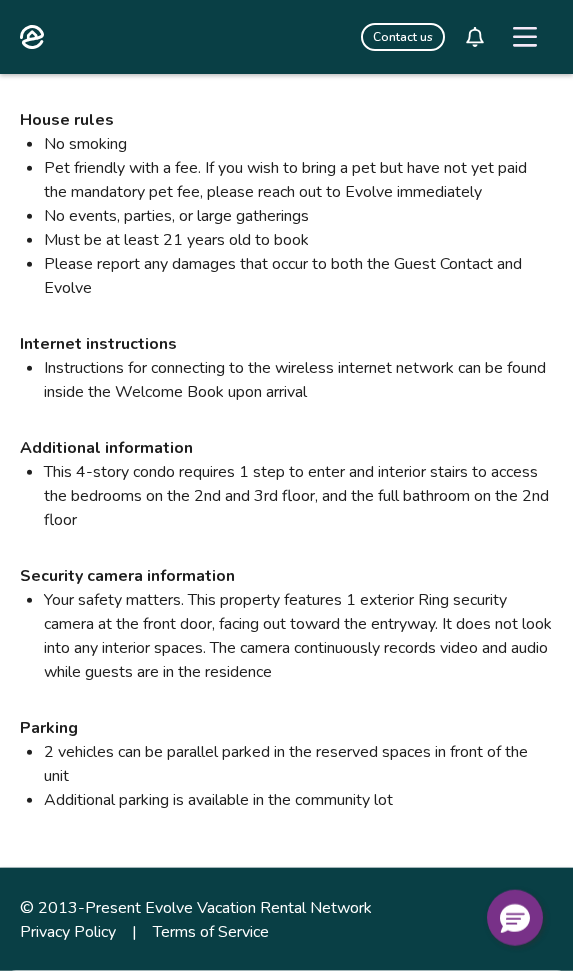 click on "Your safety matters. This property features 1 exterior Ring security camera at the front door, facing out toward the entryway. It does not look into any interior spaces. The camera continuously records video and audio while guests are in the residence" at bounding box center (298, 636) 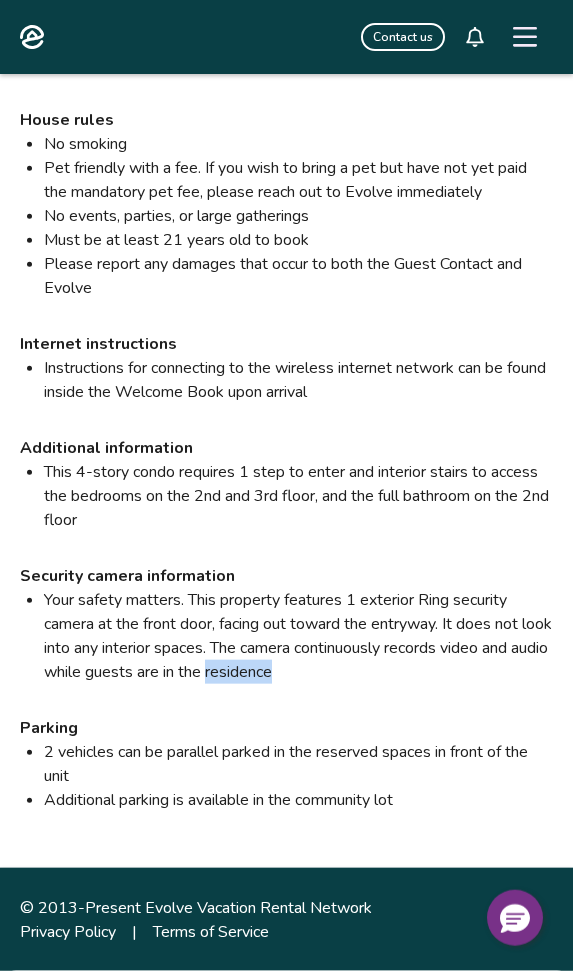 click on "Property address 10 Seashore Park Dr, Unit B, Provincetown, Massachusetts, 02657, United States The property is located in Race Point Townhouse Condominiums Guest contact Corinne, (617) 529-4343, cdesq@msn.com Please contact your guest contact(s) with any questions or concerns you may have before or during your stay Check-in instructions Check in after 4:00 PM The keys to the home are accessible via lockbox. The code is 2943 Please inform the Guest Contact of any problems or concerns upon arrival, so we can work to address these immediately Check-out instructions Check out before 10:00 AM Return key to the lockbox Prior to your departure, please tidy up the property by doing the following: Remove all perishable items Take the trash to the complex's trash and recycling collection area Load and start the dishwasher Strip linens from all used beds Place all used linens and towels in a pile Please be sure to promptly clean up and dispose of all pet waste Close and lock all windows and doors Parking" at bounding box center [286, 48] 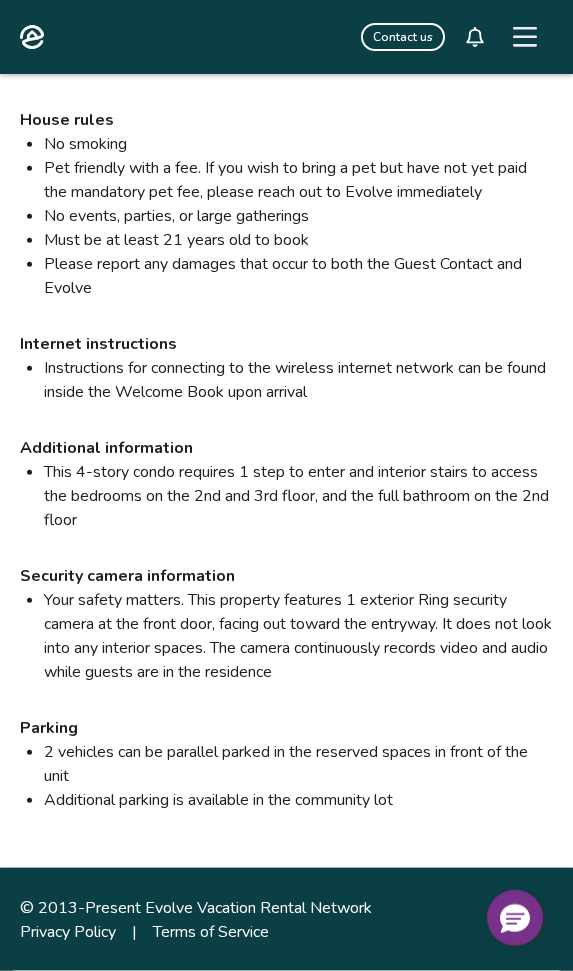 click on "Your safety matters. This property features 1 exterior Ring security camera at the front door, facing out toward the entryway. It does not look into any interior spaces. The camera continuously records video and audio while guests are in the residence" at bounding box center (298, 636) 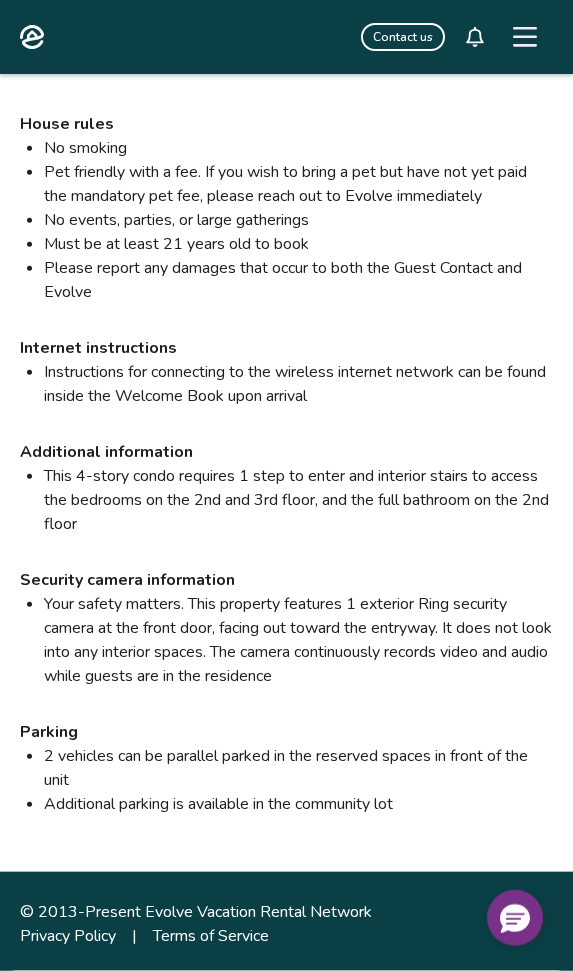 click on "Your safety matters. This property features 1 exterior Ring security camera at the front door, facing out toward the entryway. It does not look into any interior spaces. The camera continuously records video and audio while guests are in the residence" at bounding box center (298, 640) 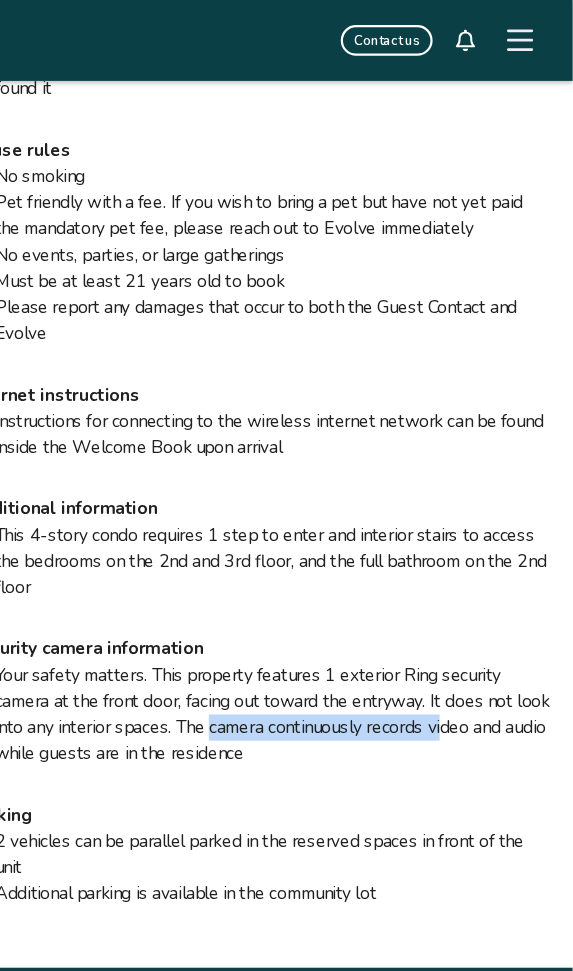 scroll, scrollTop: 3132, scrollLeft: 0, axis: vertical 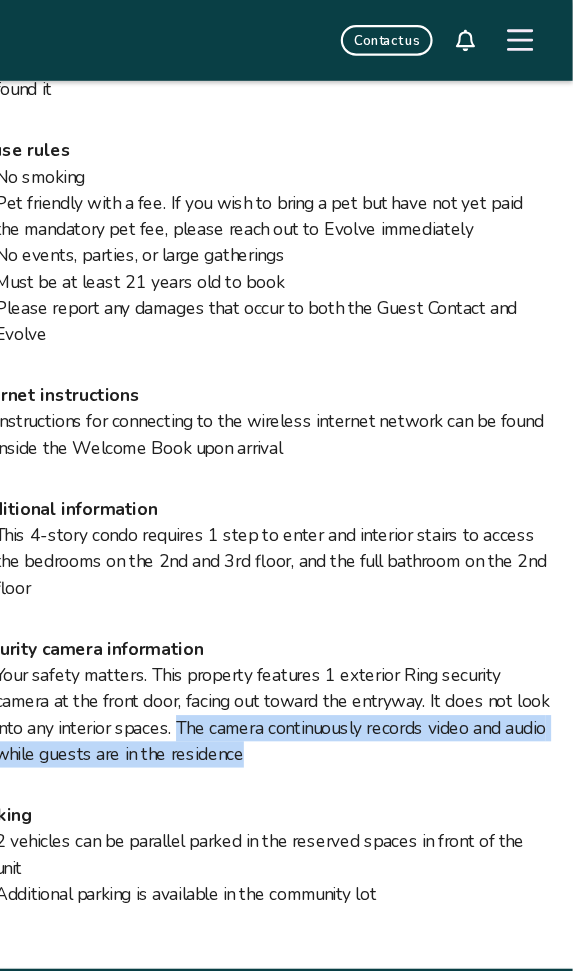 copy on "The camera continuously records video and audio while guests are in the residence" 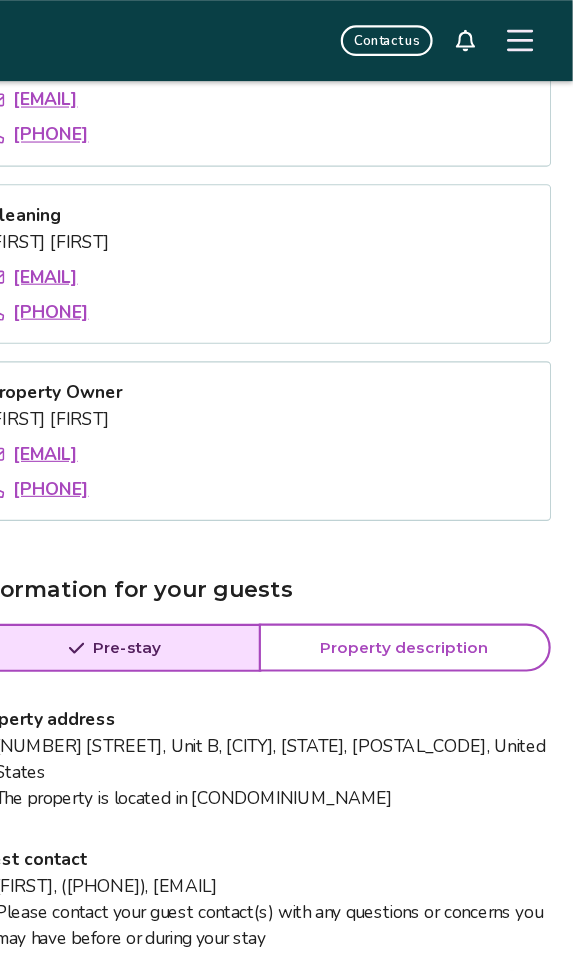 scroll, scrollTop: 1787, scrollLeft: 0, axis: vertical 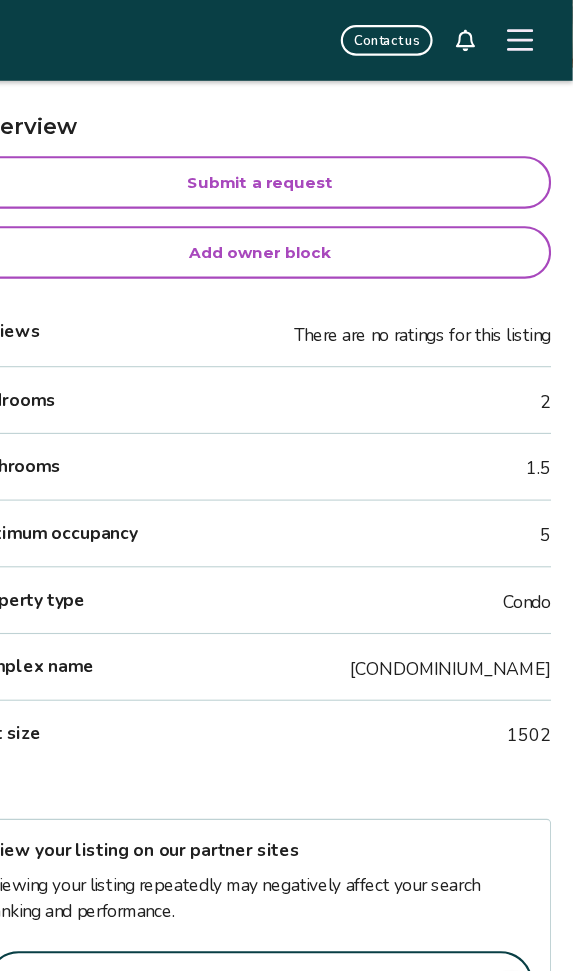 click on "Contact us" at bounding box center [403, 37] 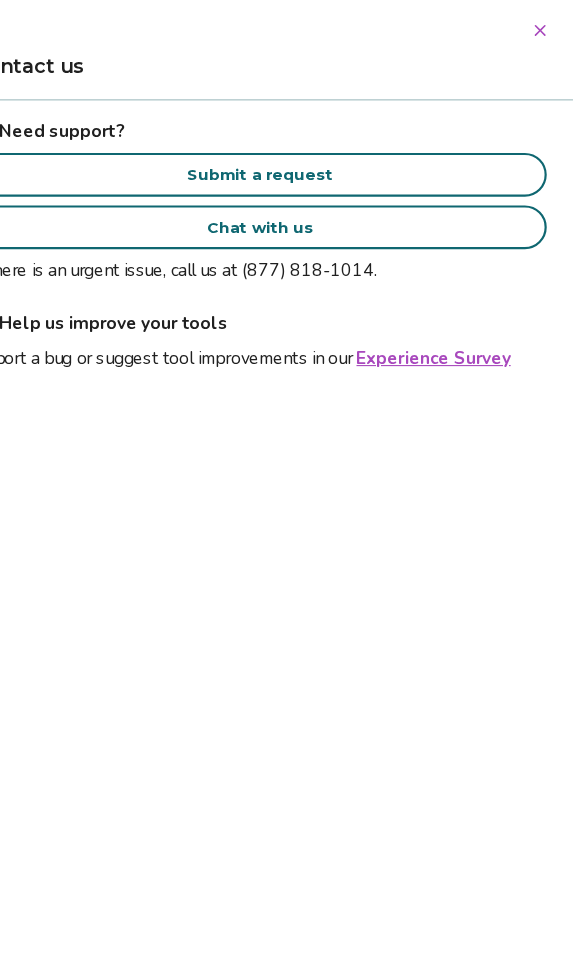 click on "Submit a request" at bounding box center [286, 160] 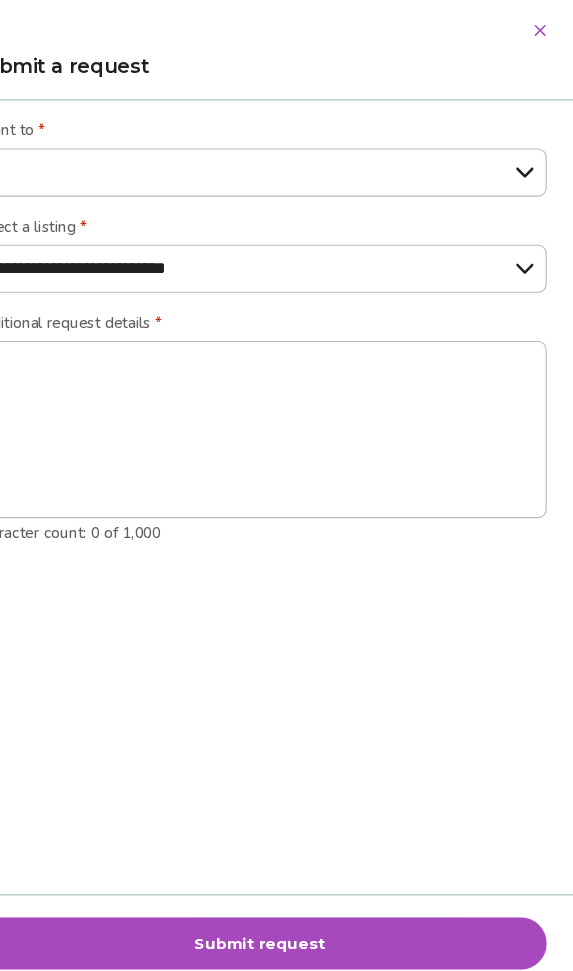 select on "**********" 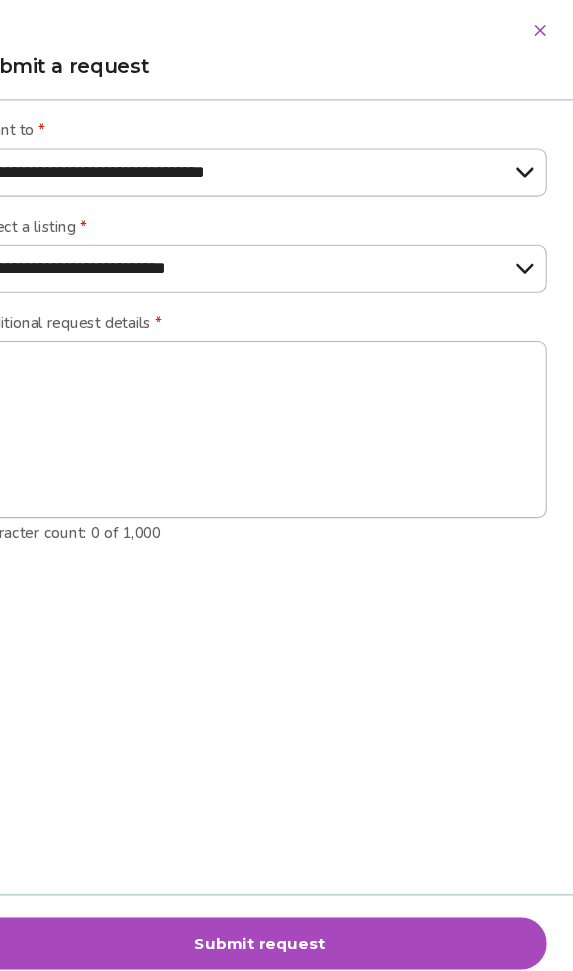 type on "*" 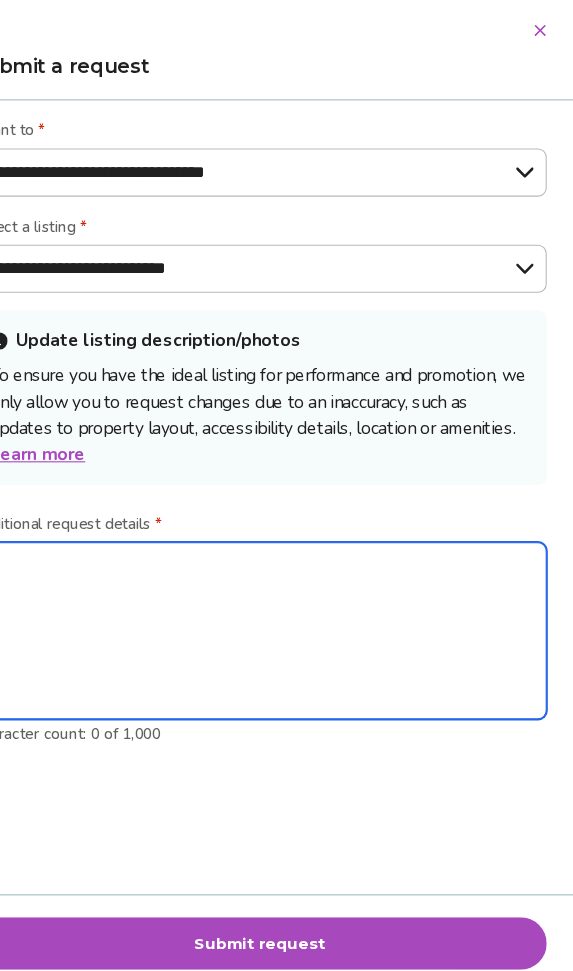 click at bounding box center (286, 577) 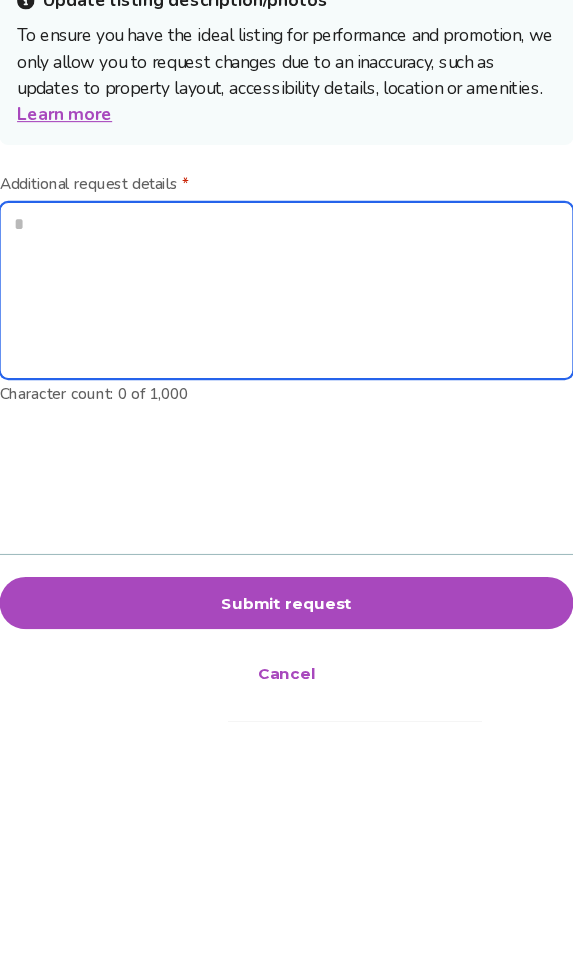 paste on "**********" 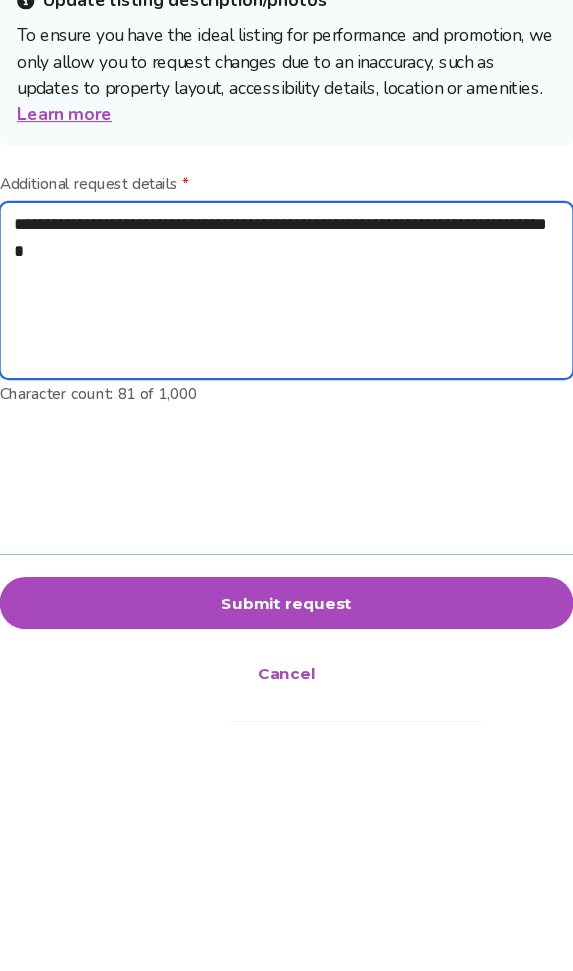 click on "**********" at bounding box center (286, 577) 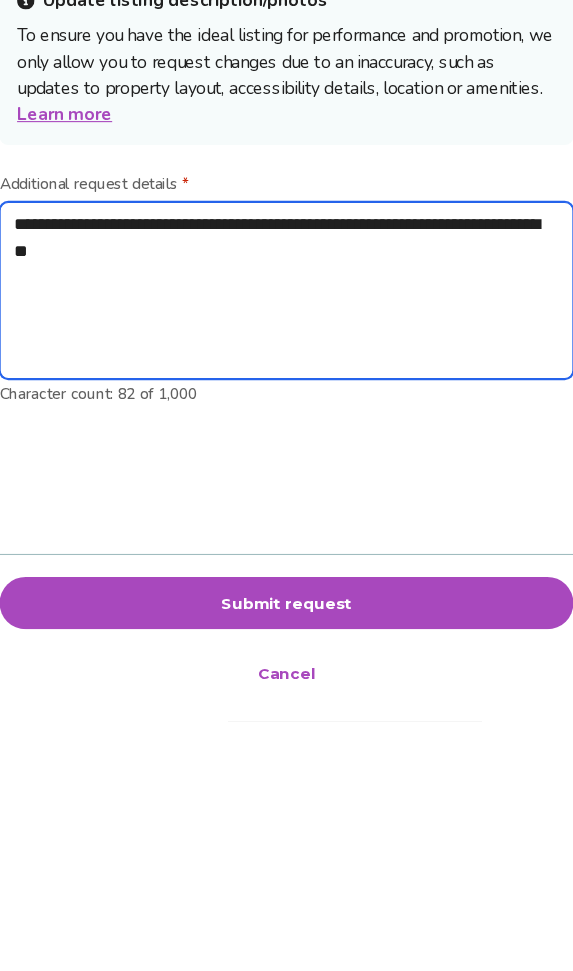 type on "**********" 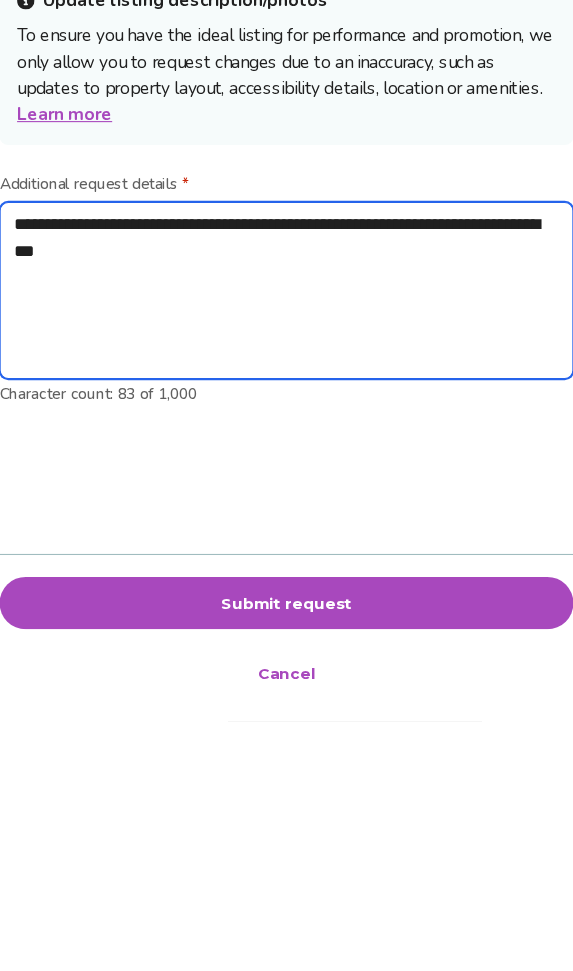 type on "**********" 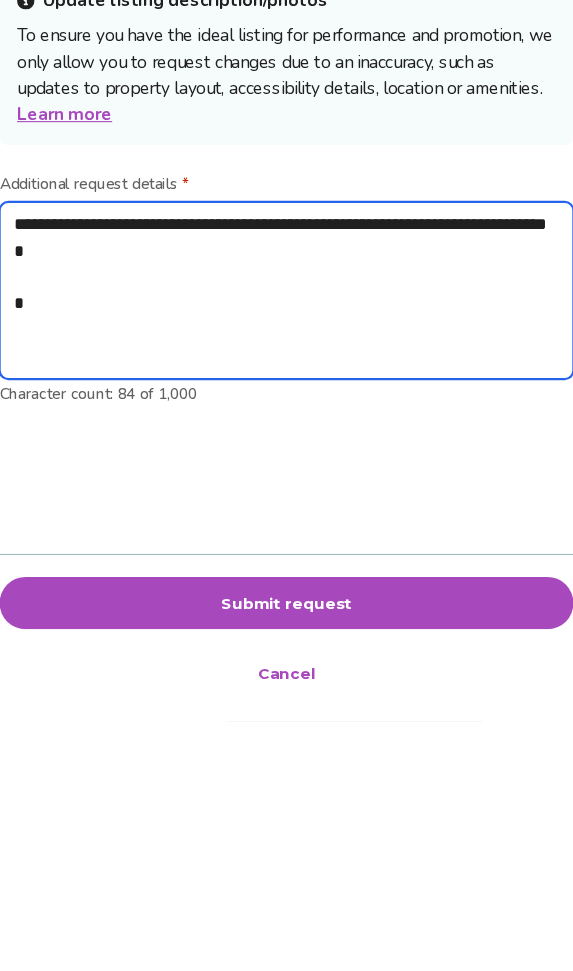 type on "**********" 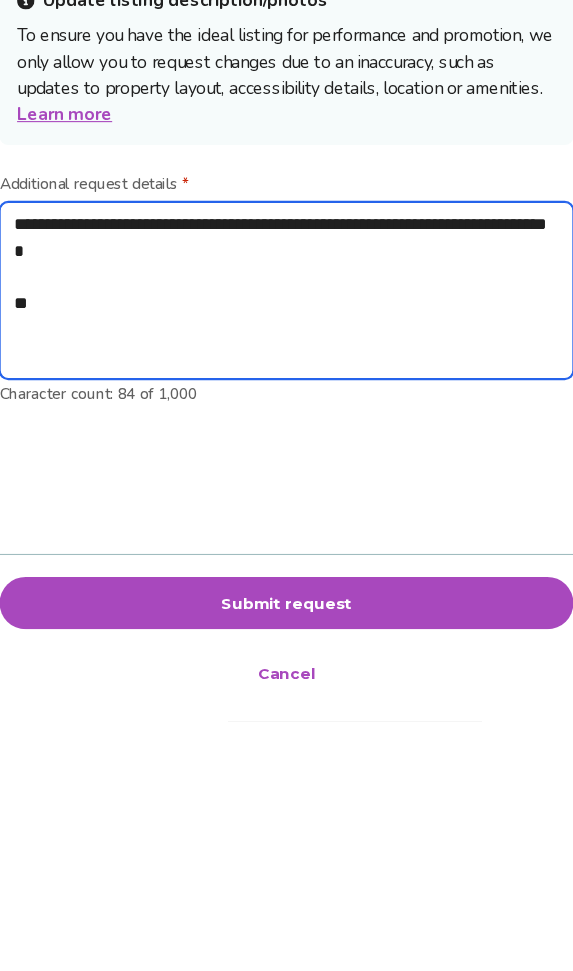 type on "*" 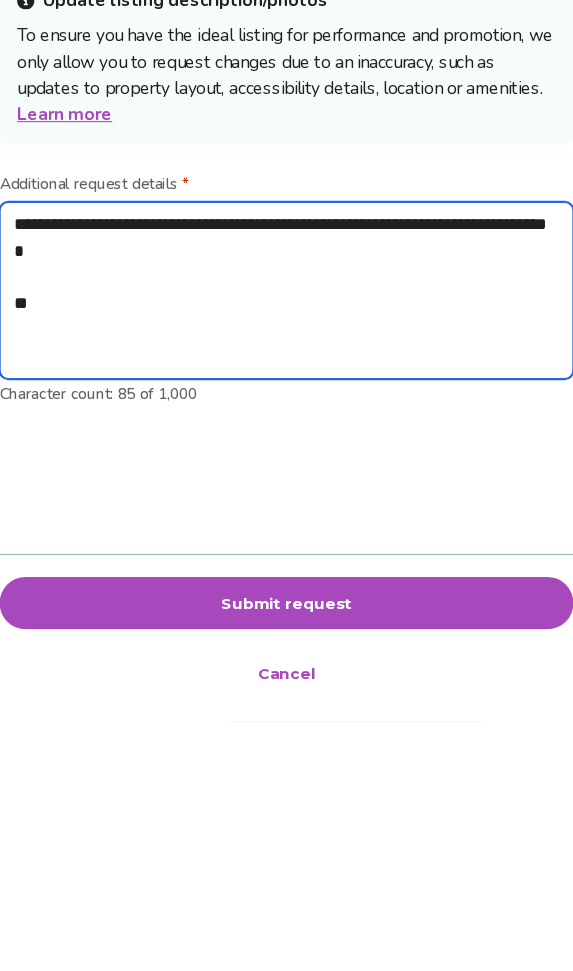 type on "**********" 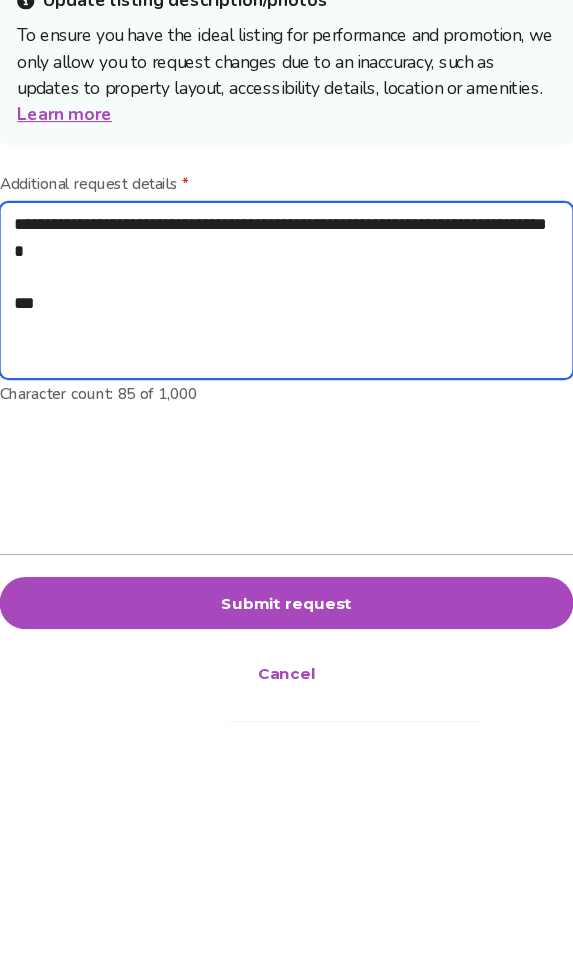 type on "**********" 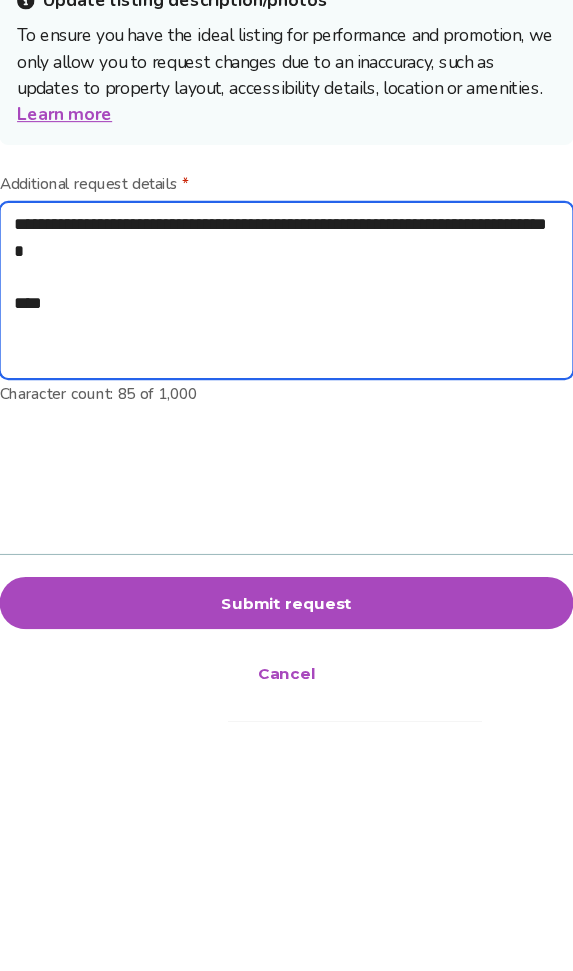 type on "*" 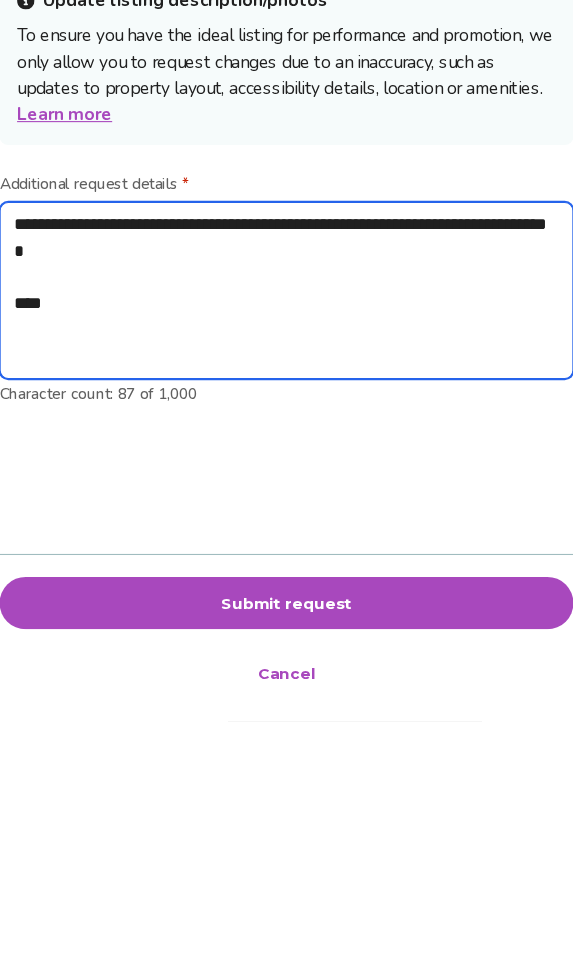 type on "**********" 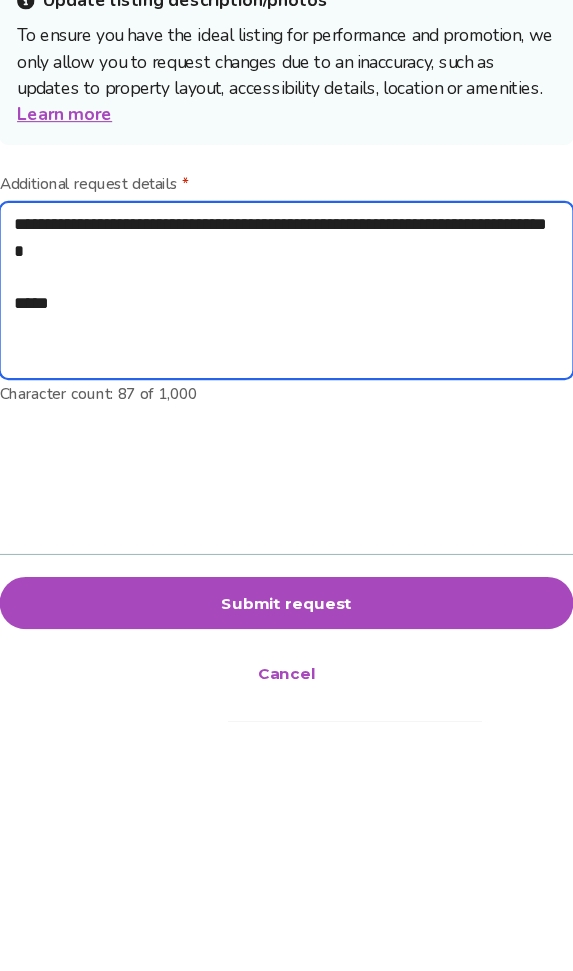 type on "*" 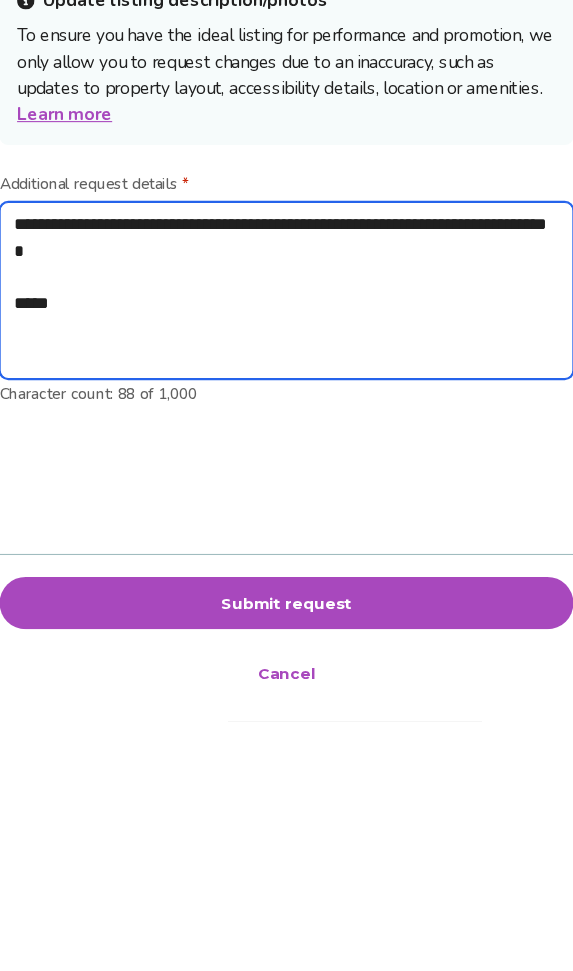 type on "**********" 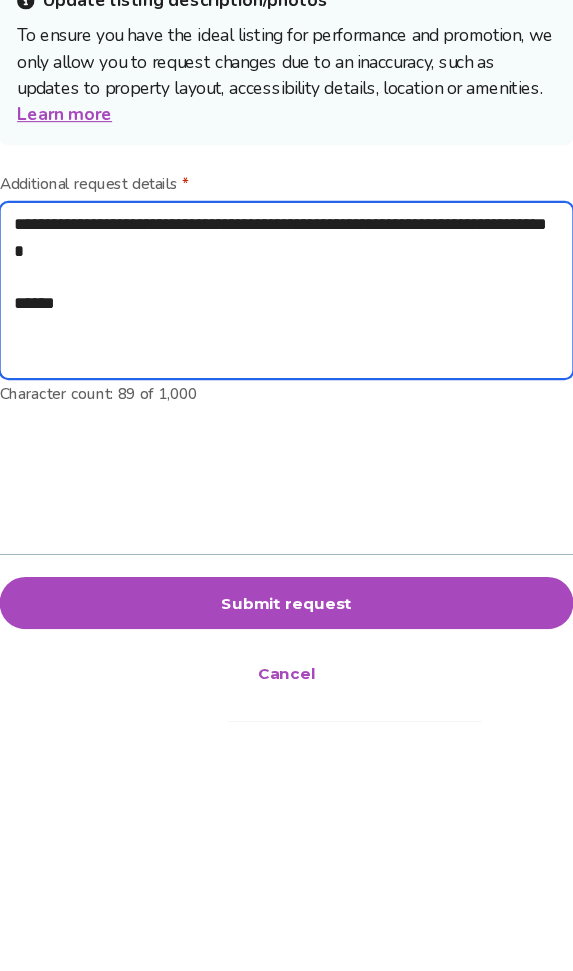 type on "**********" 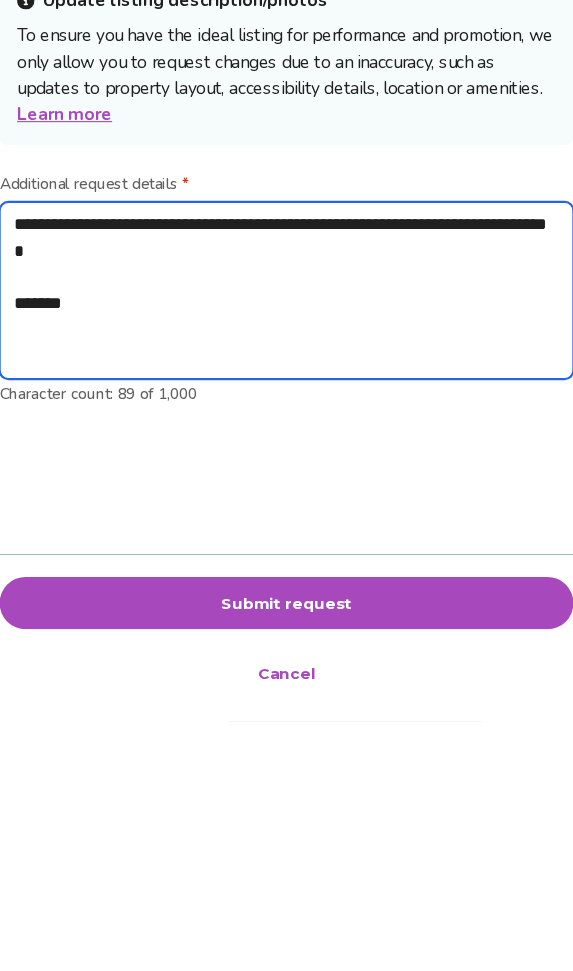 type on "*" 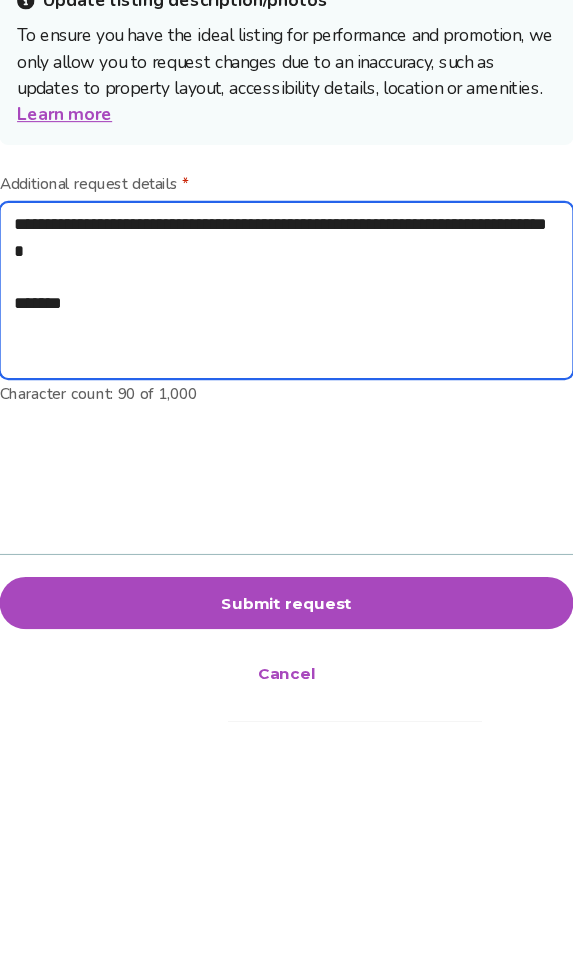 type on "**********" 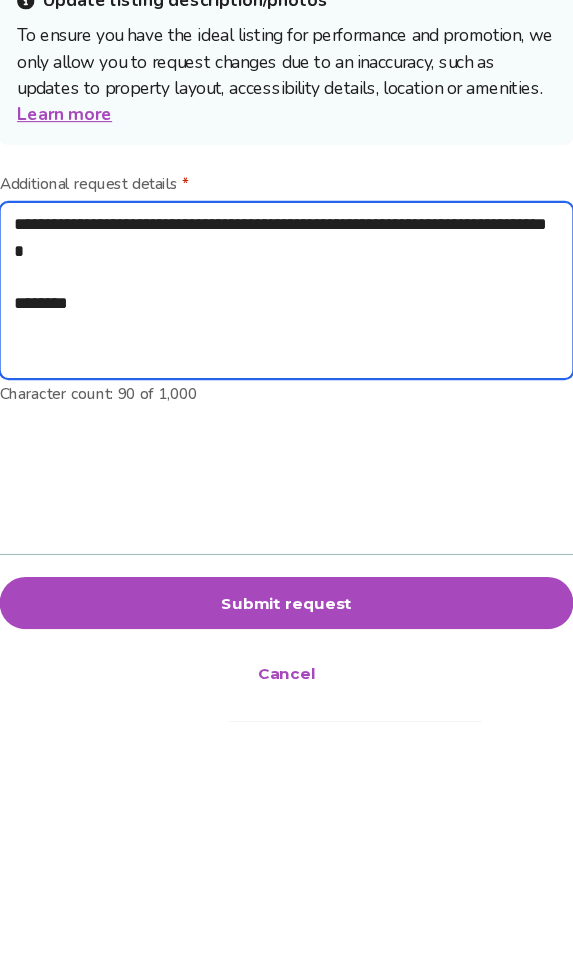 type on "*" 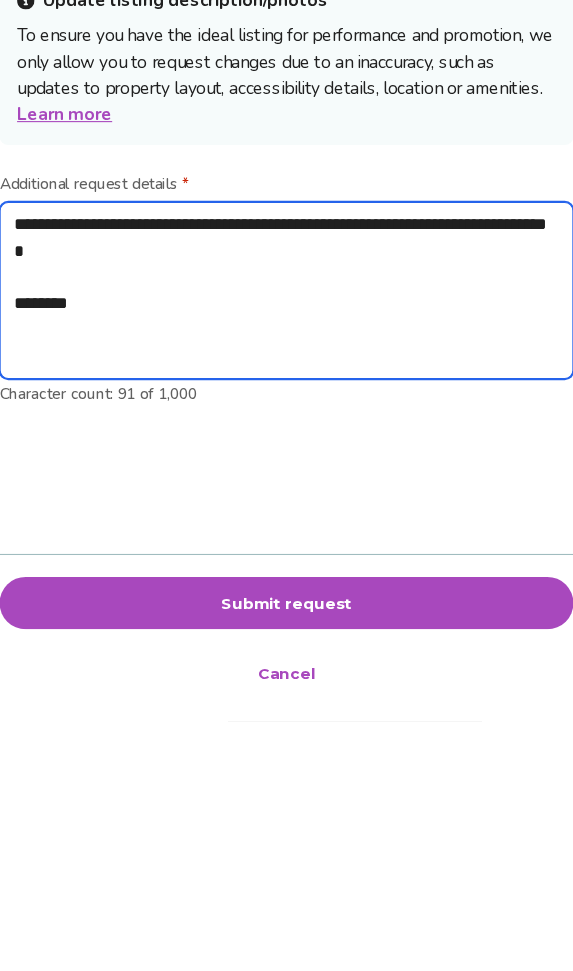 type on "**********" 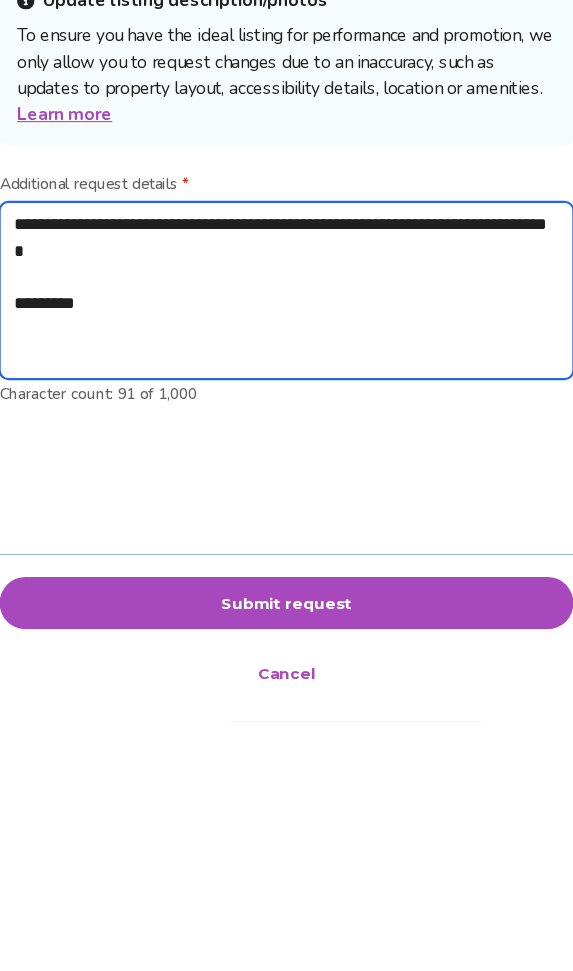 type on "*" 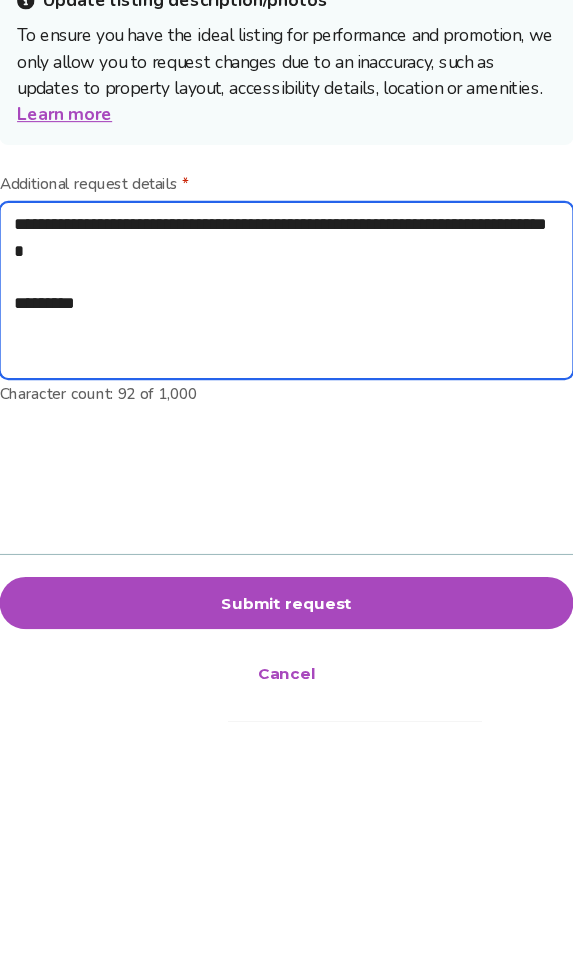 type on "**********" 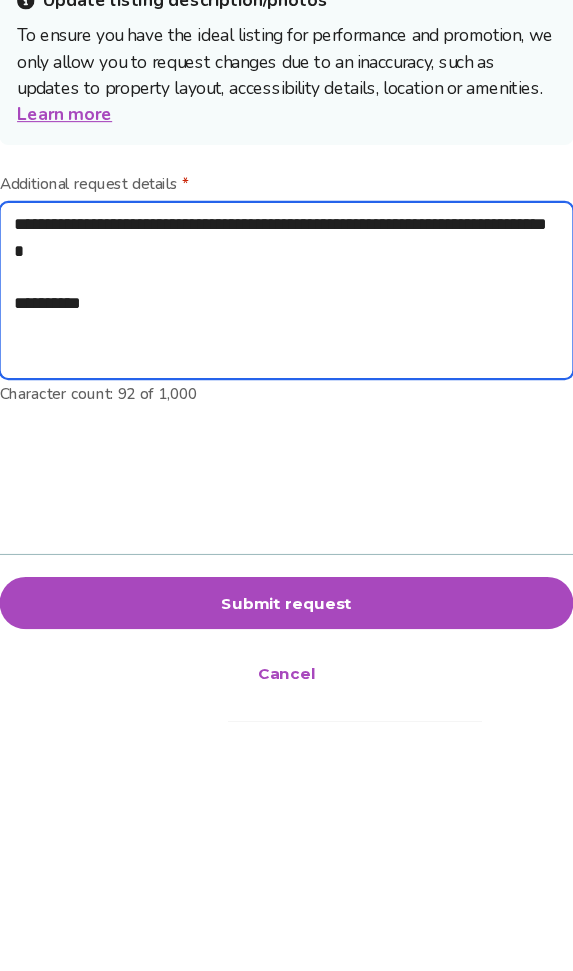 type on "*" 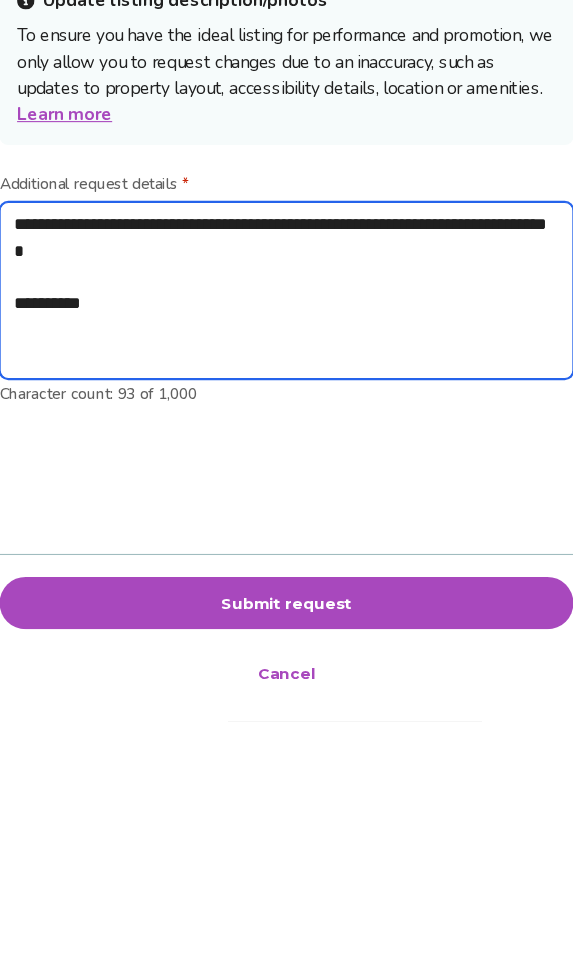 type on "**********" 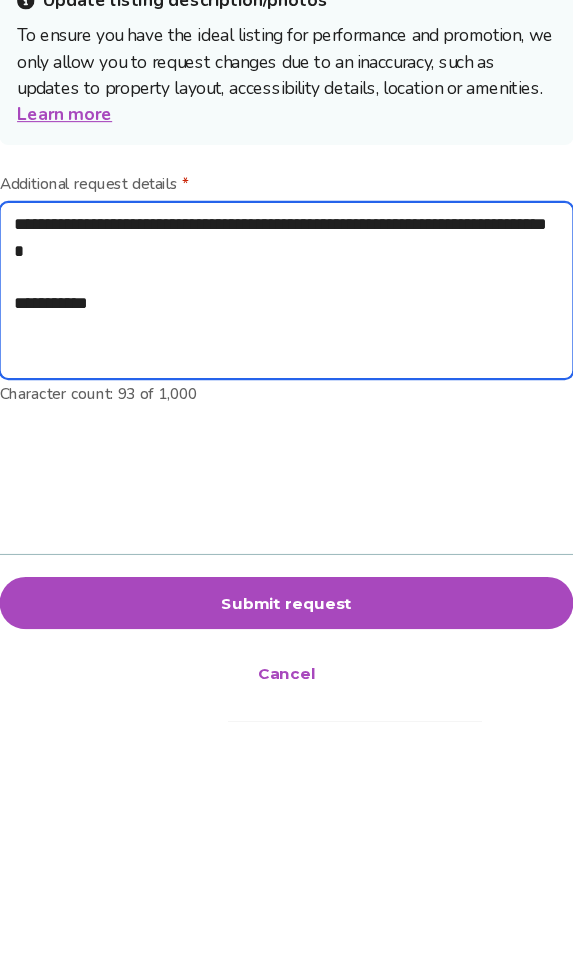 type on "*" 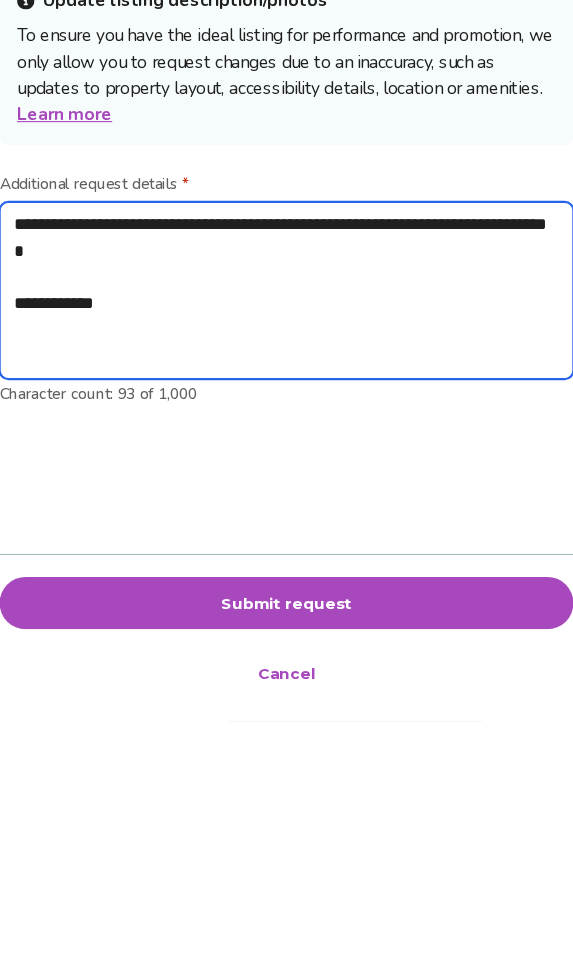 type on "*" 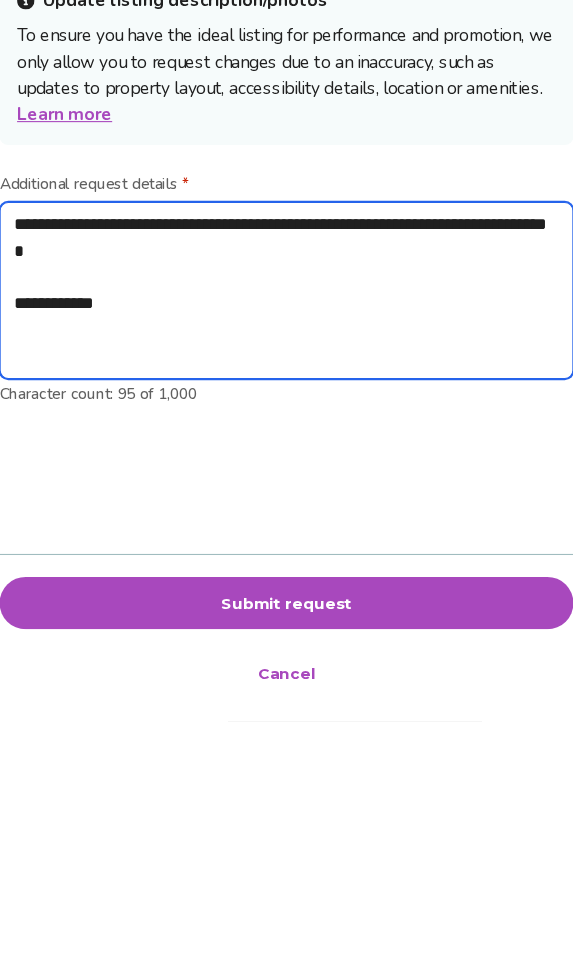 type on "**********" 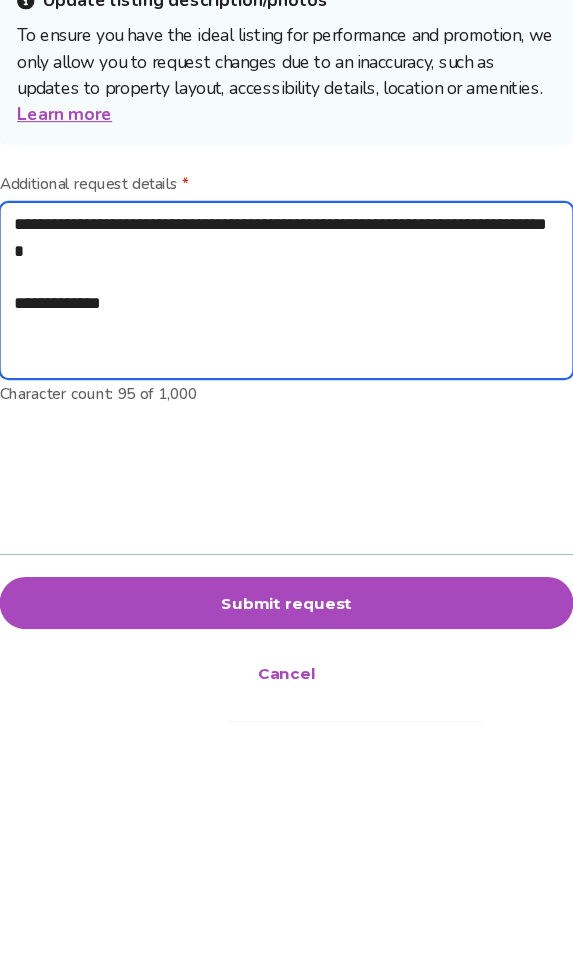 type on "*" 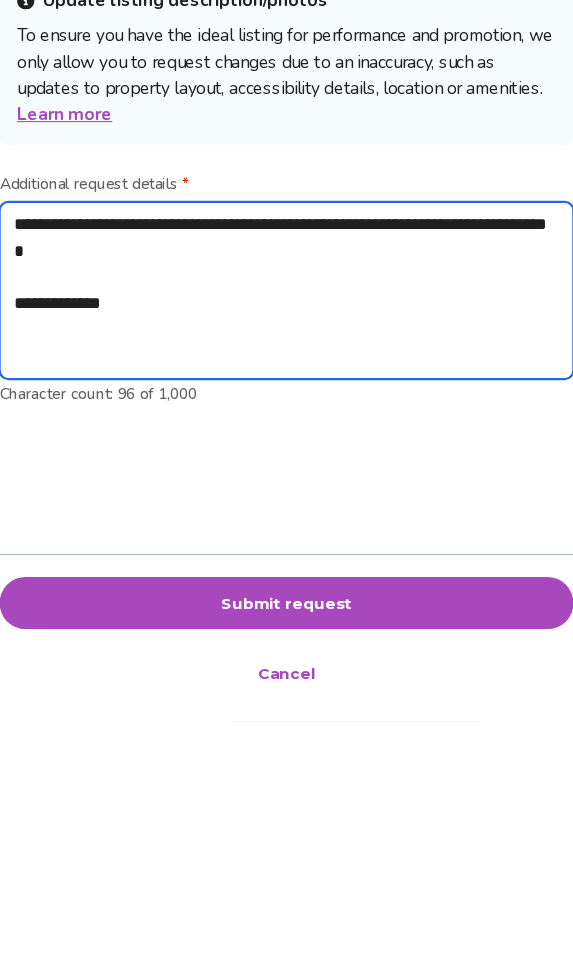 type on "**********" 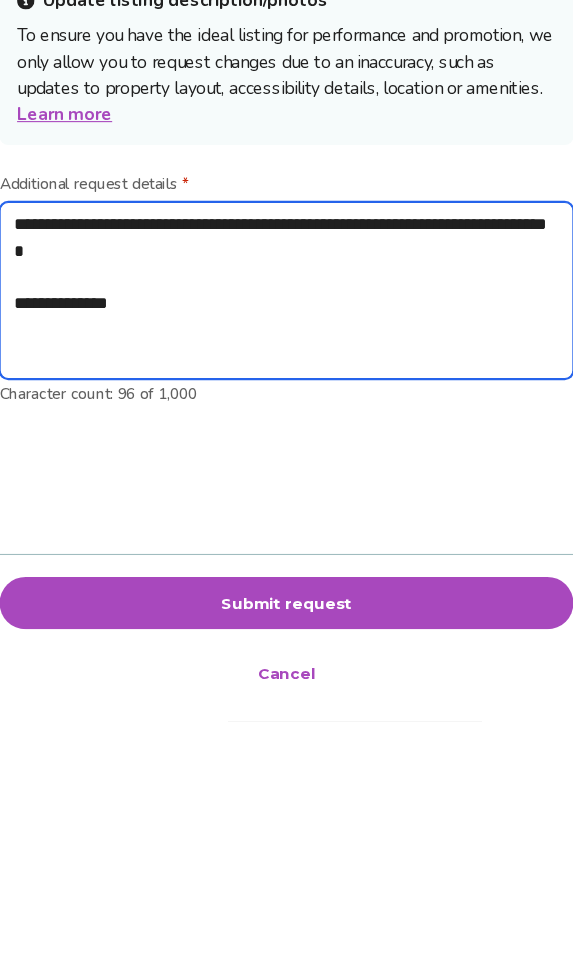type on "*" 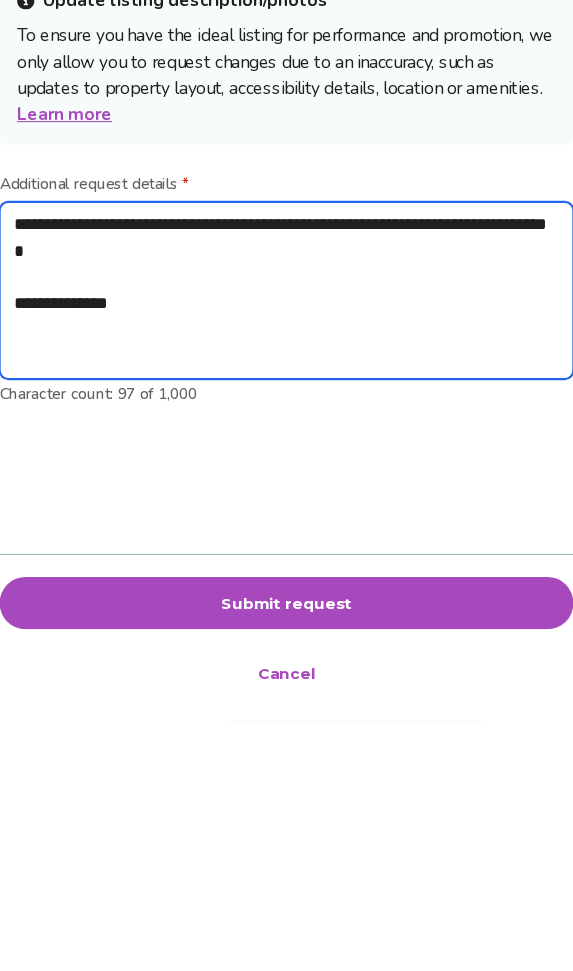 type on "**********" 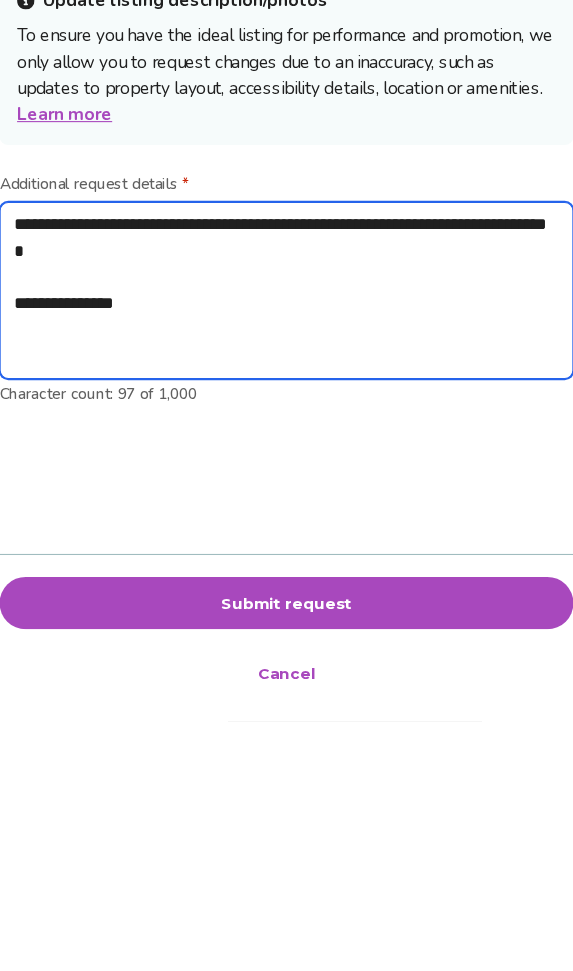 type on "*" 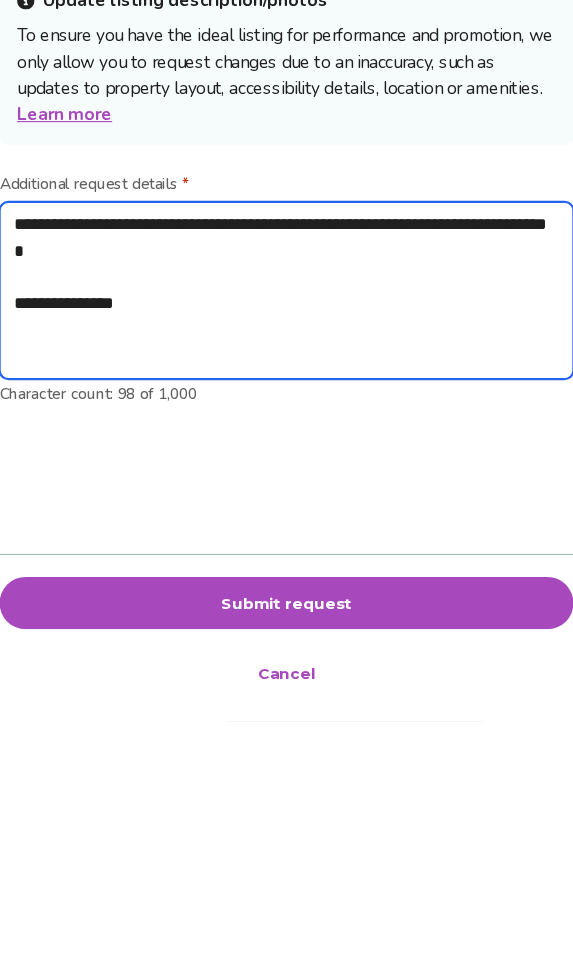 type on "**********" 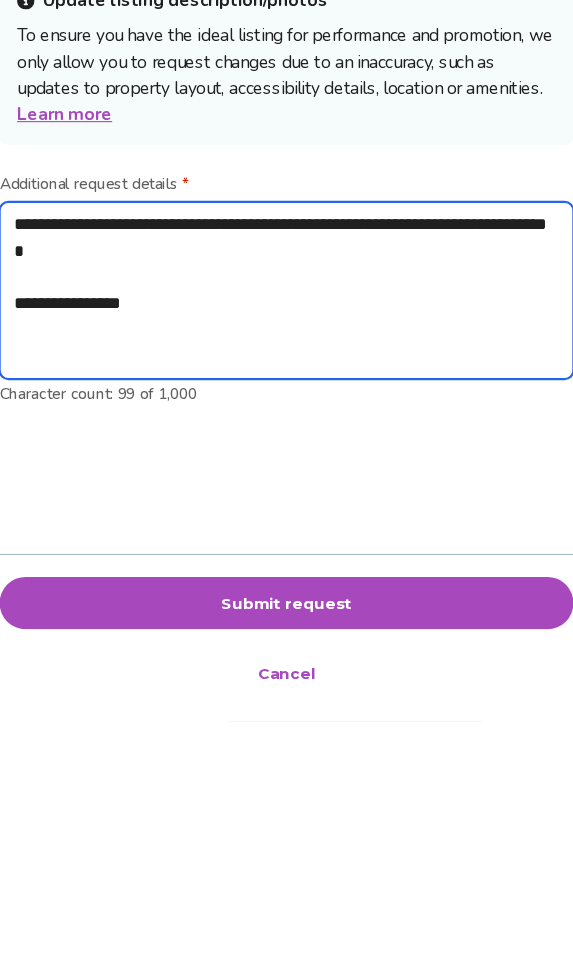 type on "**********" 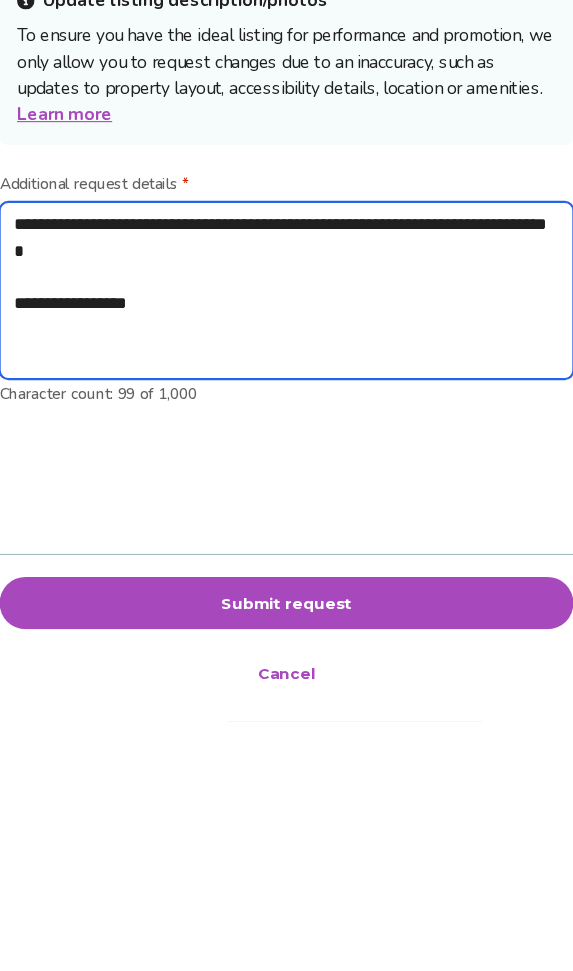 type on "*" 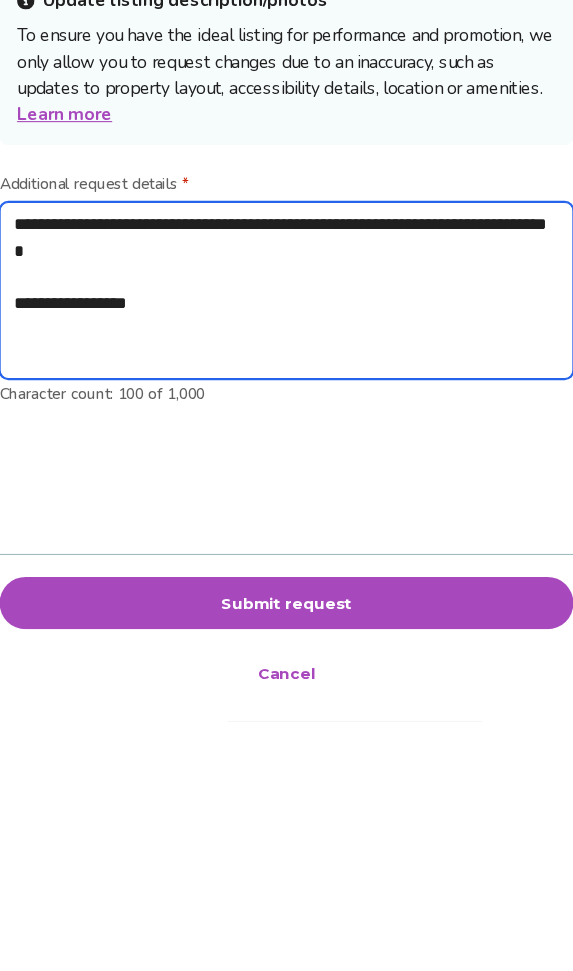 type on "**********" 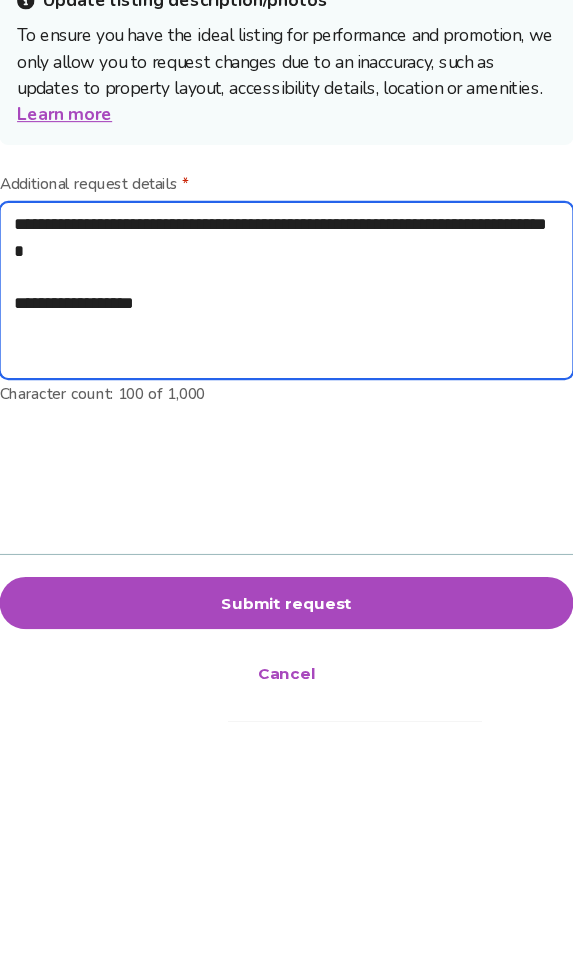 type on "*" 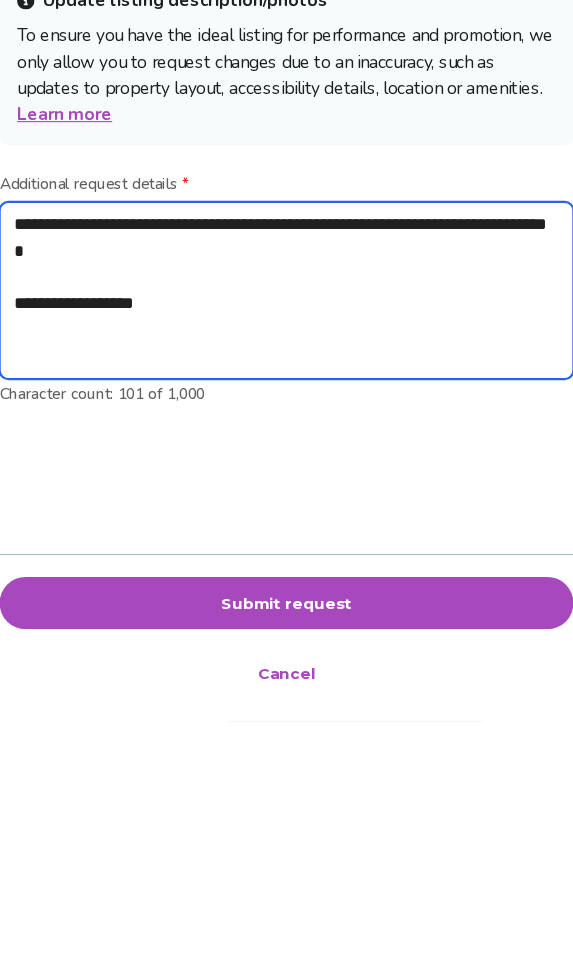 type on "**********" 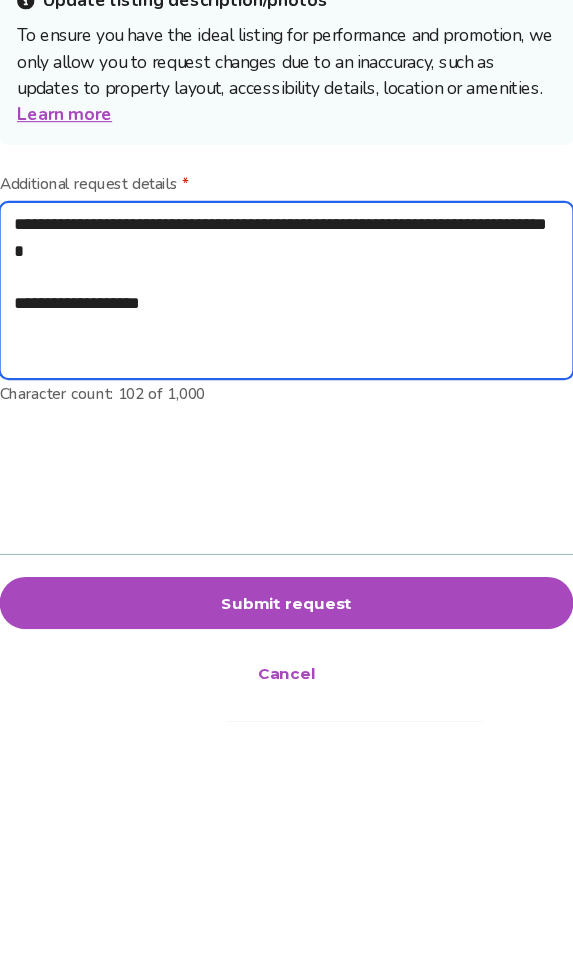 type on "**********" 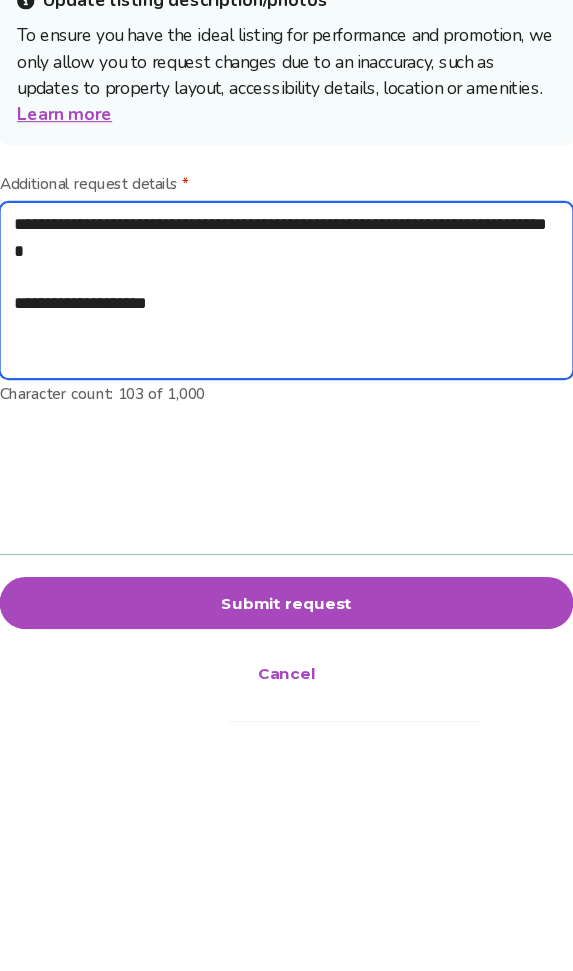 type on "**********" 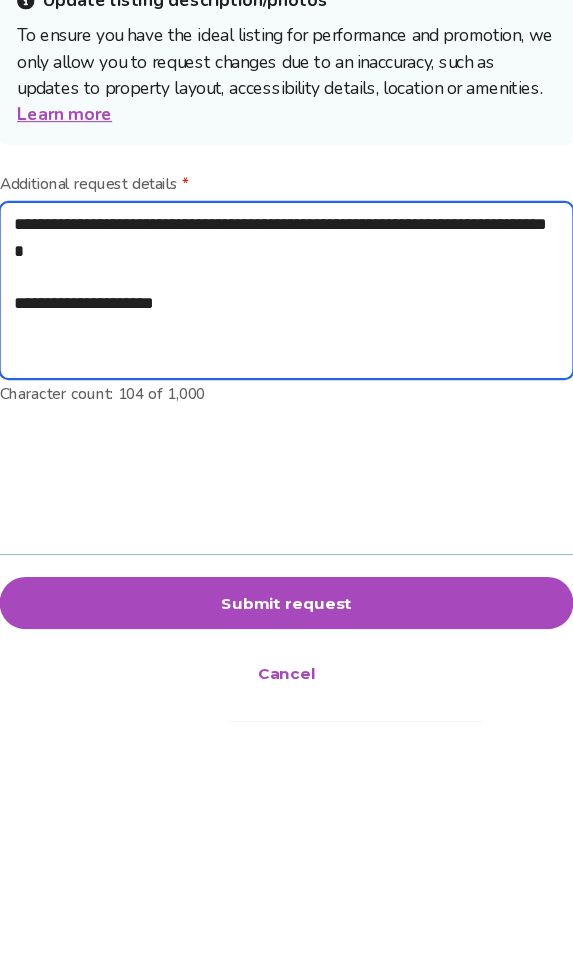 type on "**********" 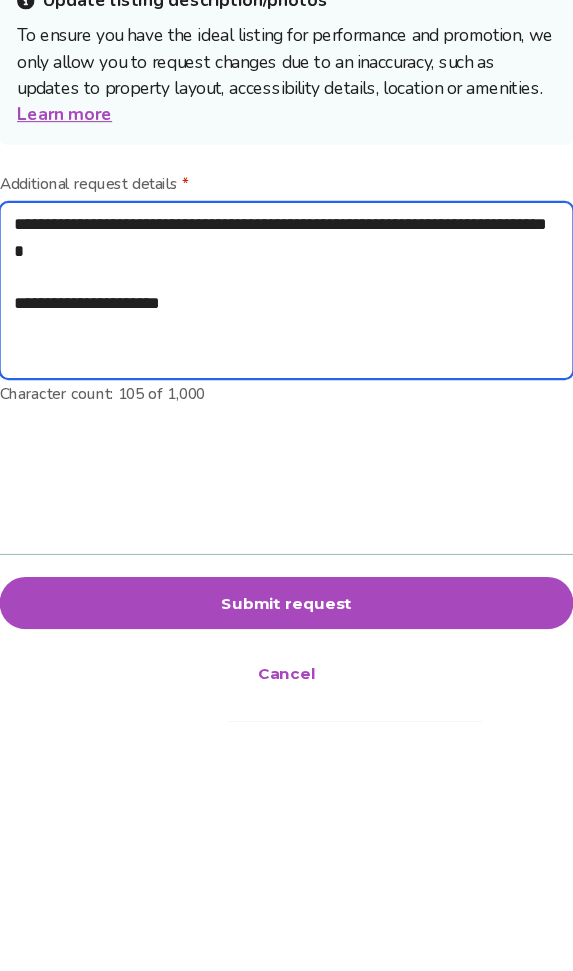 type on "**********" 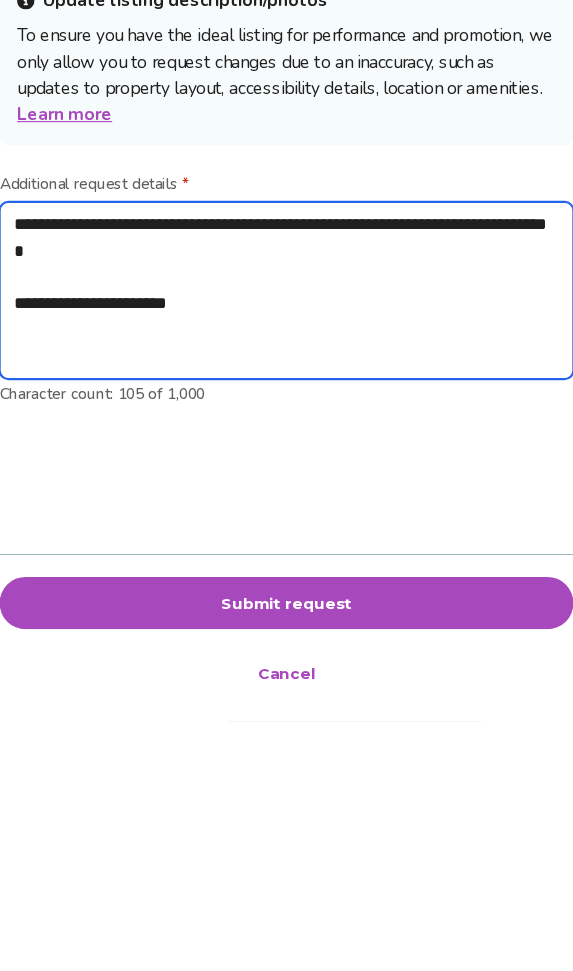type on "*" 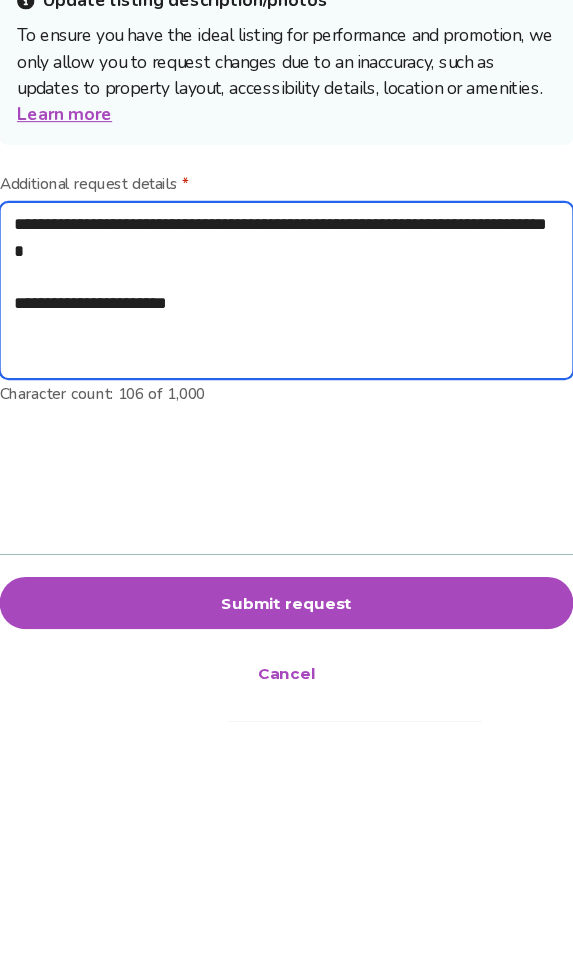 type on "**********" 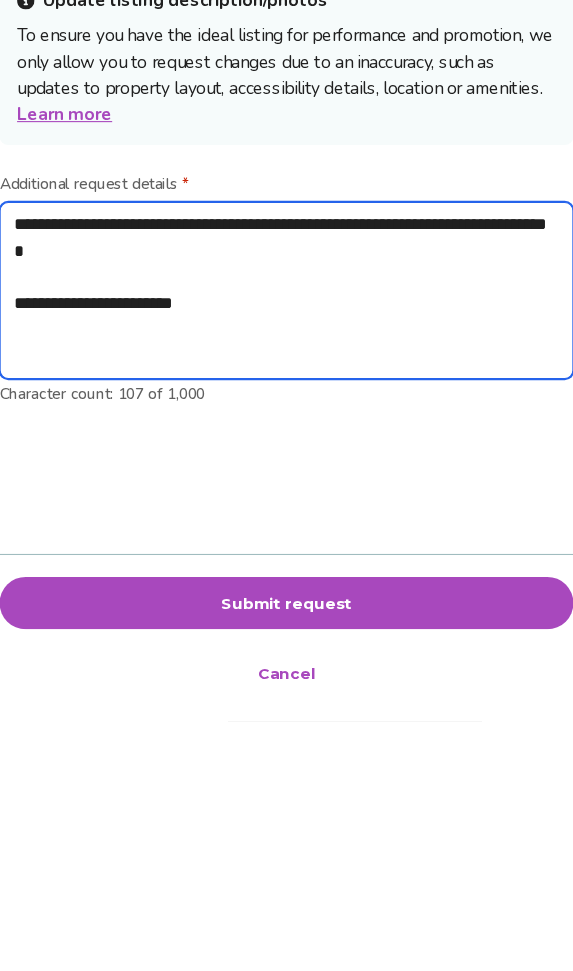 type on "**********" 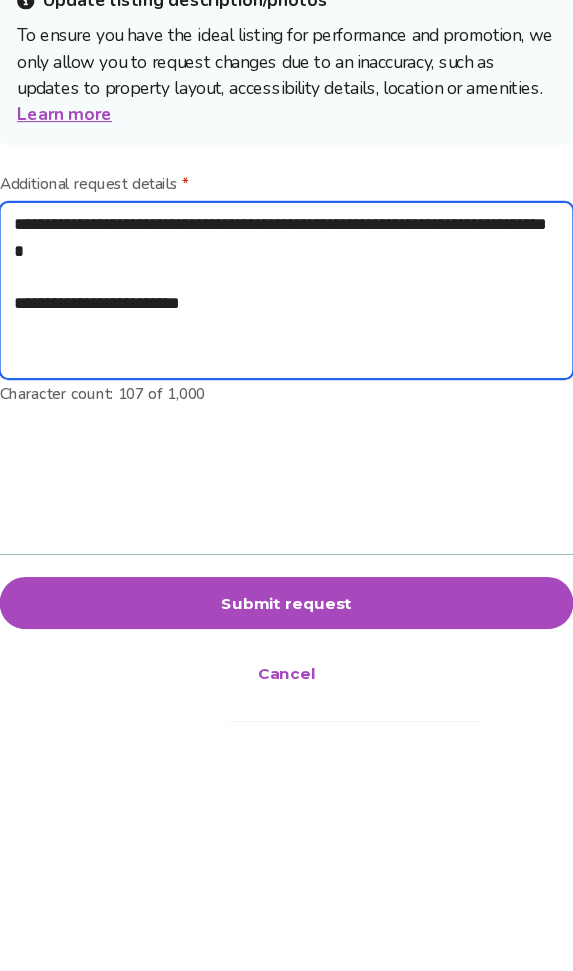 type on "*" 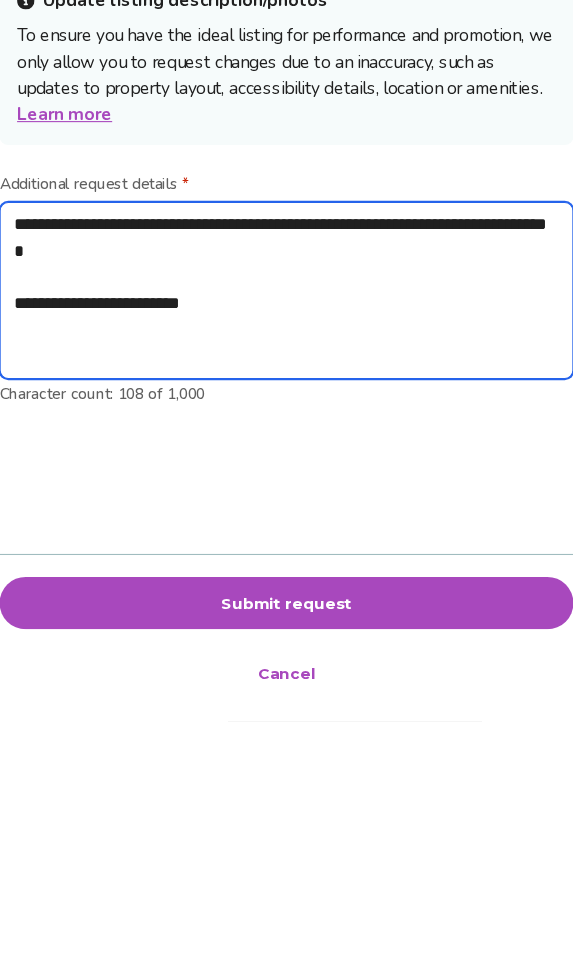 type on "**********" 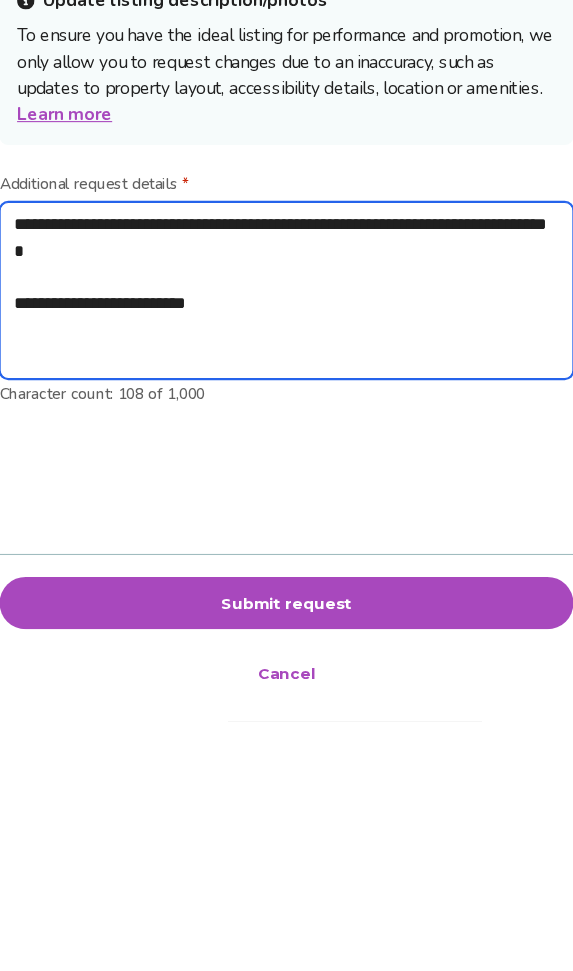 type on "*" 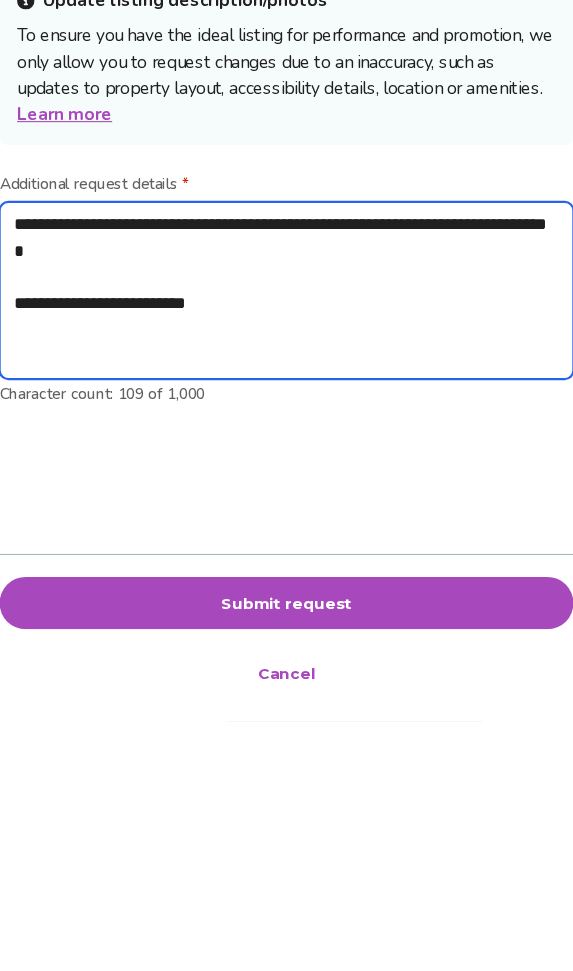 type on "**********" 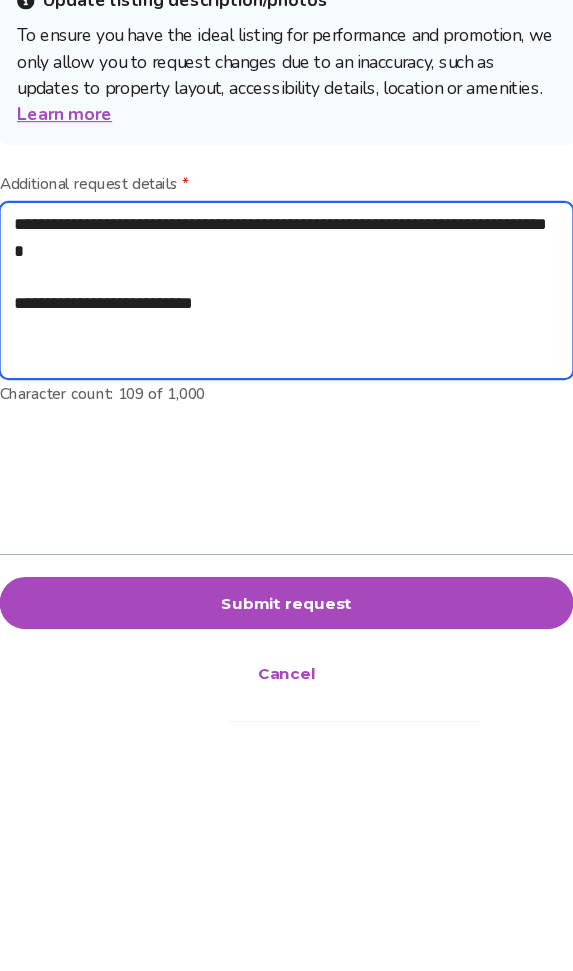 type on "*" 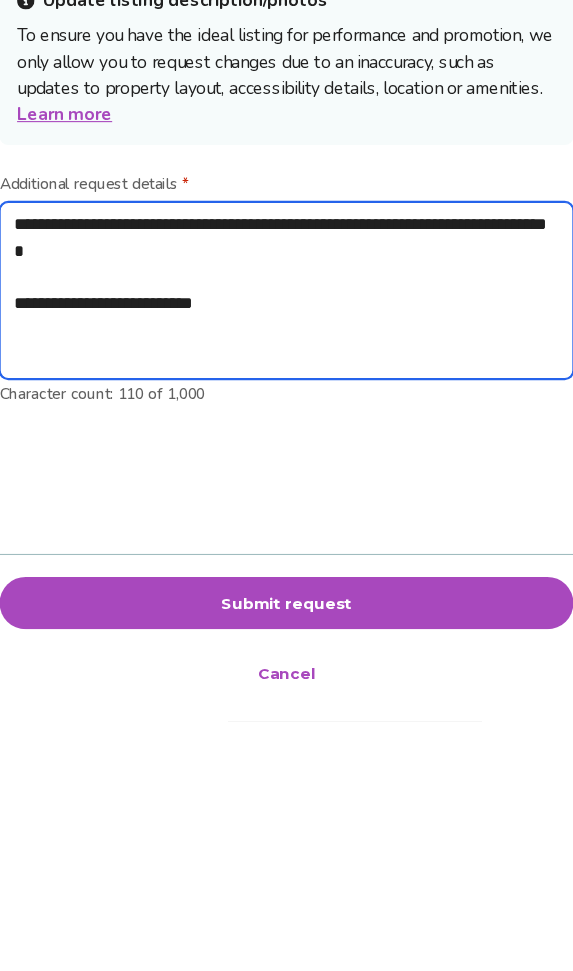 type on "**********" 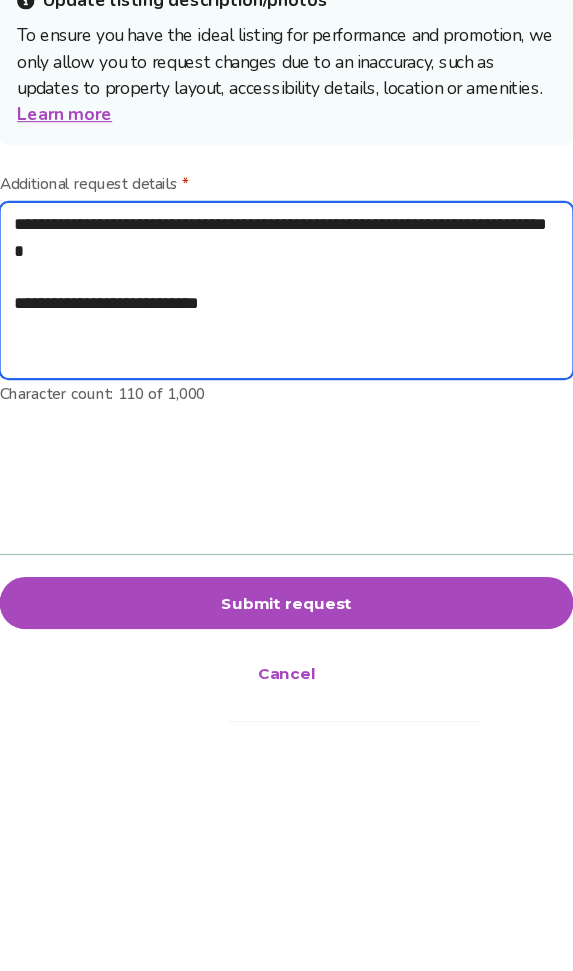 type on "*" 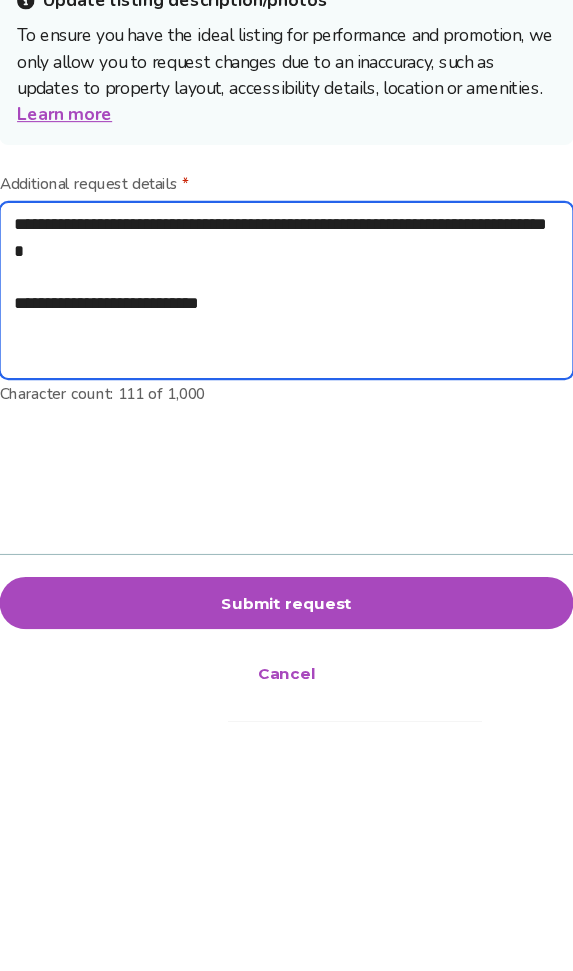 type on "**********" 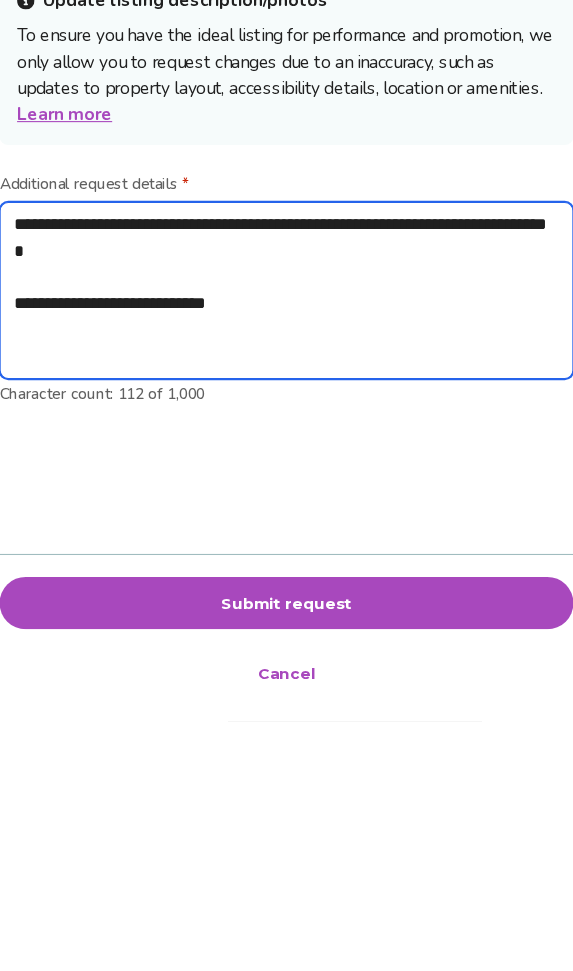 type on "**********" 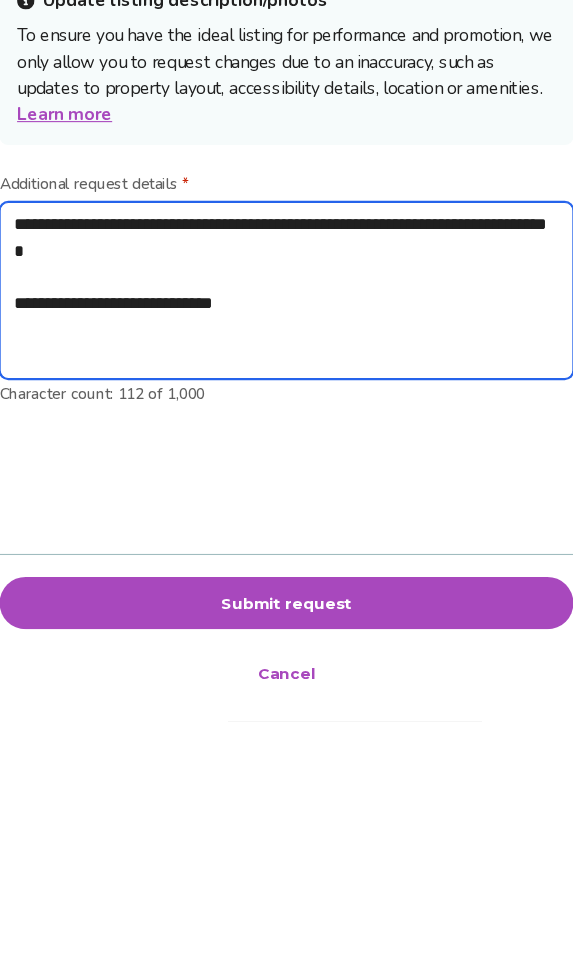 type on "*" 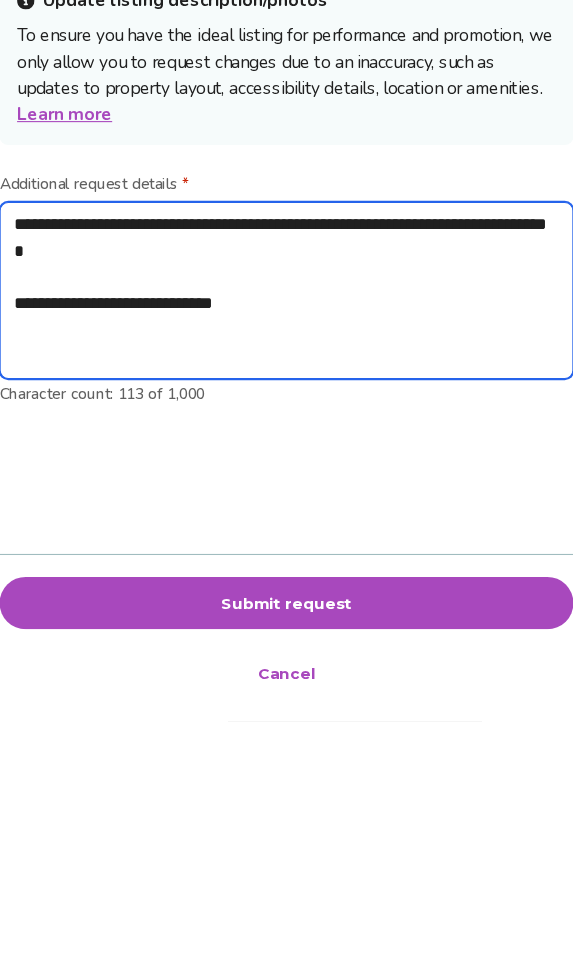 type on "**********" 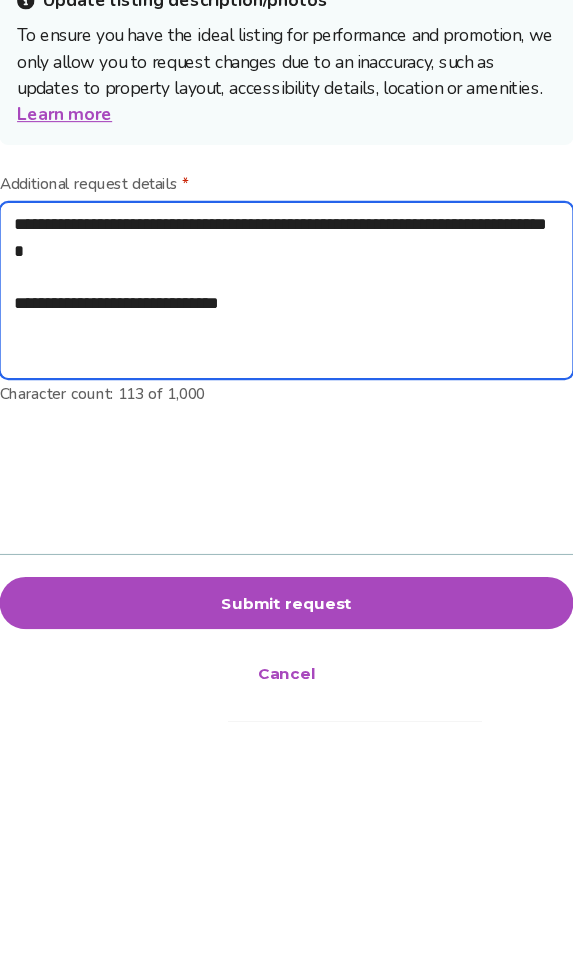 type on "*" 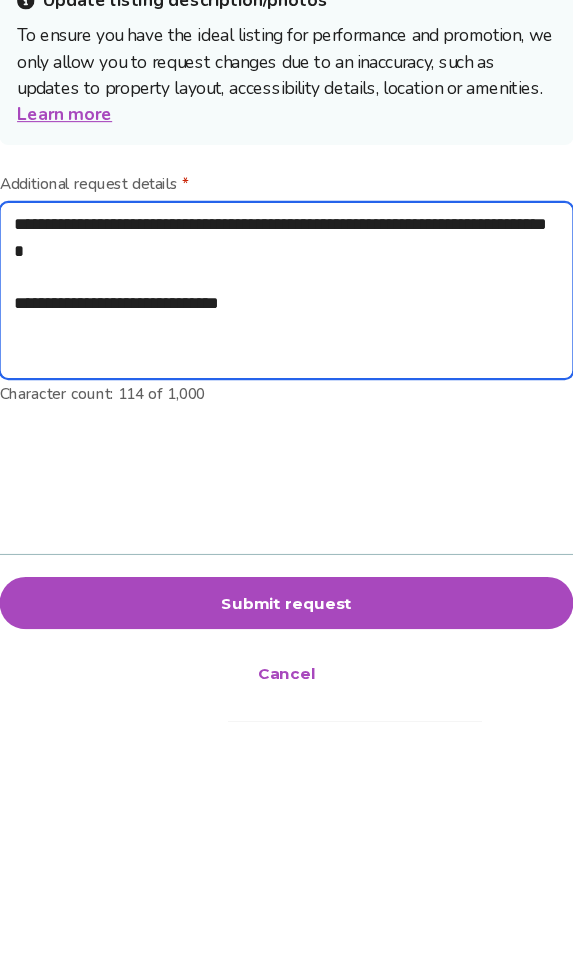 type on "**********" 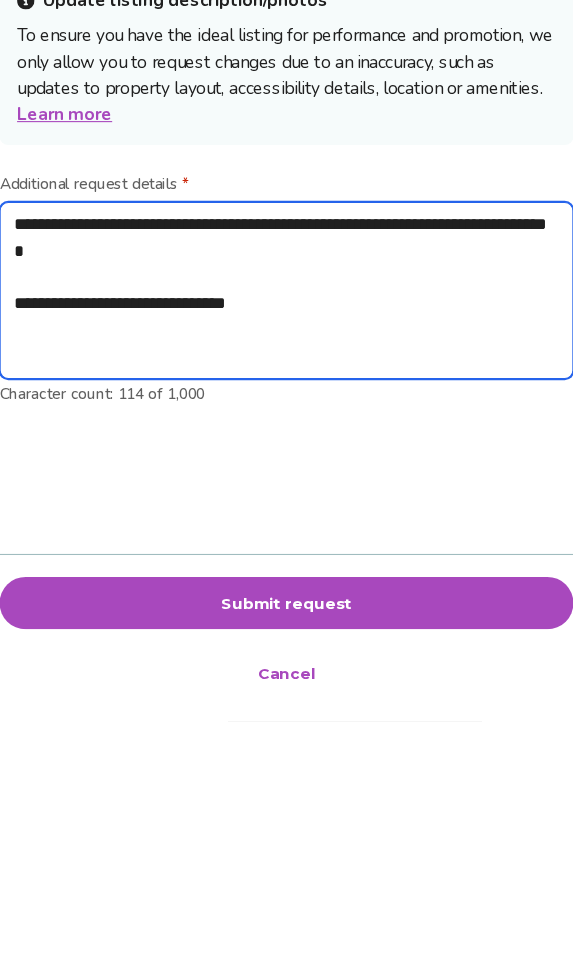 type on "*" 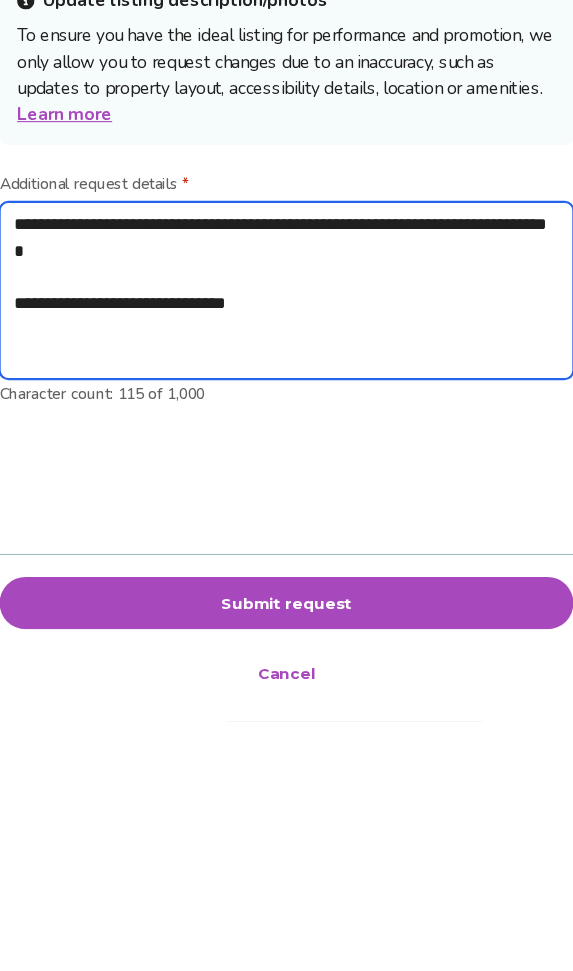 type on "**********" 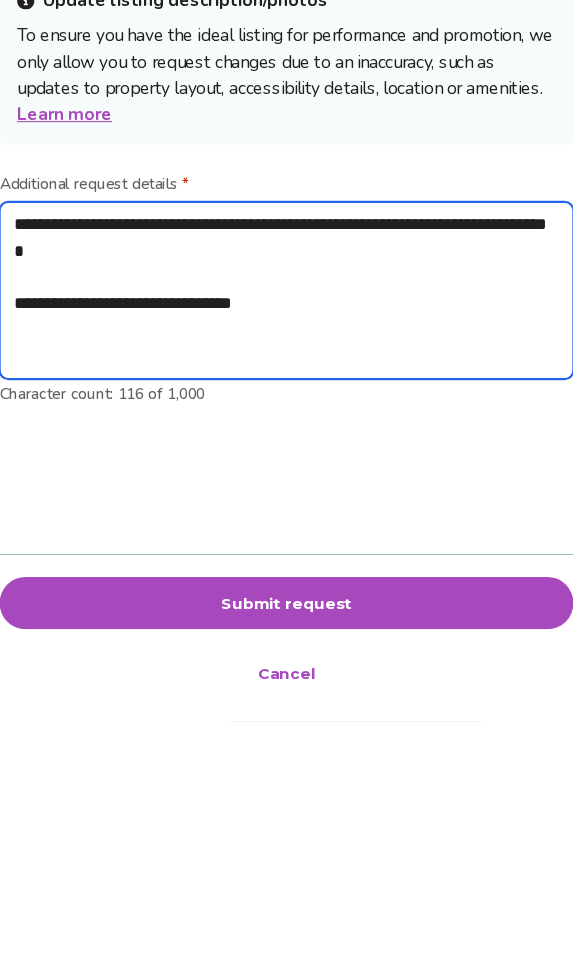 type on "**********" 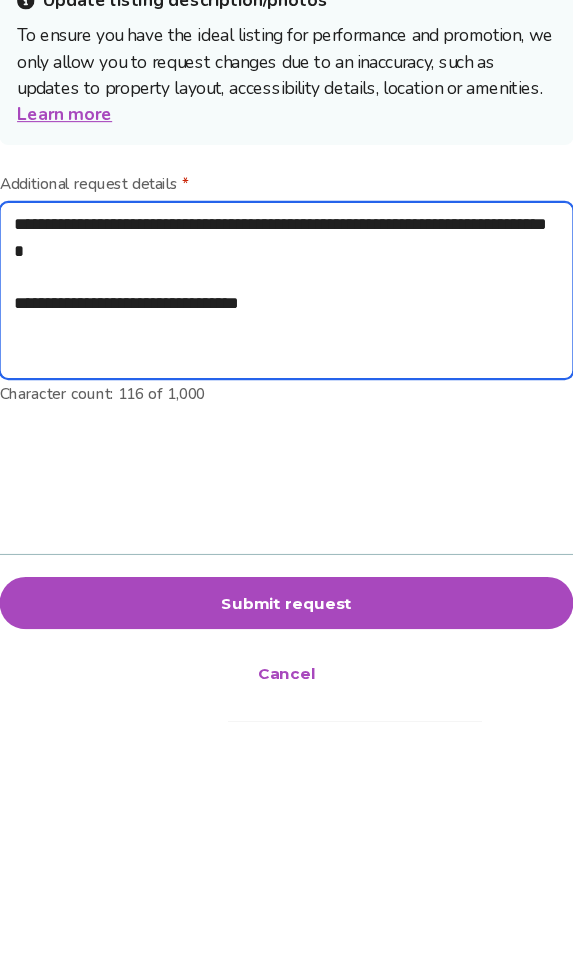 type on "*" 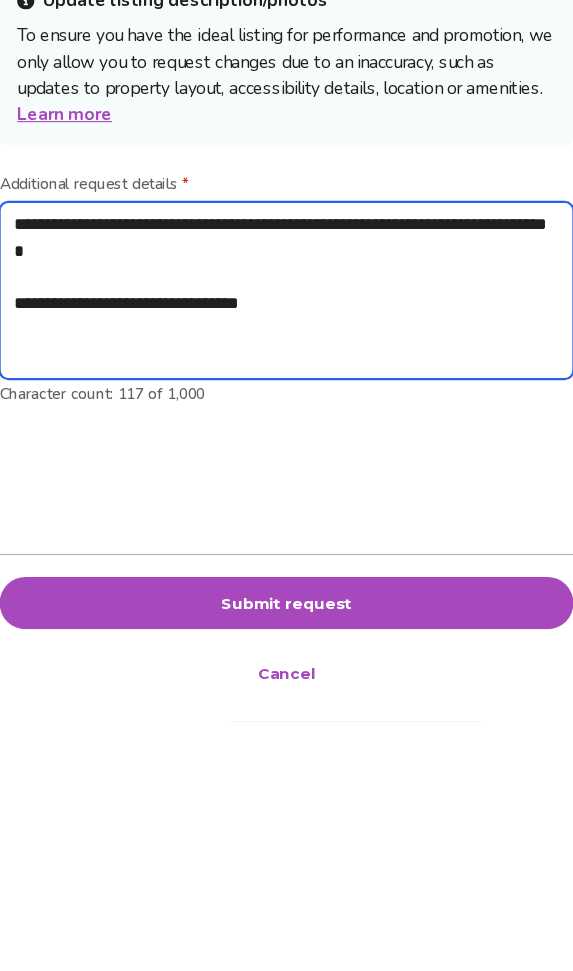 type on "**********" 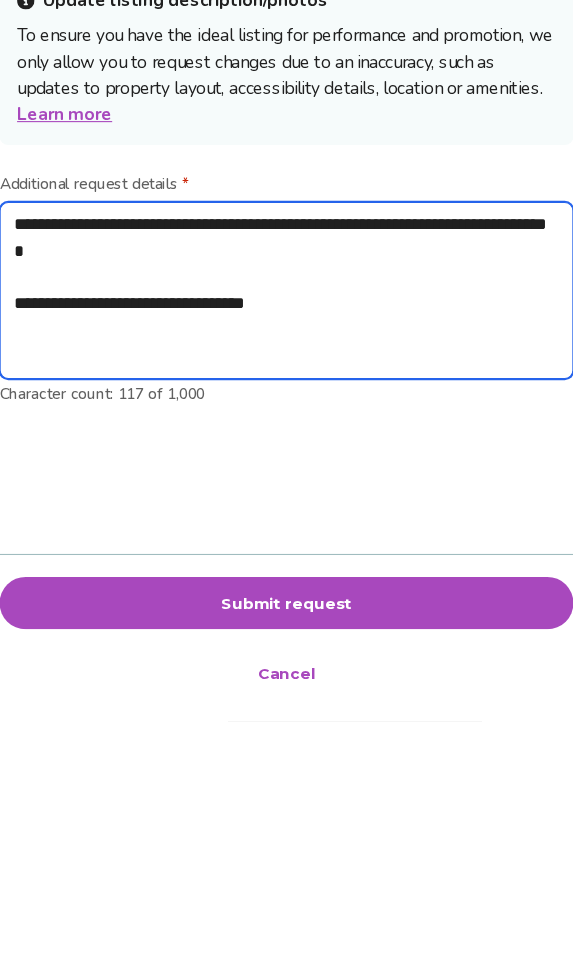 type on "**********" 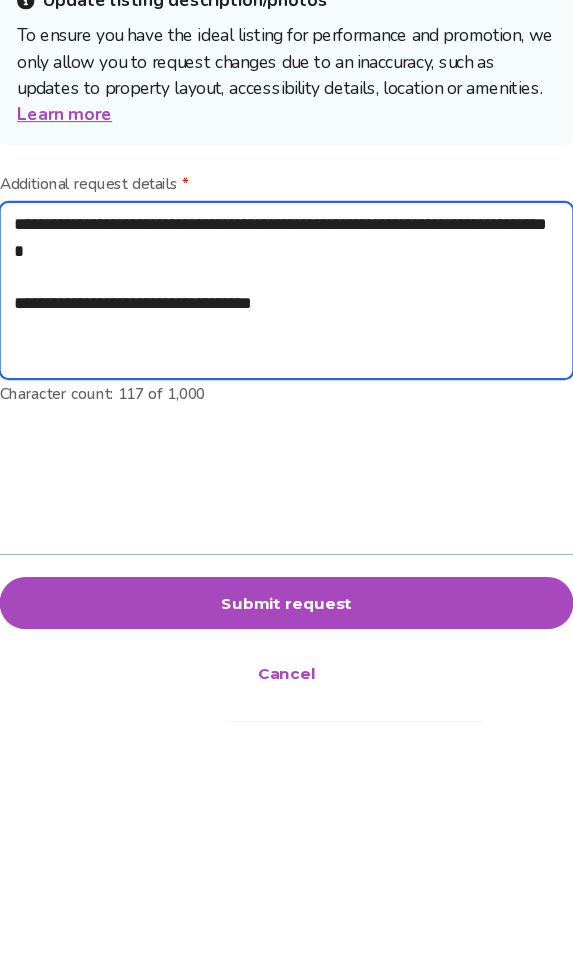 type on "*" 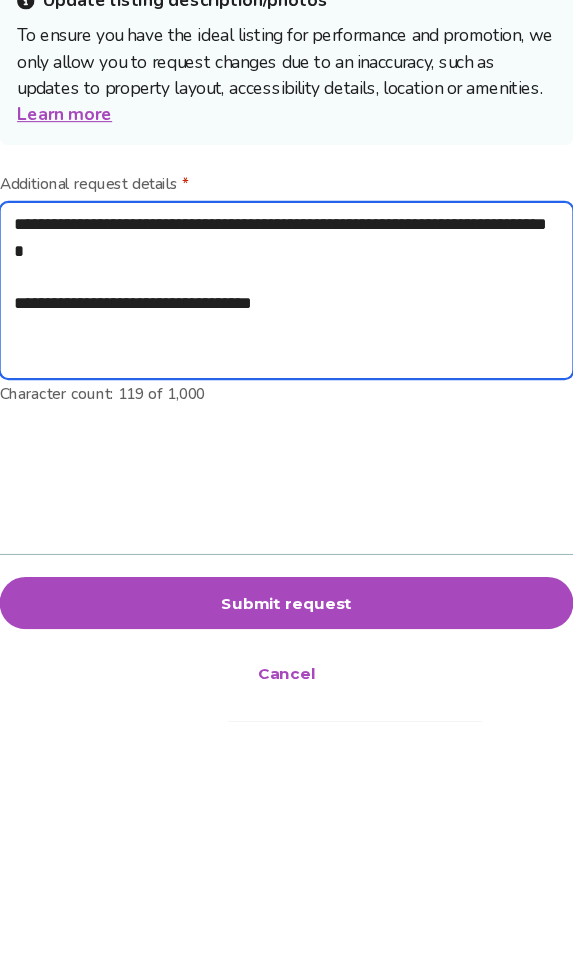 type on "**********" 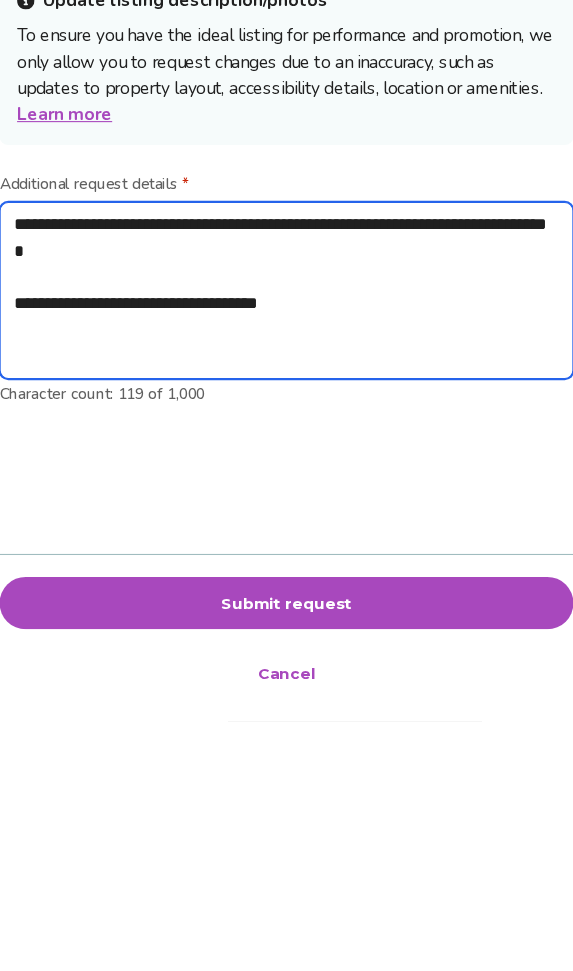 type on "*" 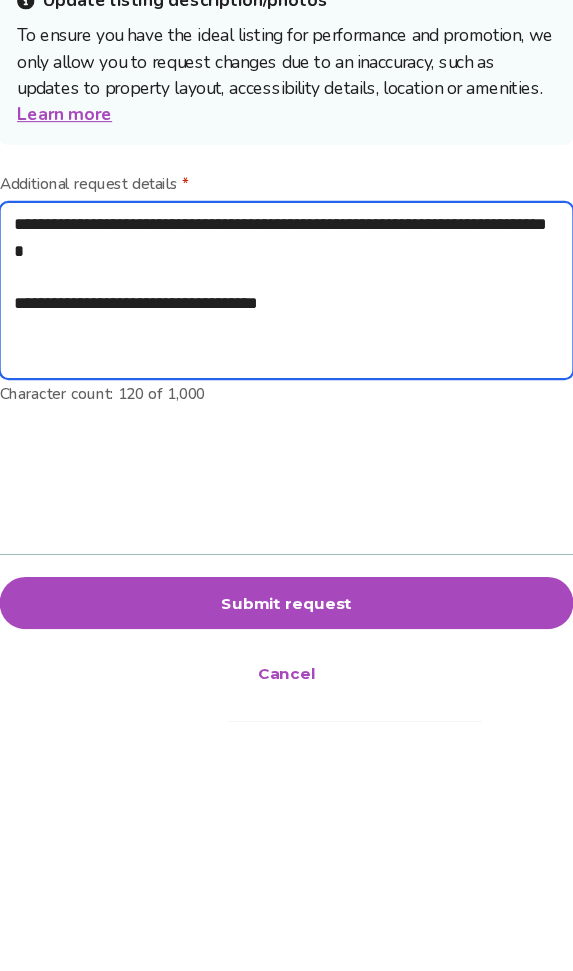 type on "**********" 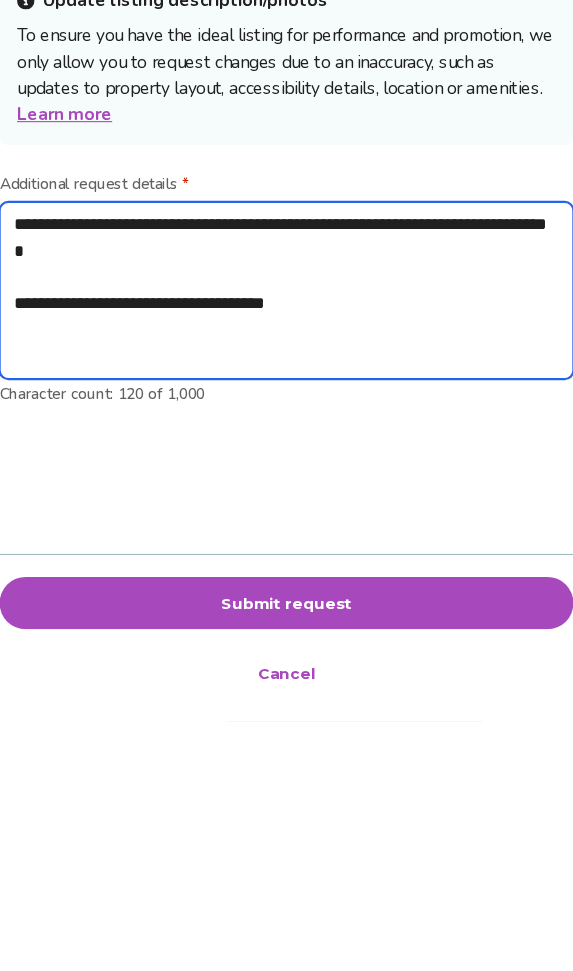 type on "*" 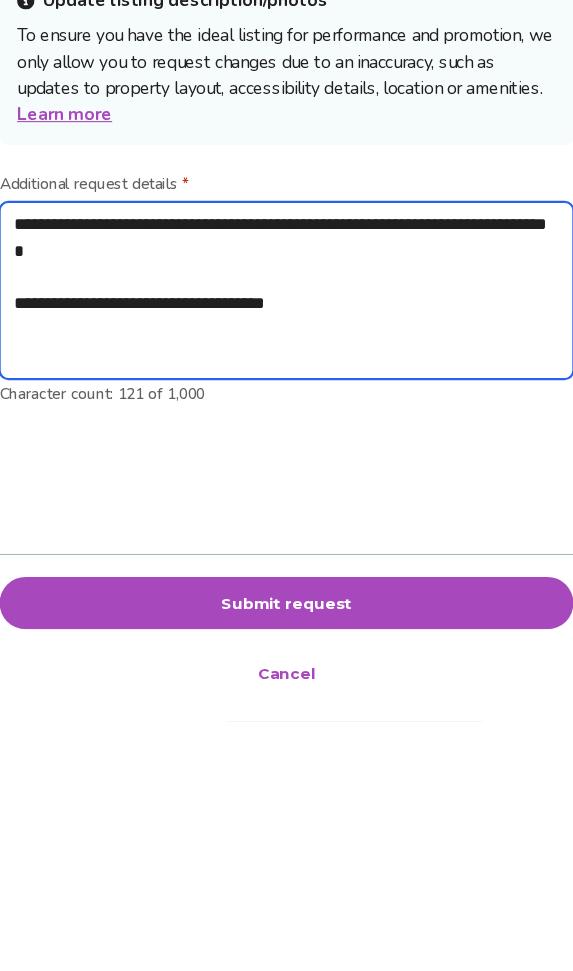 type on "**********" 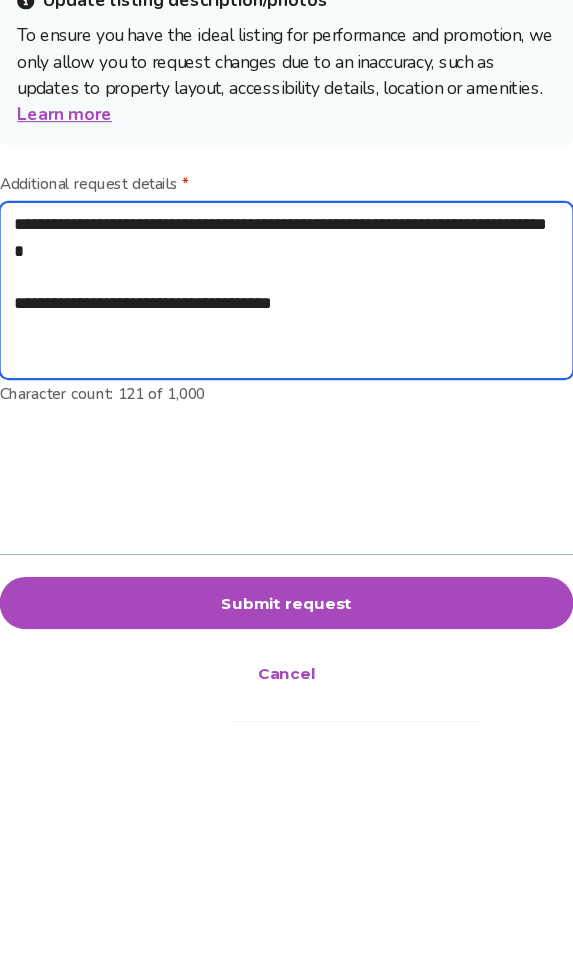 type on "*" 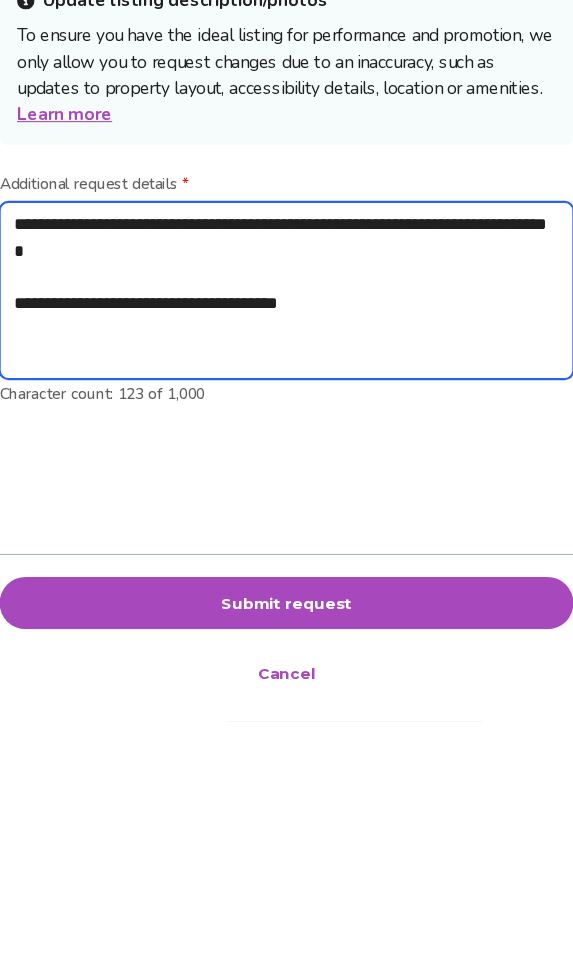 type on "**********" 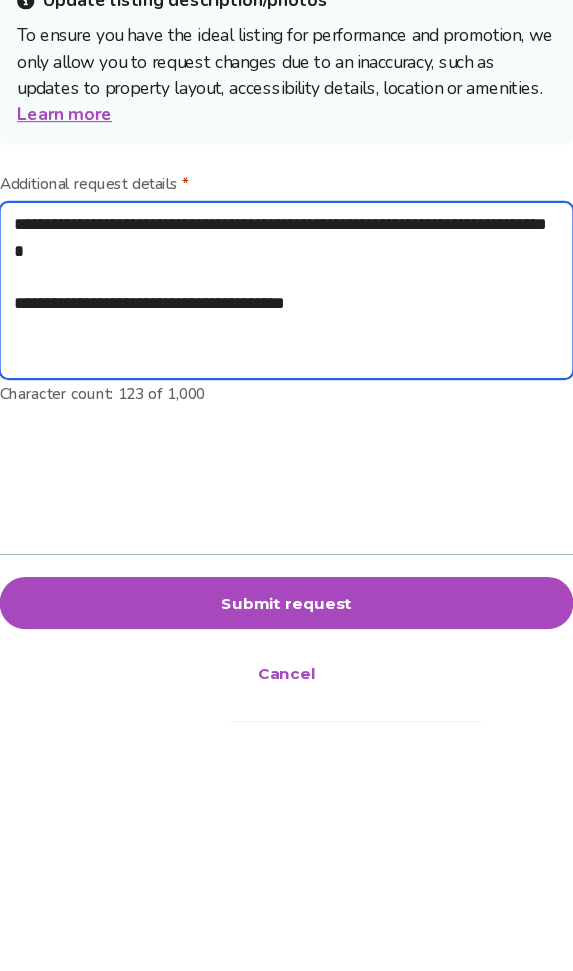 type on "*" 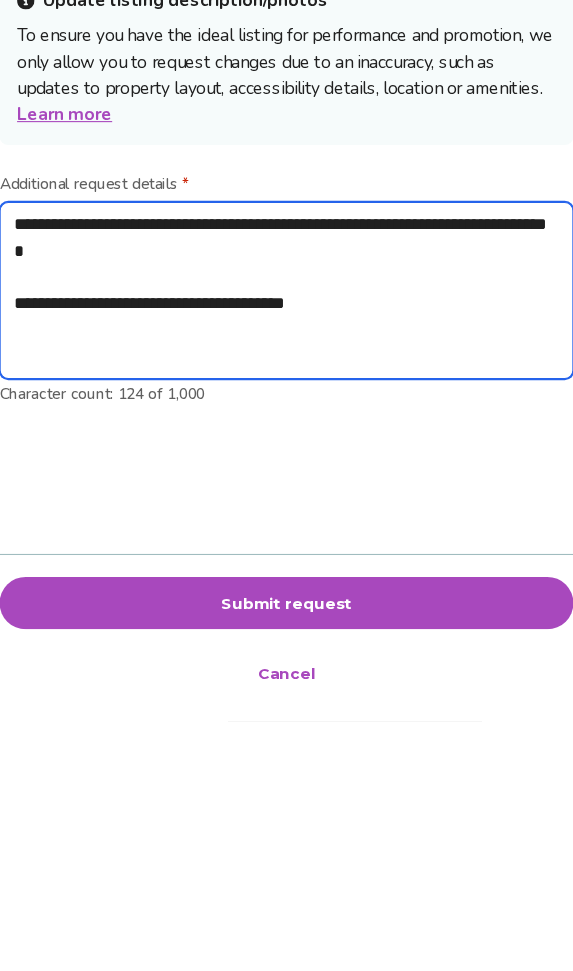 type on "**********" 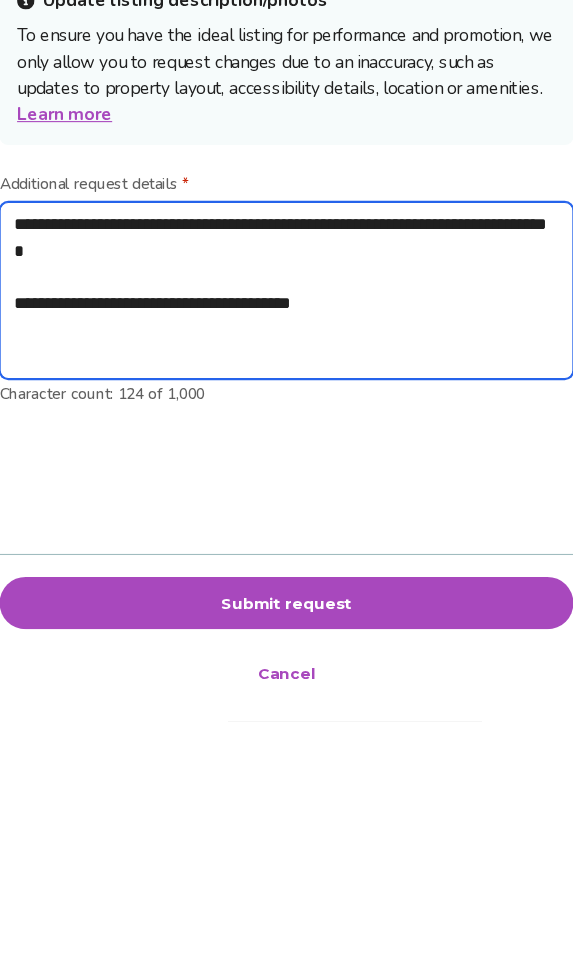 type on "*" 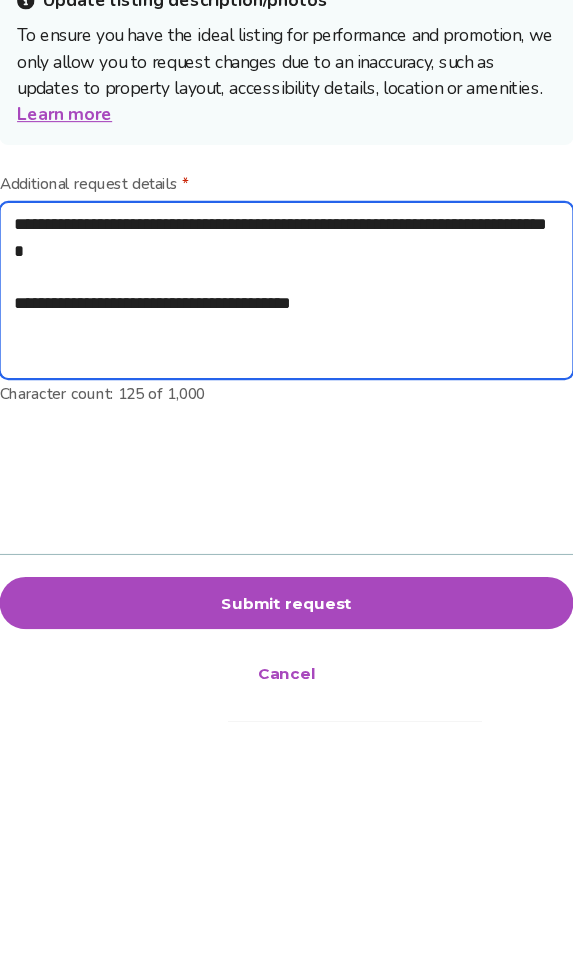 type on "**********" 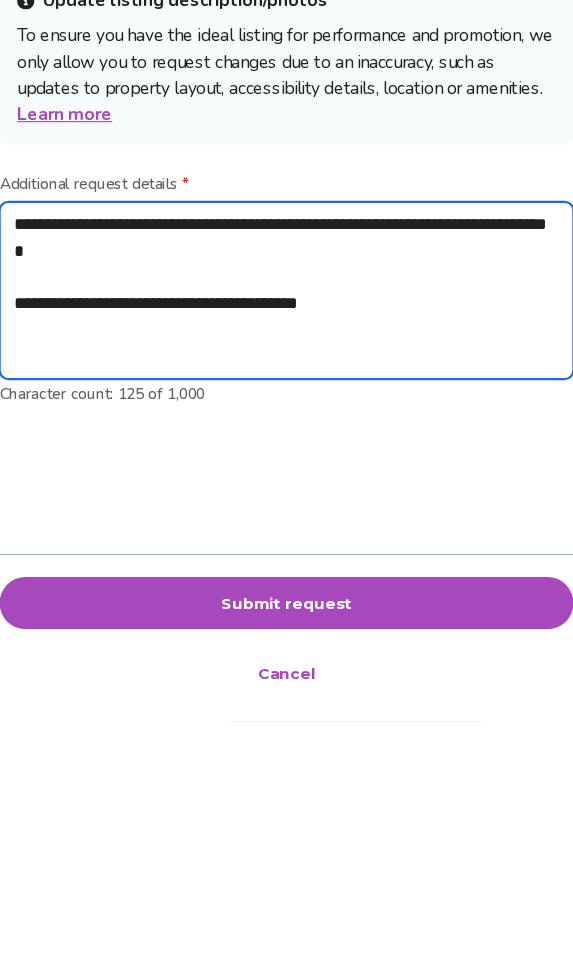 type on "*" 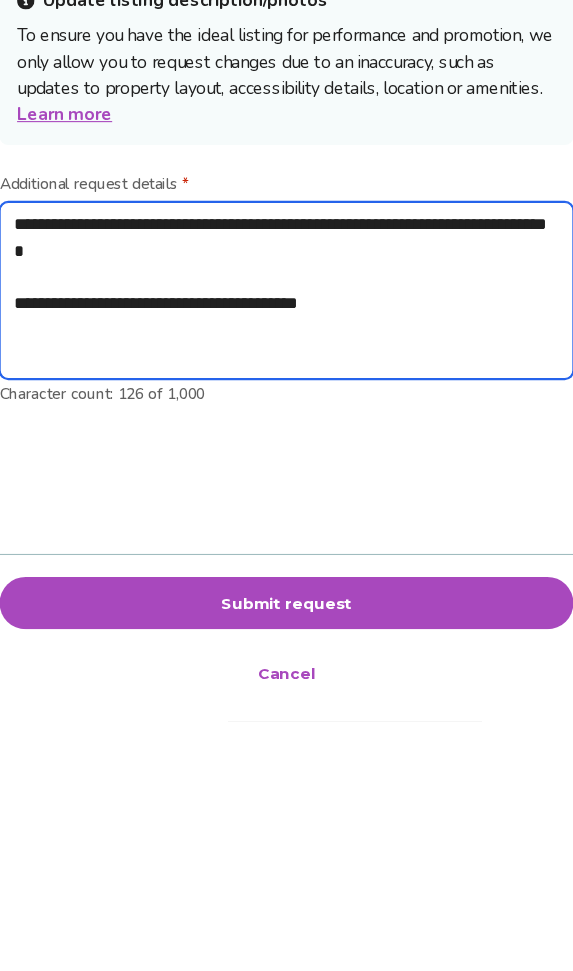 type on "**********" 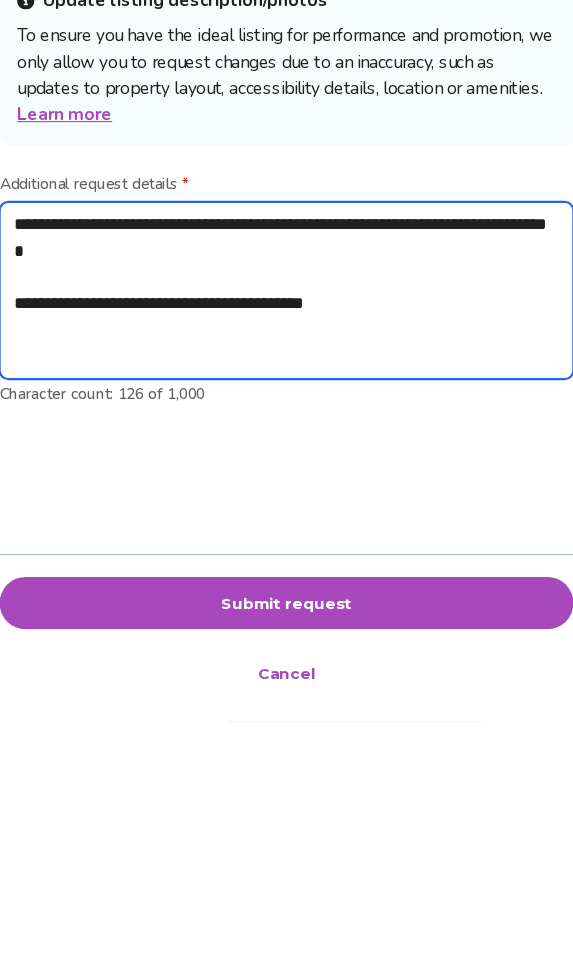 type on "*" 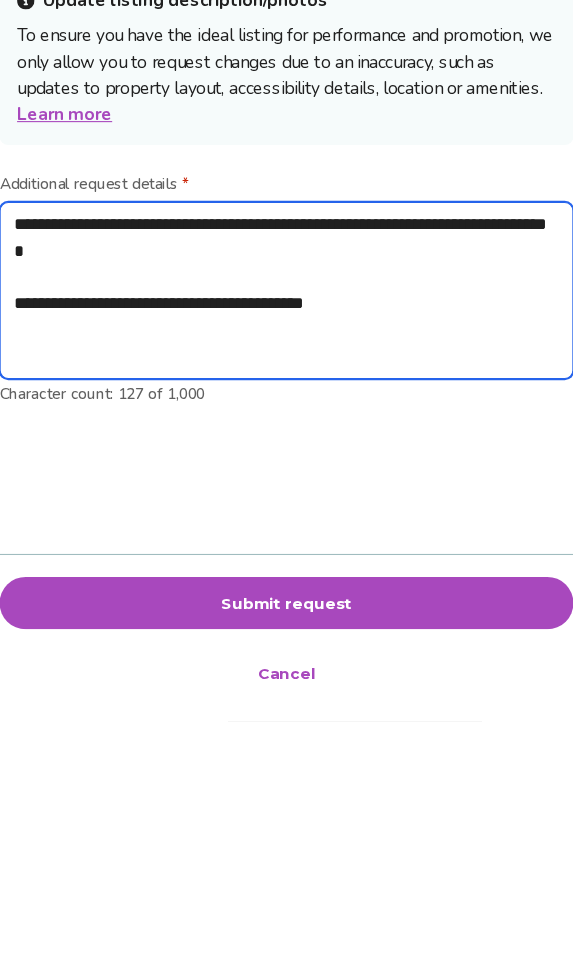type on "**********" 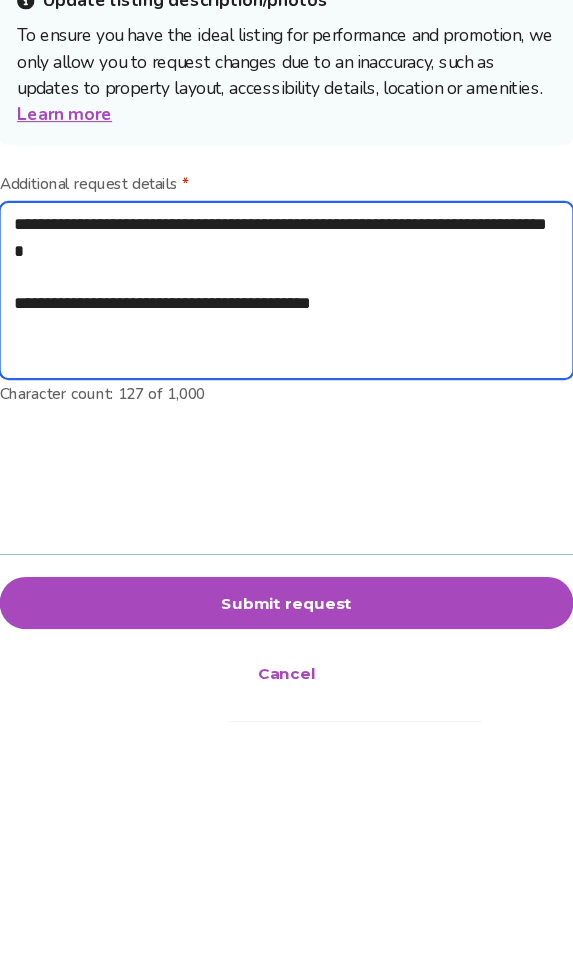 type on "*" 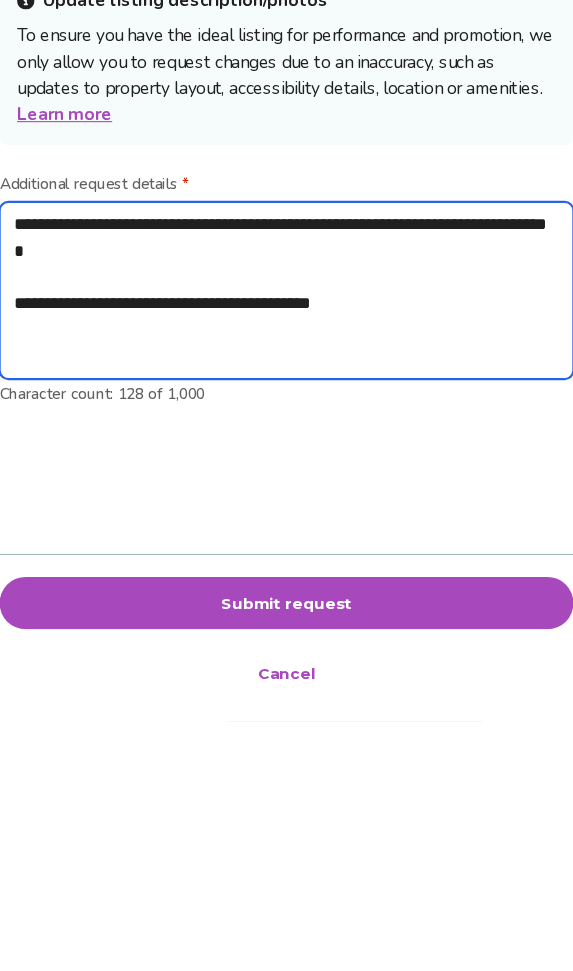 type on "**********" 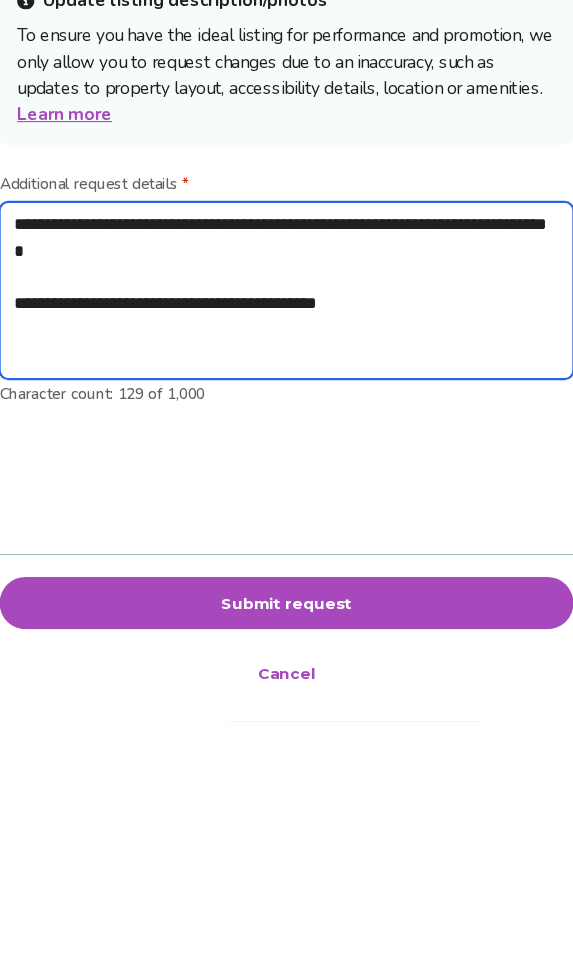 type on "**********" 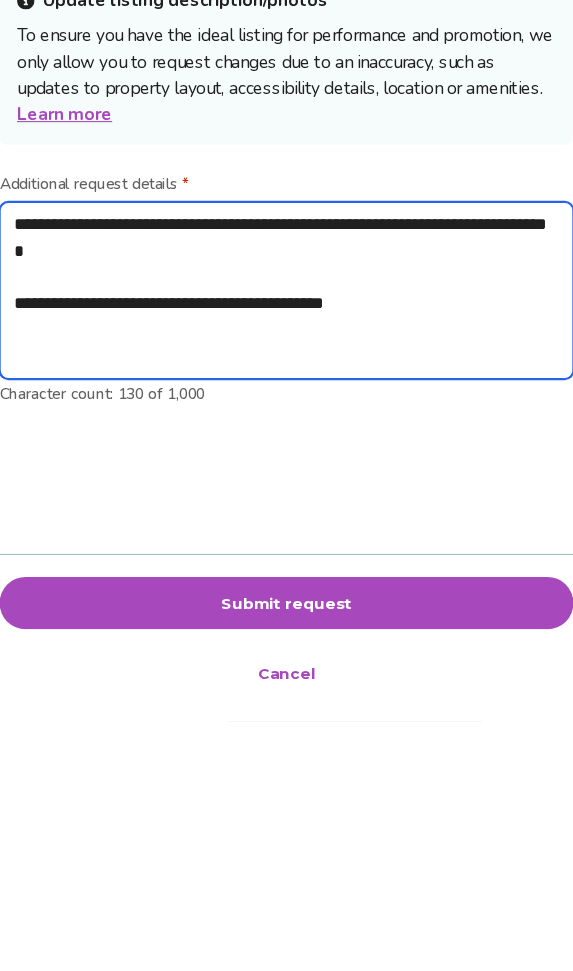type on "**********" 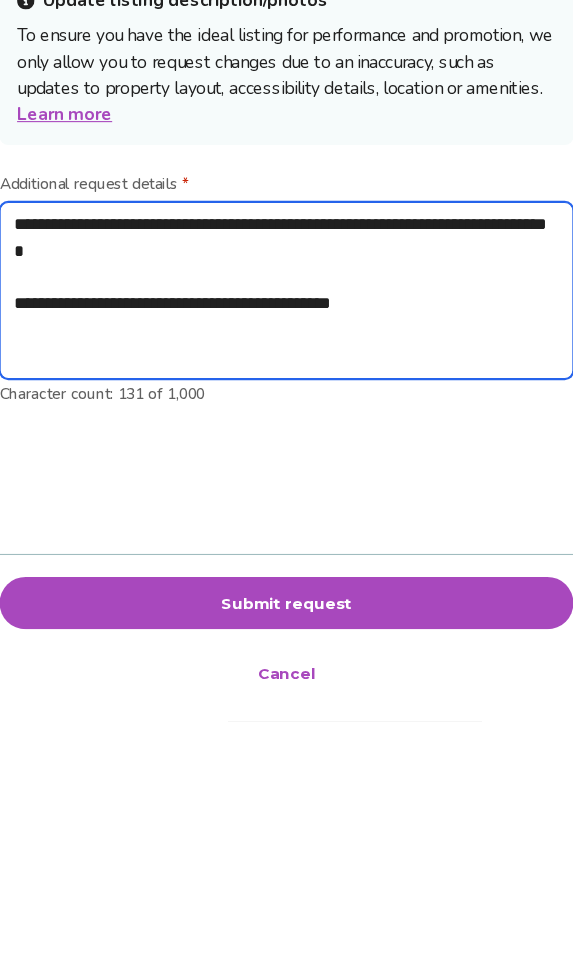 type on "**********" 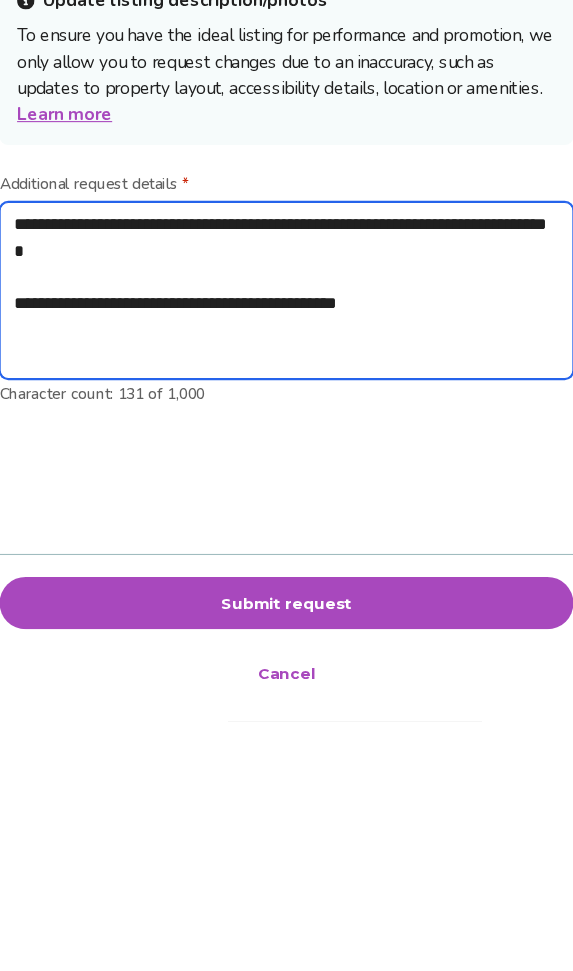 type on "*" 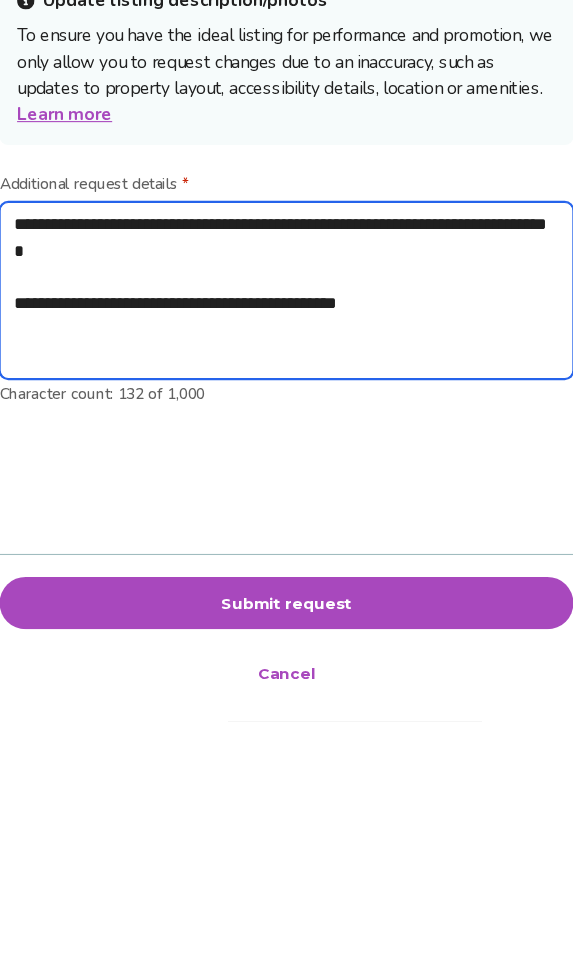 type on "**********" 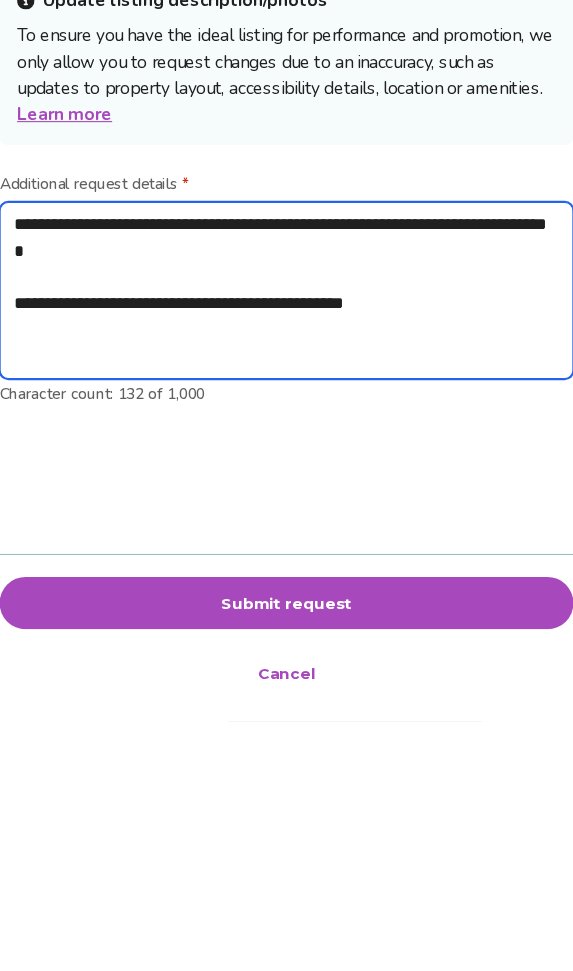type on "*" 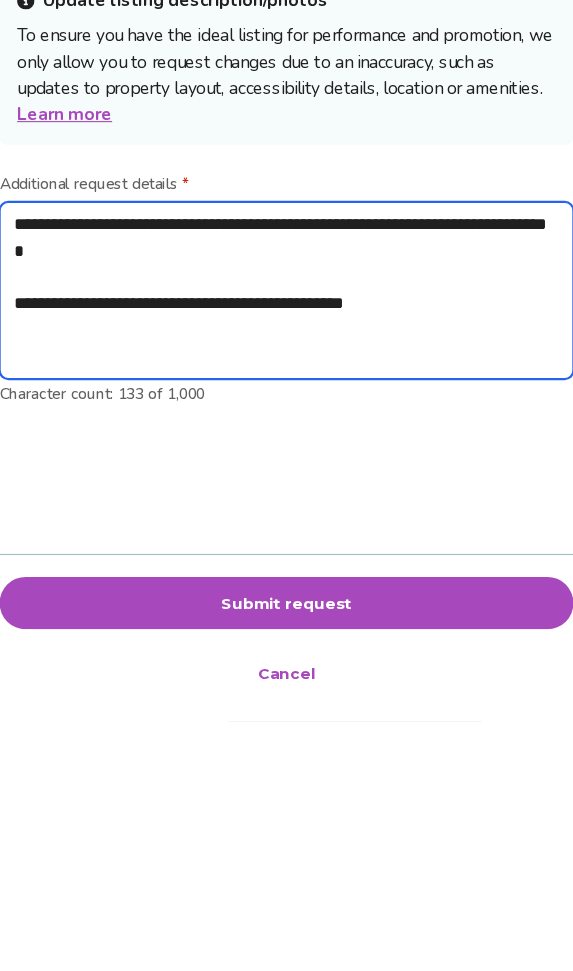 type on "**********" 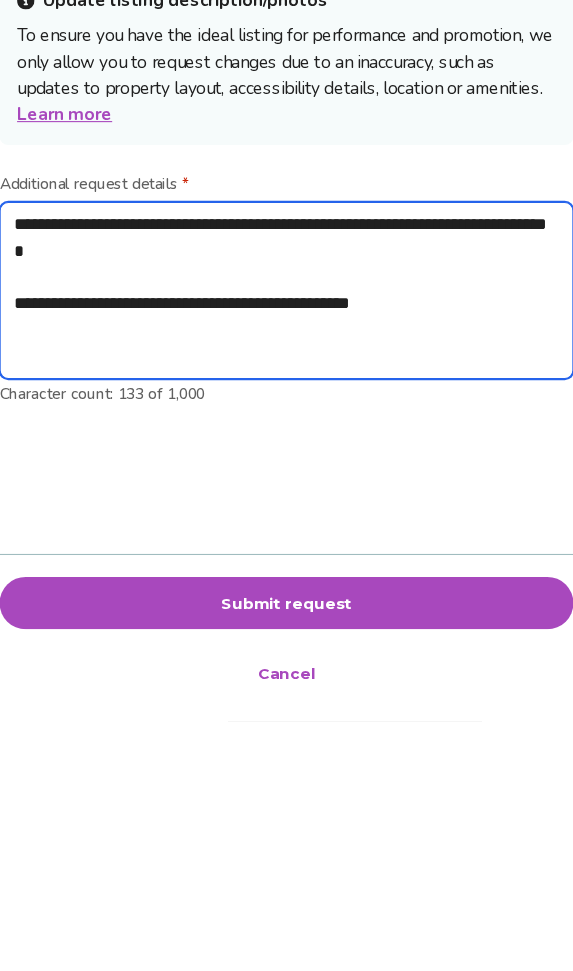 type on "*" 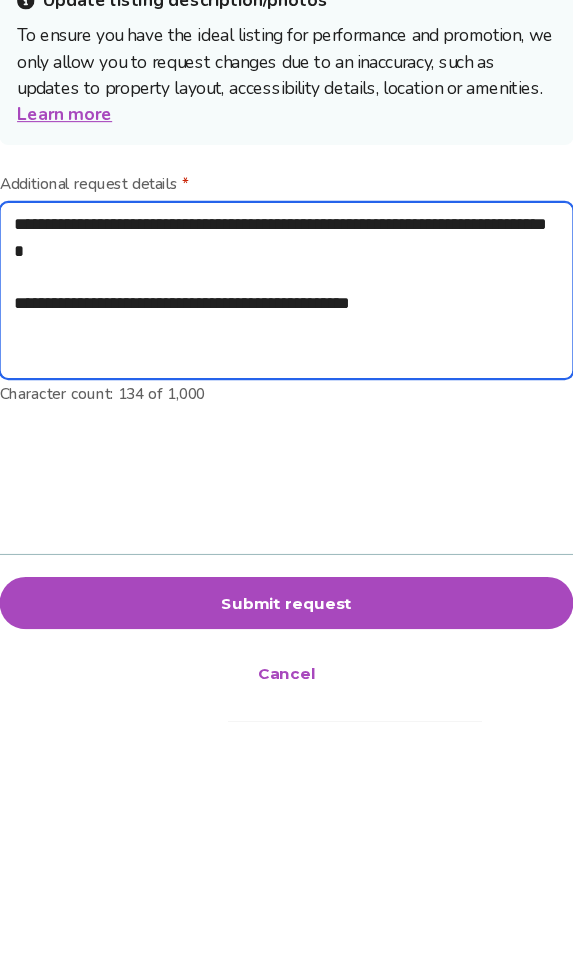 type on "**********" 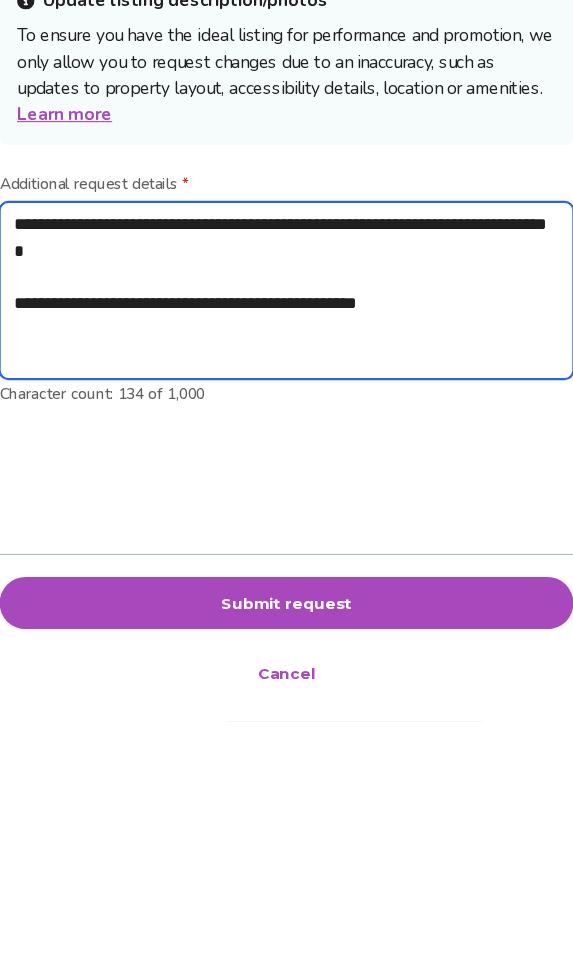 type on "*" 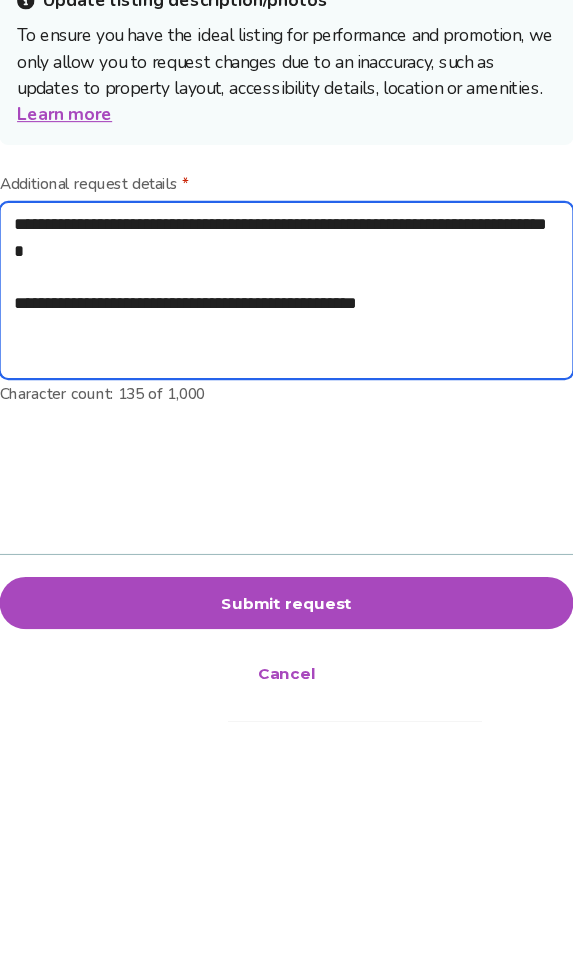 type on "**********" 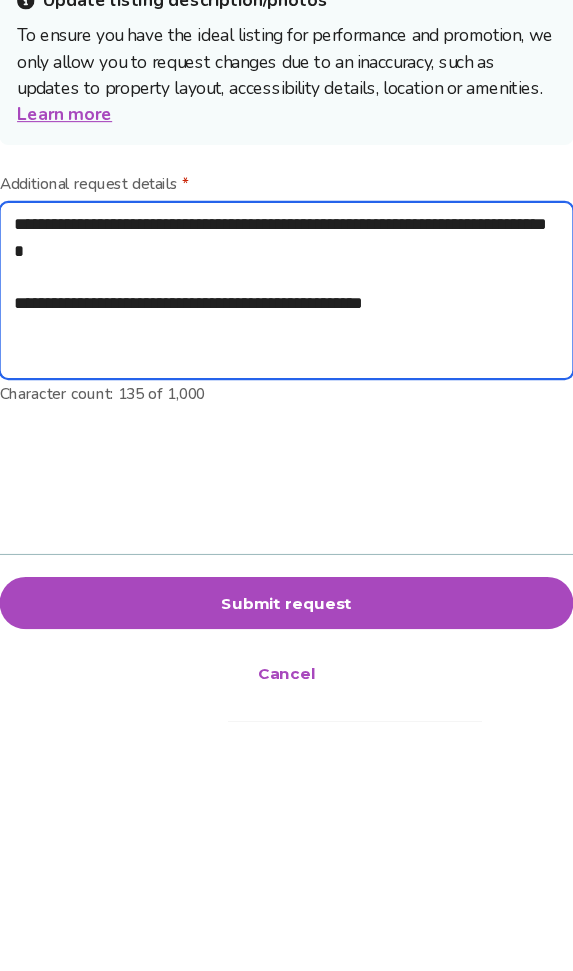 type on "*" 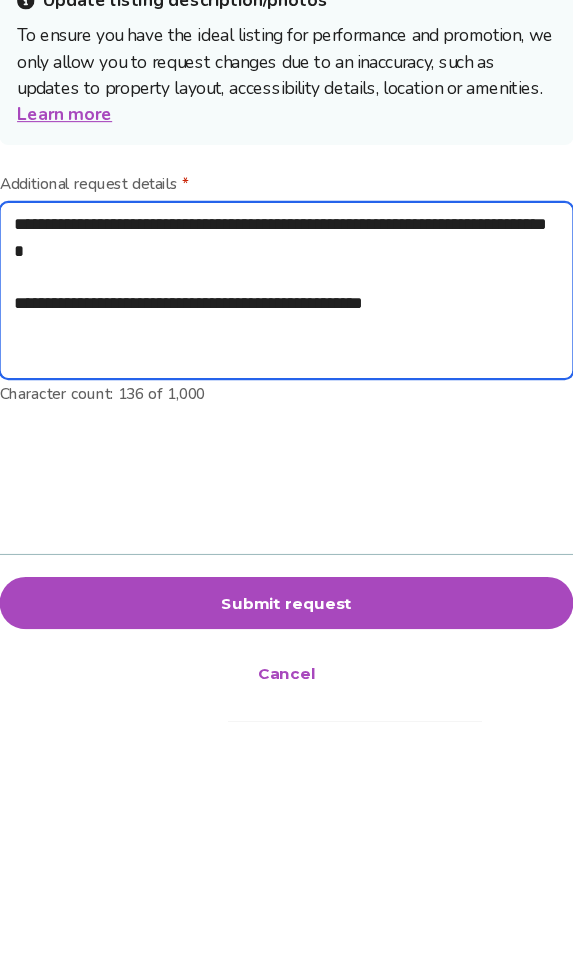 type on "**********" 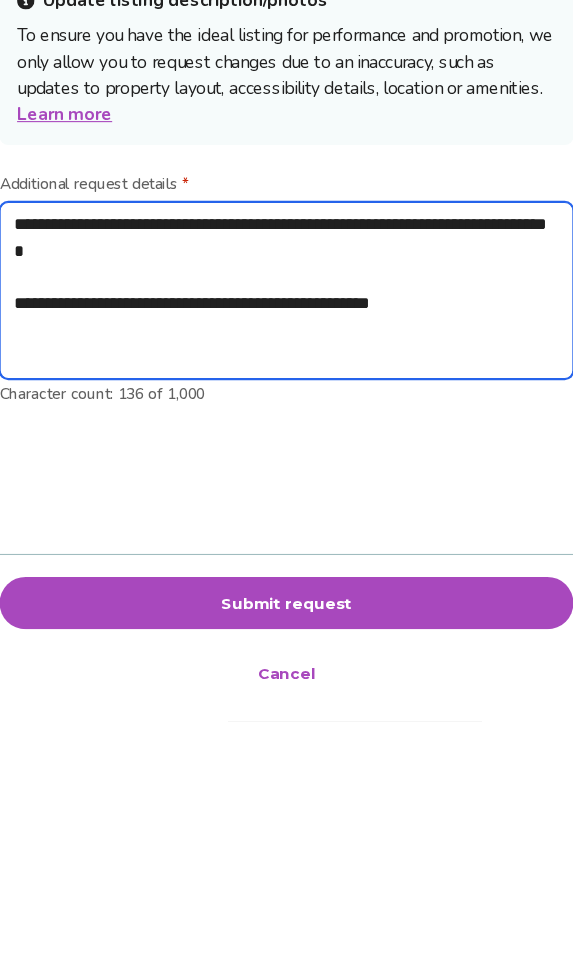 type on "*" 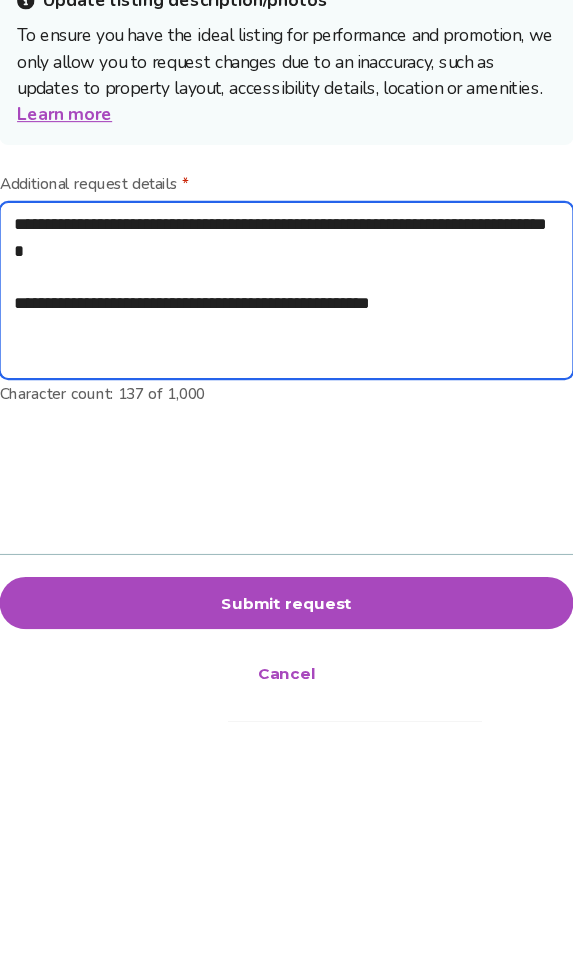 type on "**********" 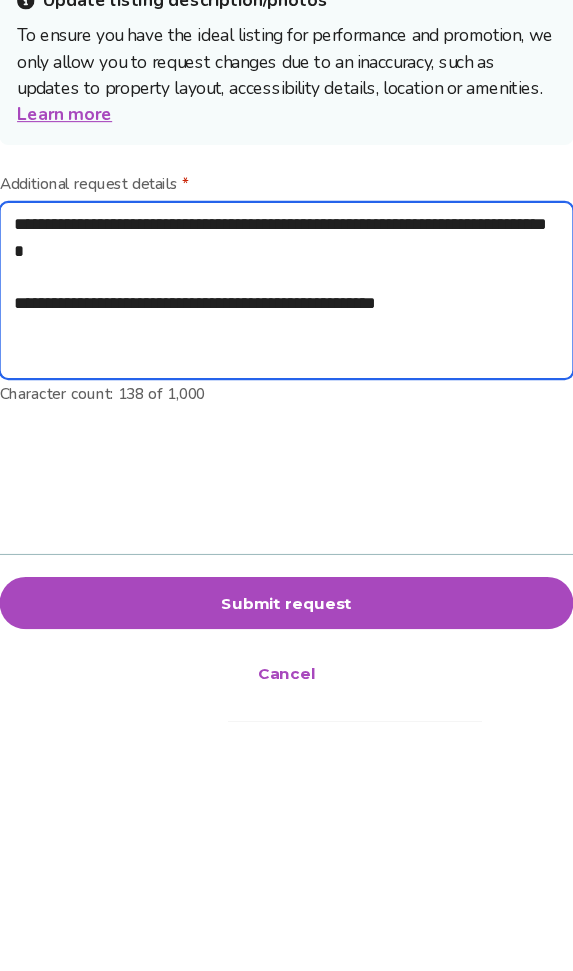type on "**********" 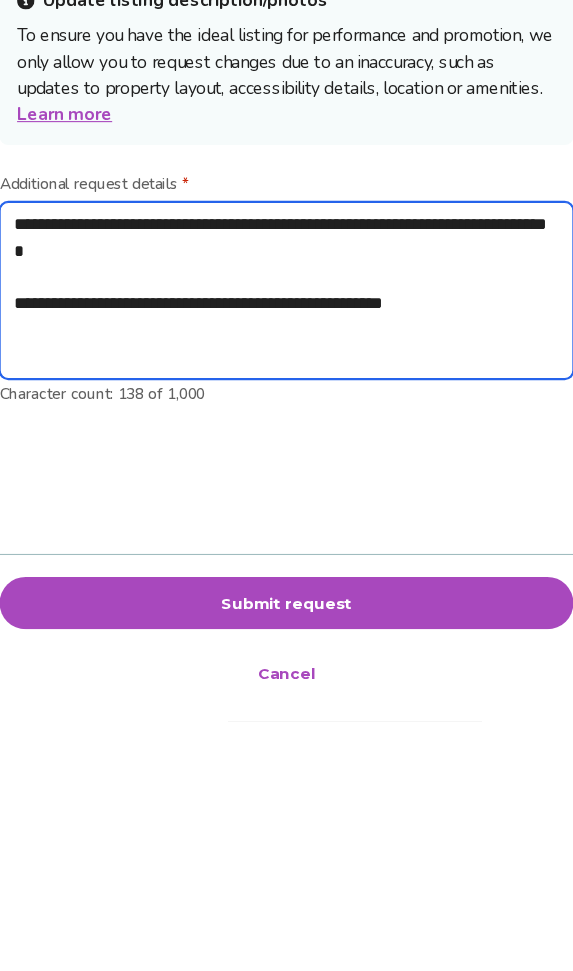 type on "*" 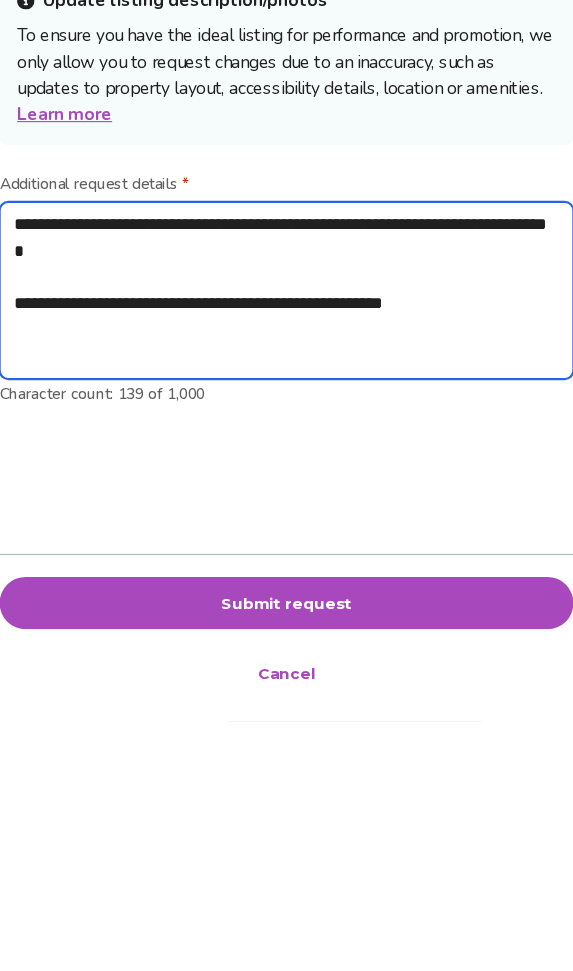 type on "**********" 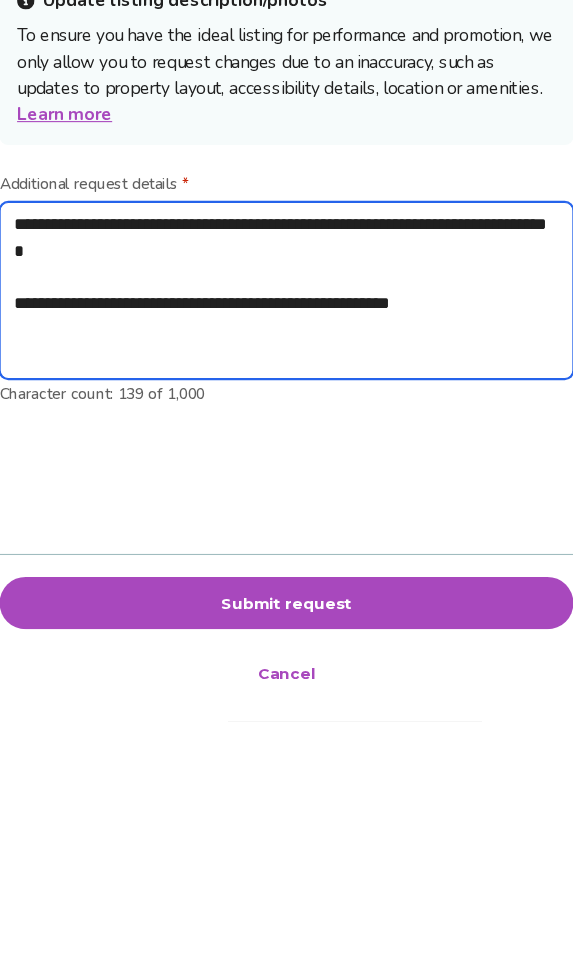 type on "*" 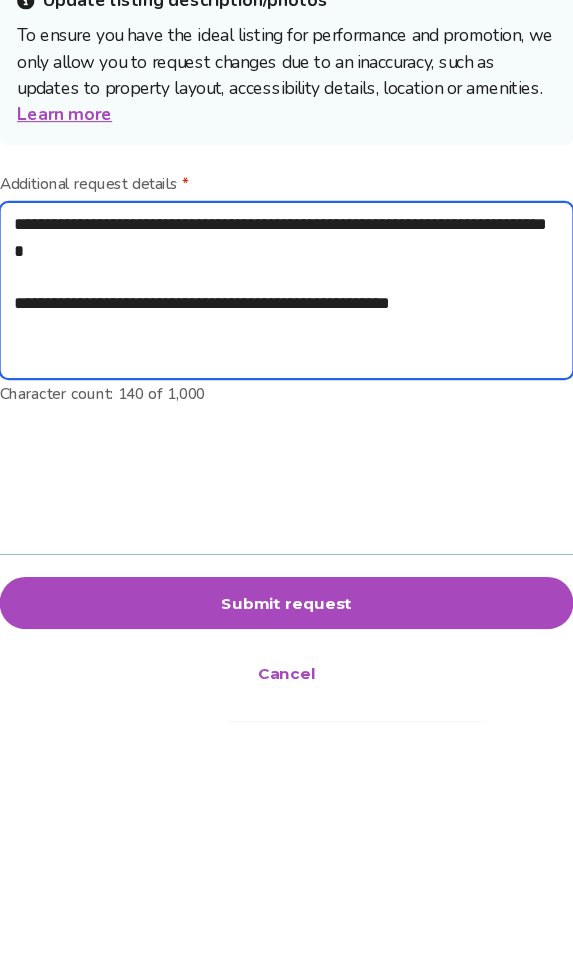 type on "**********" 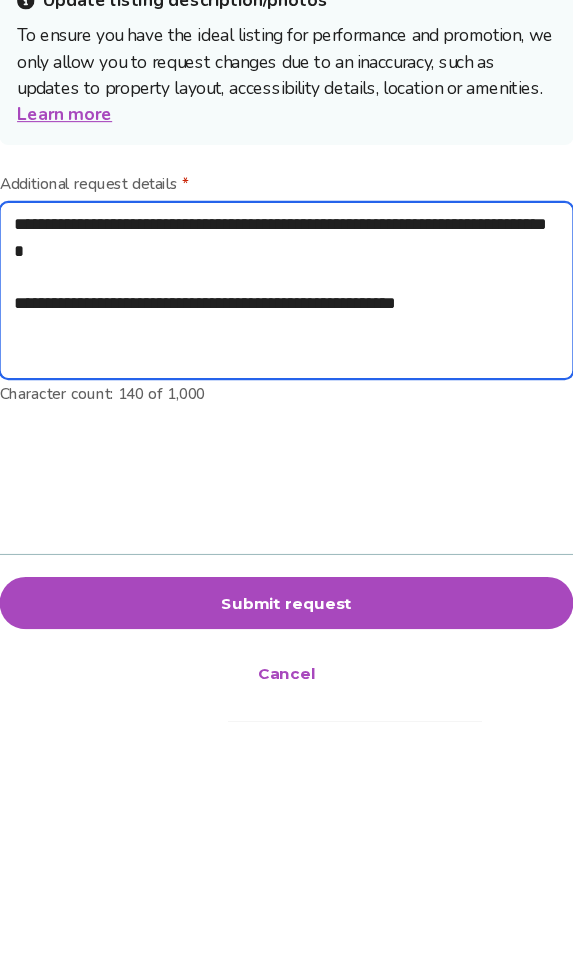 type on "*" 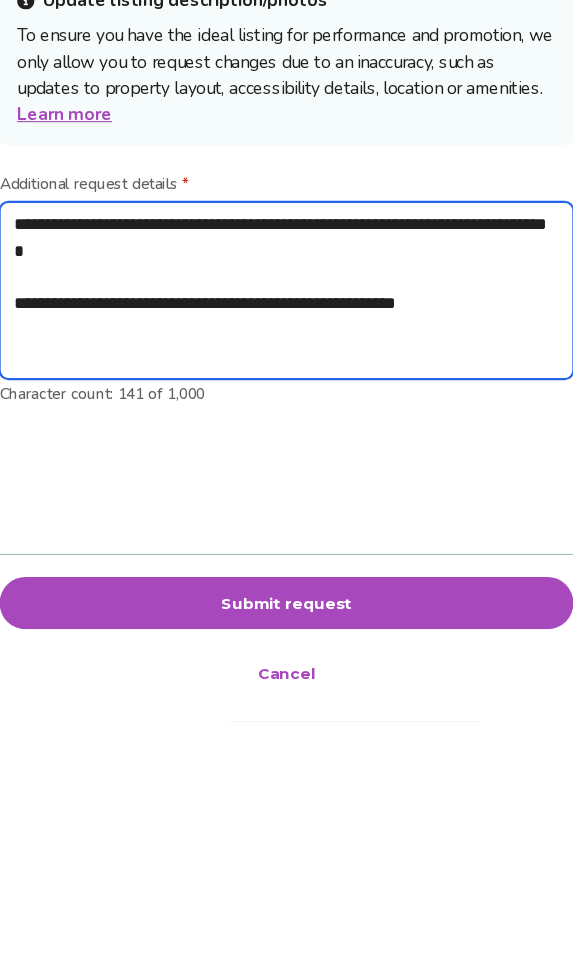 type on "**********" 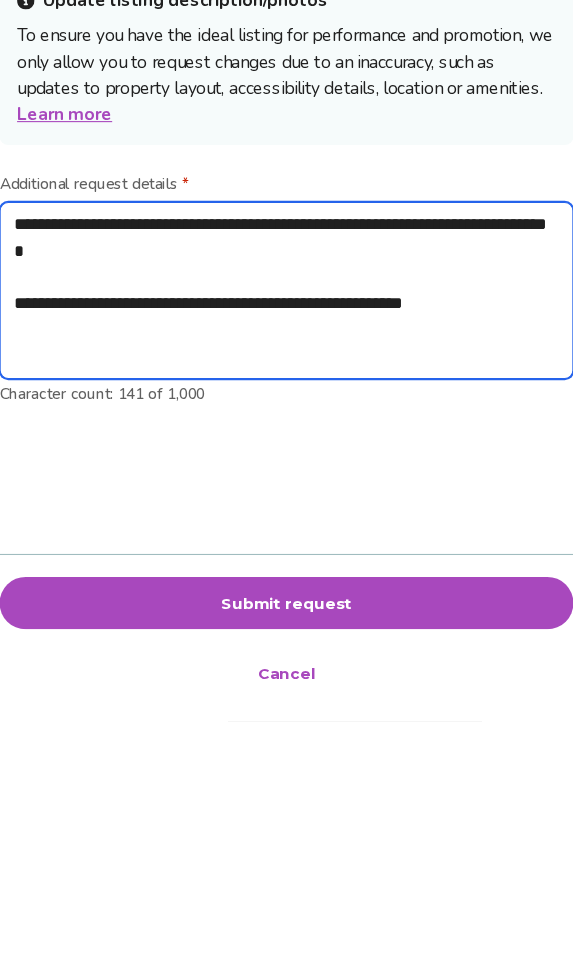 type on "**********" 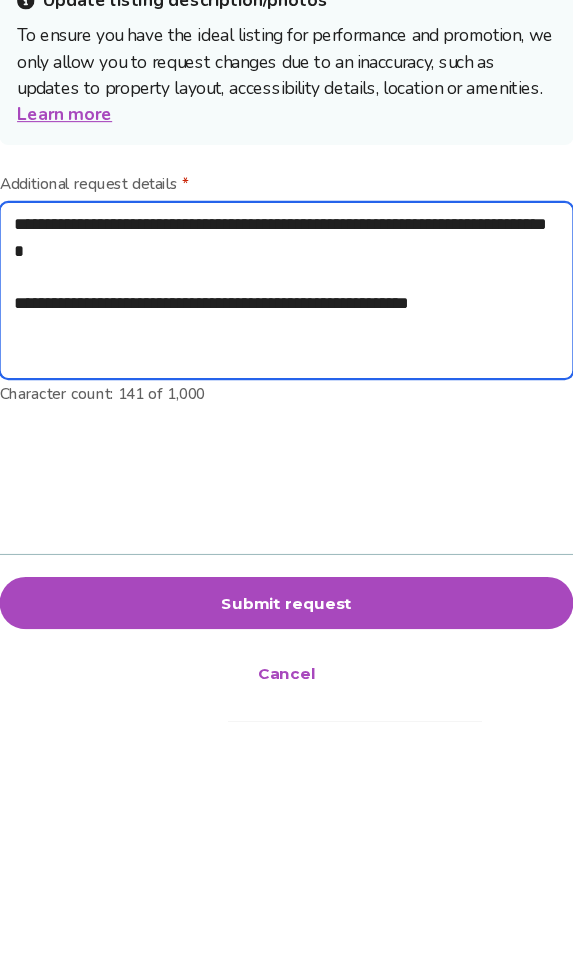 type on "*" 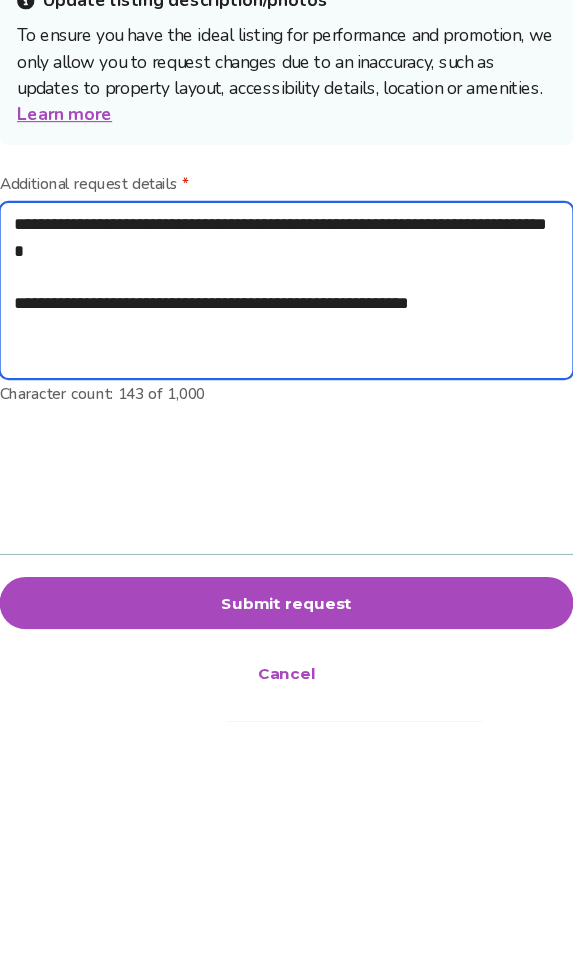 type on "**********" 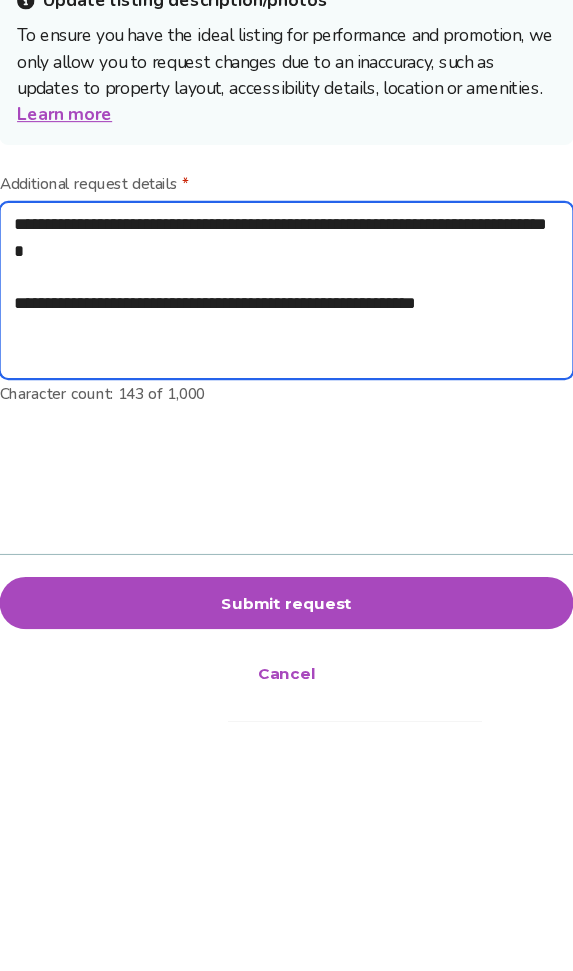 type on "*" 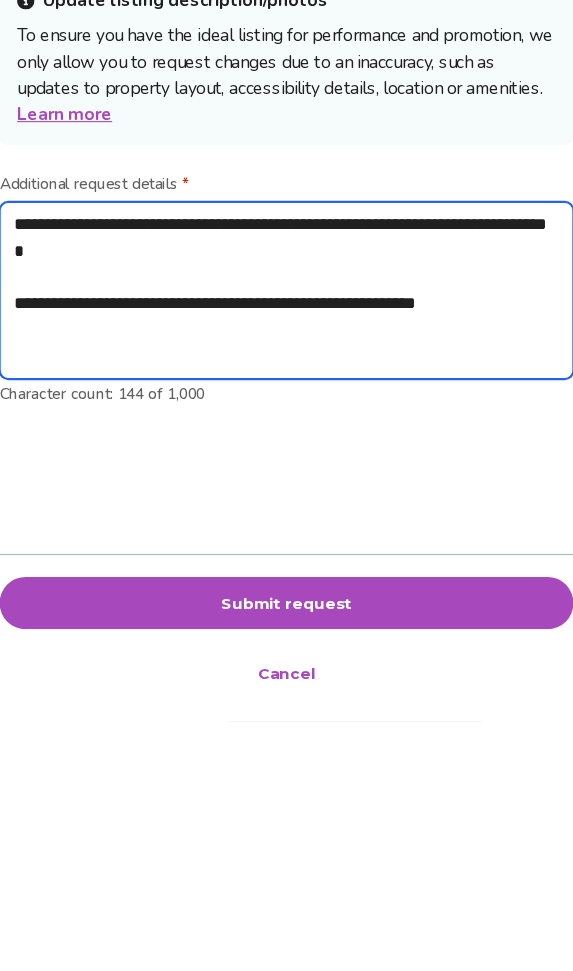 type on "**********" 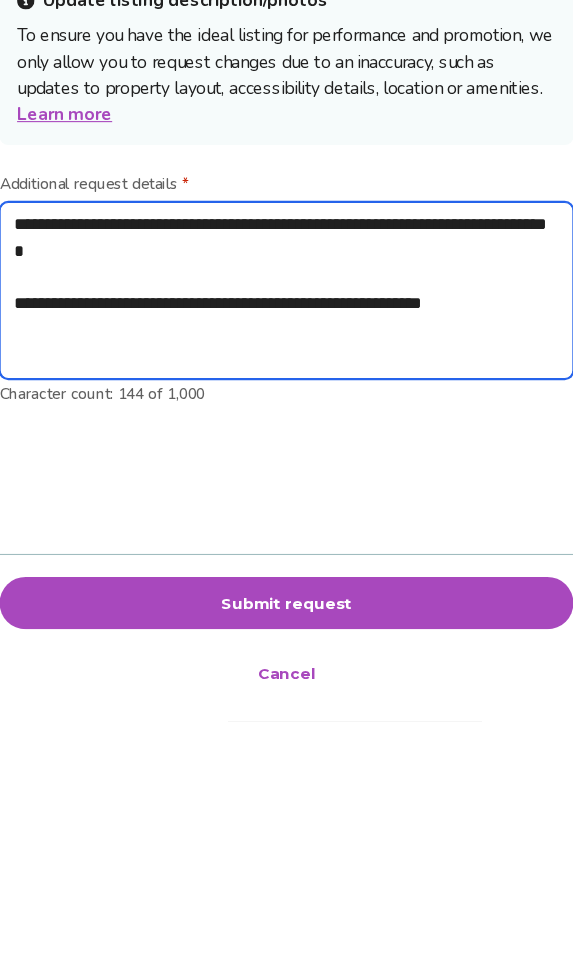 type on "*" 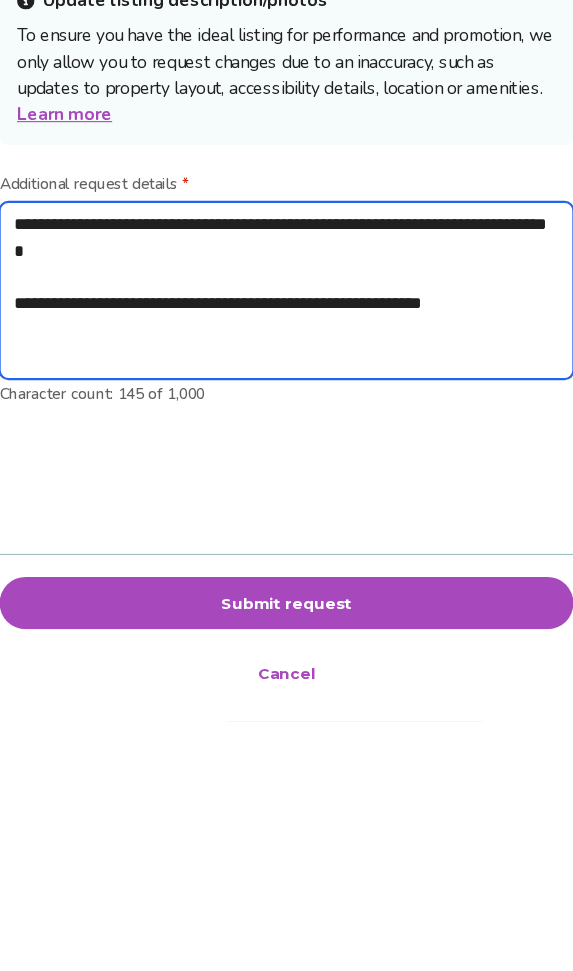 type on "**********" 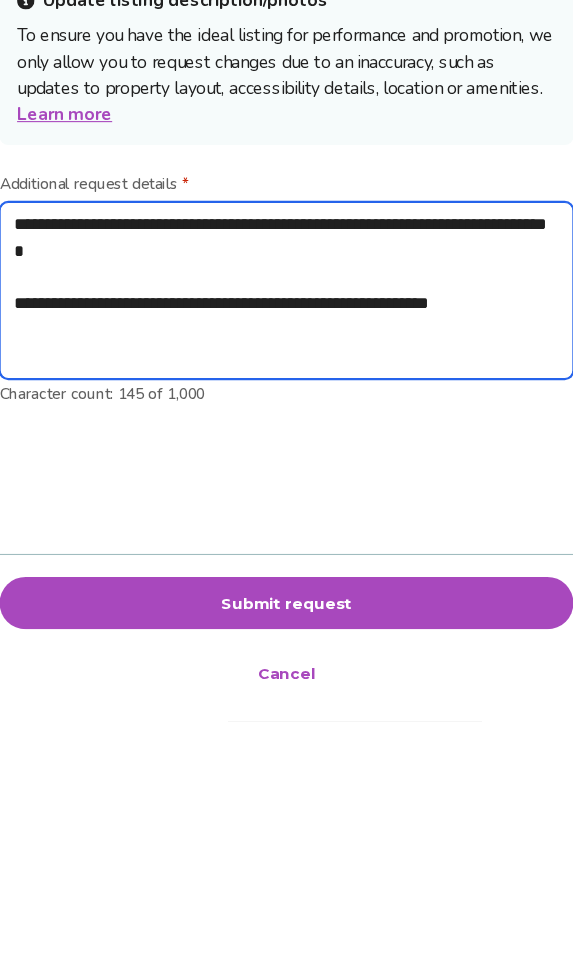 type on "*" 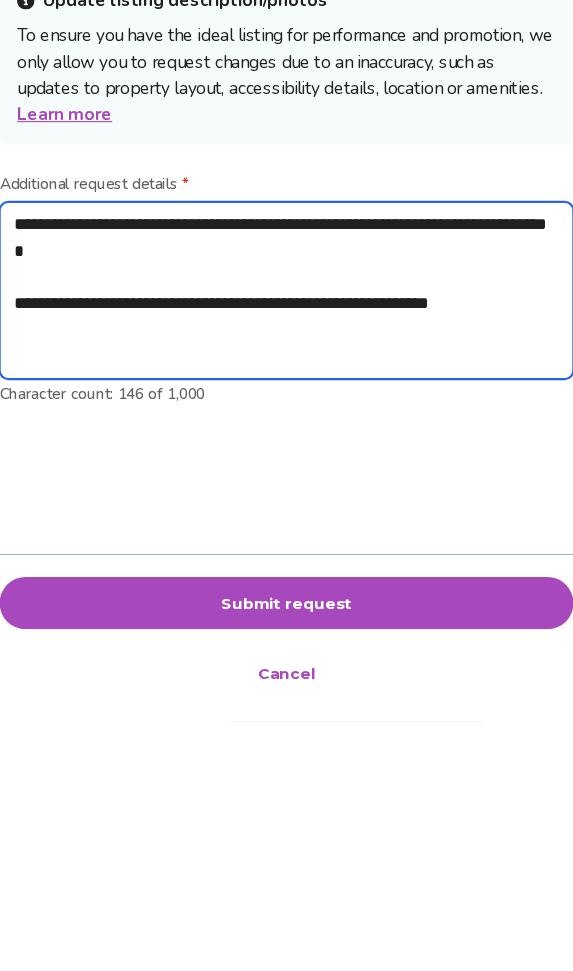 type on "**********" 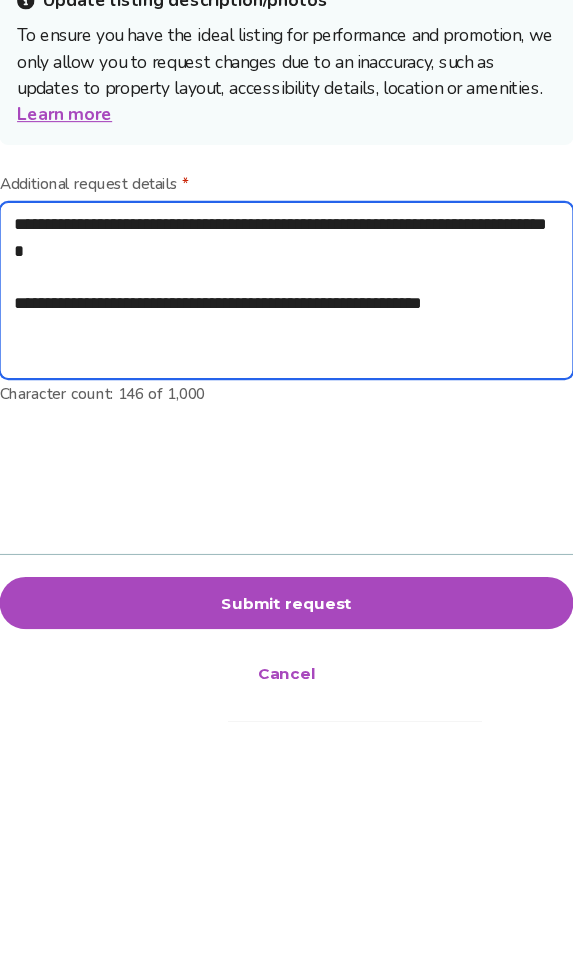 type on "*" 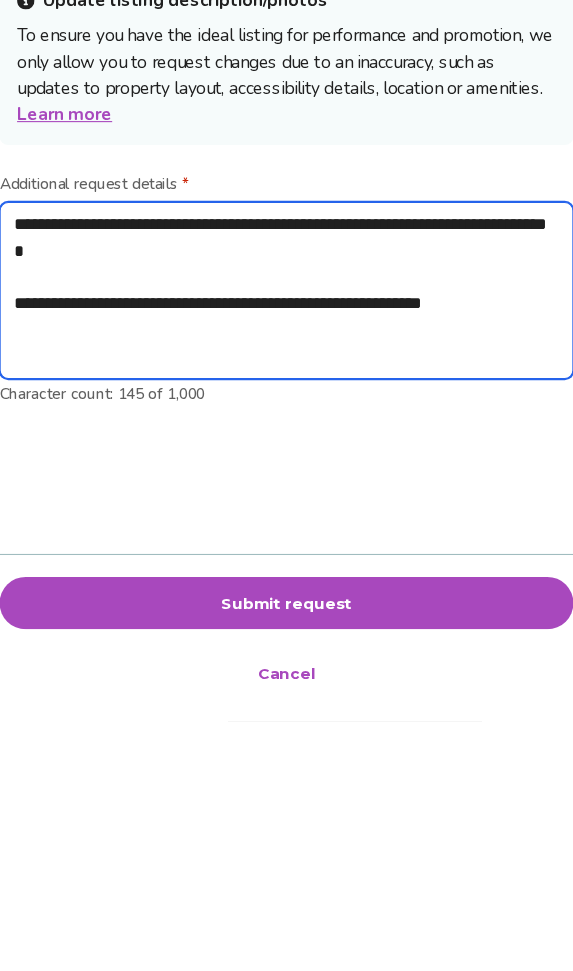 type on "**********" 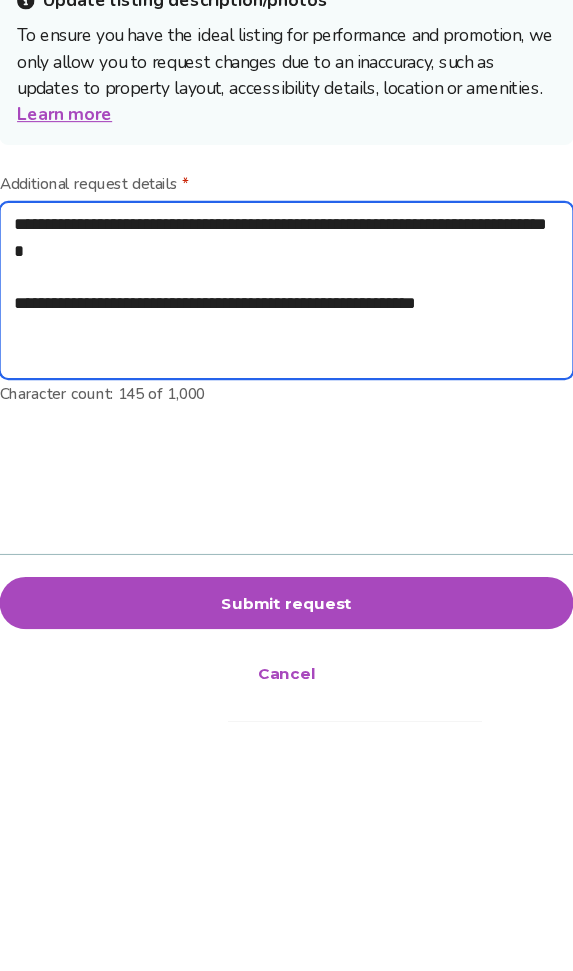 type on "**********" 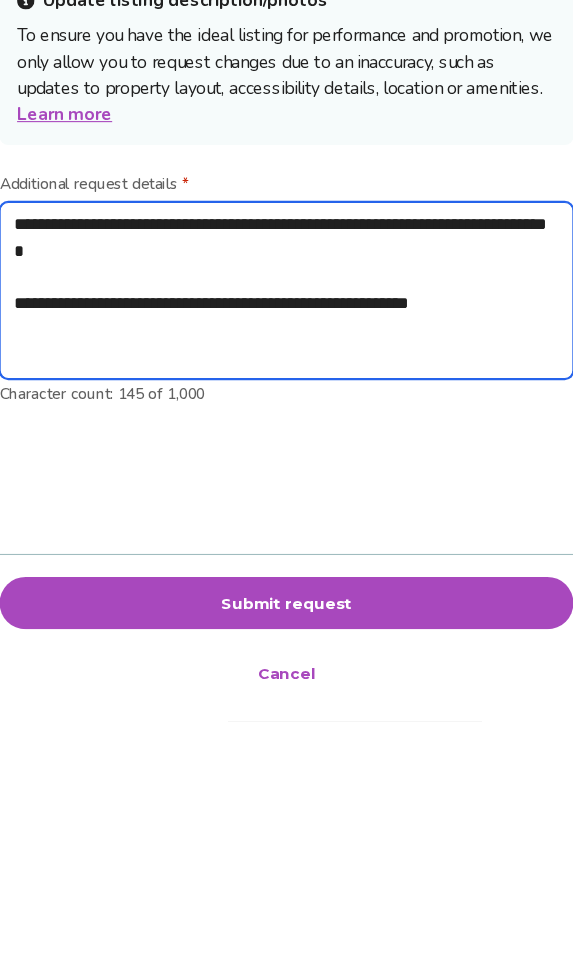 type on "*" 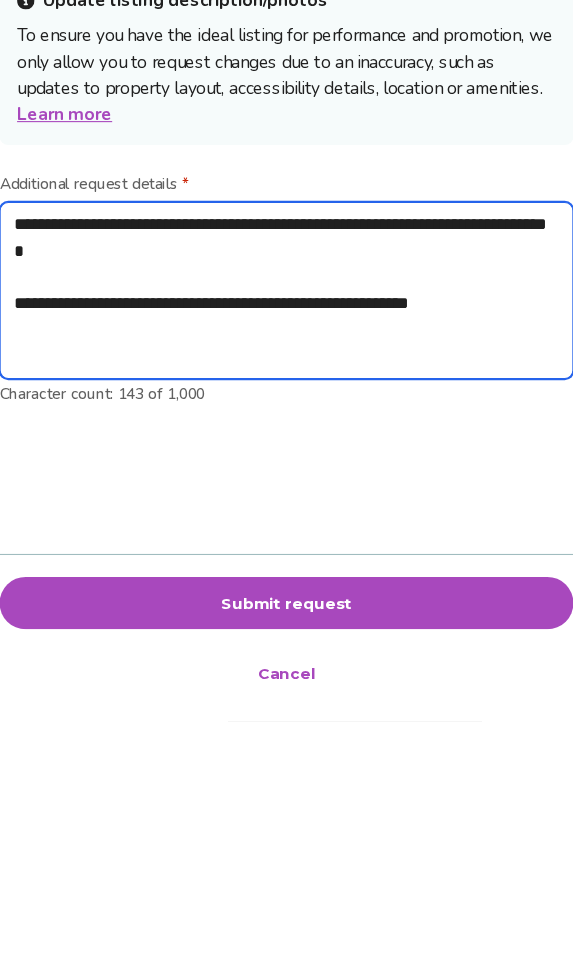 type on "**********" 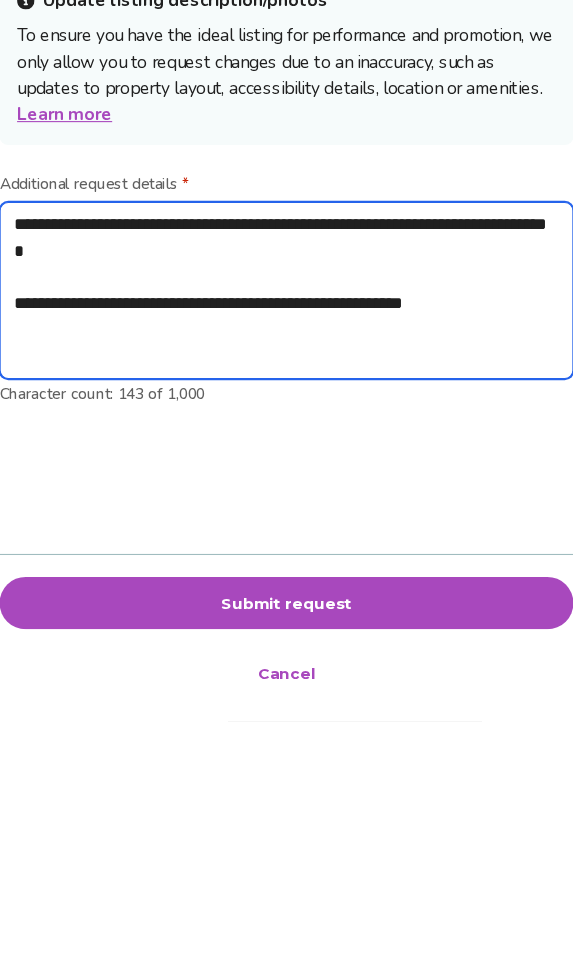 type on "*" 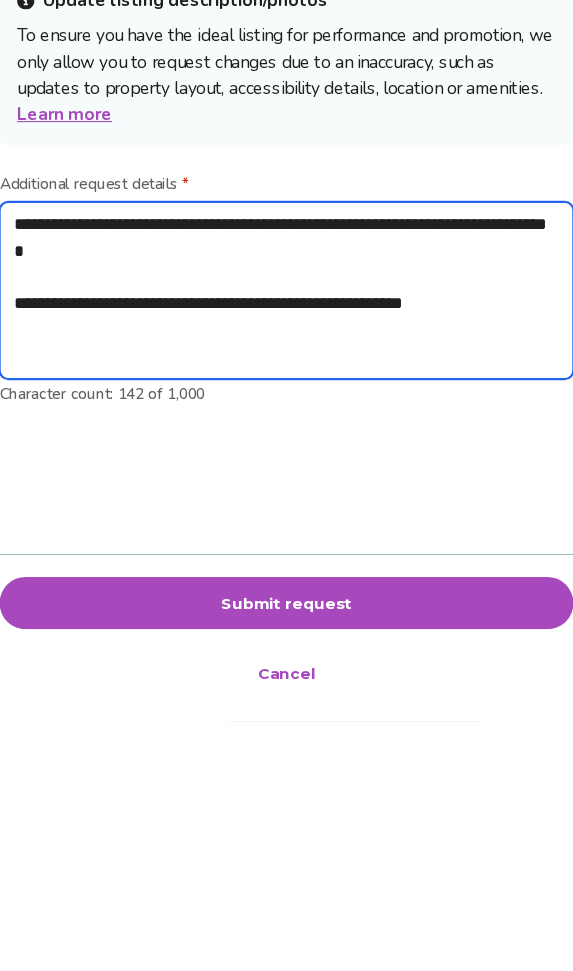 type on "**********" 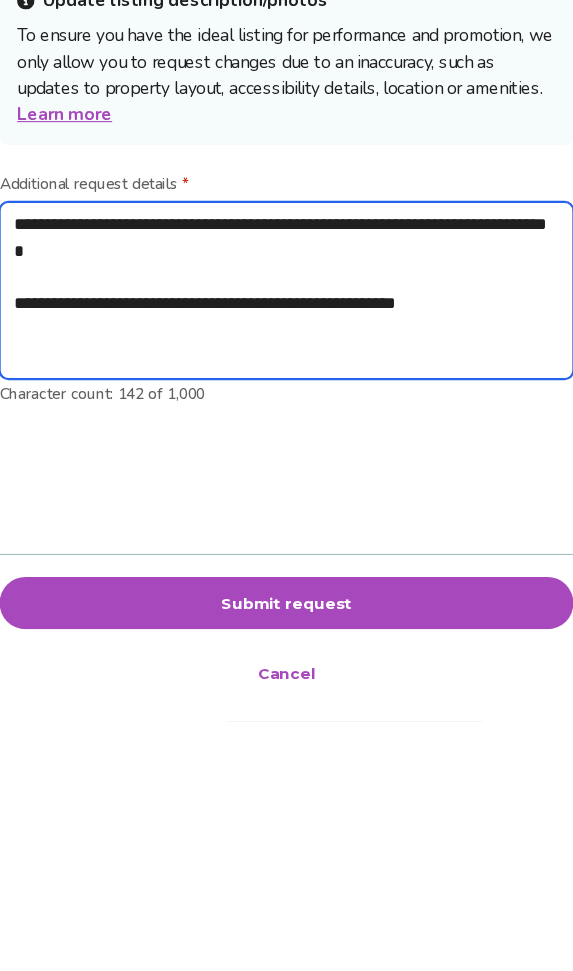 type on "**********" 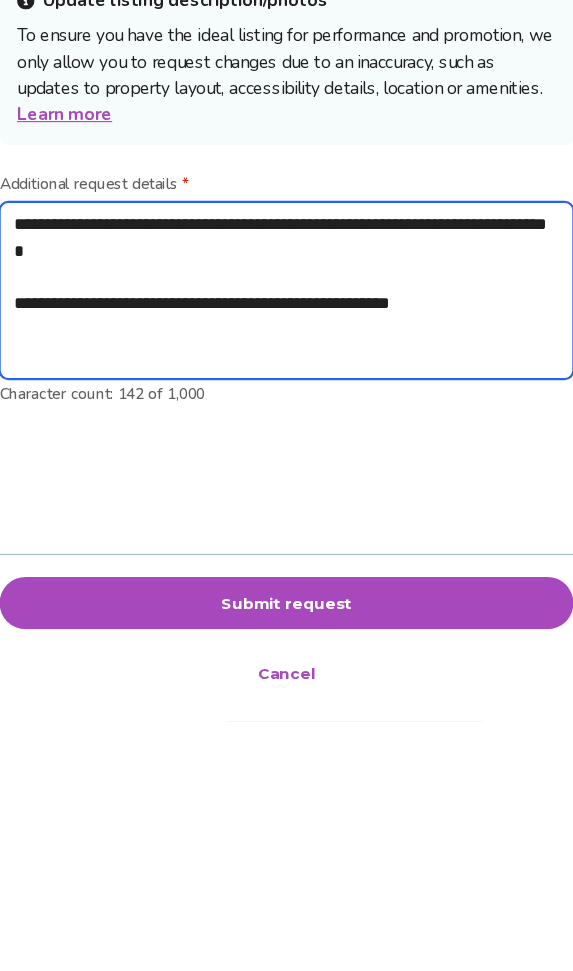 type on "*" 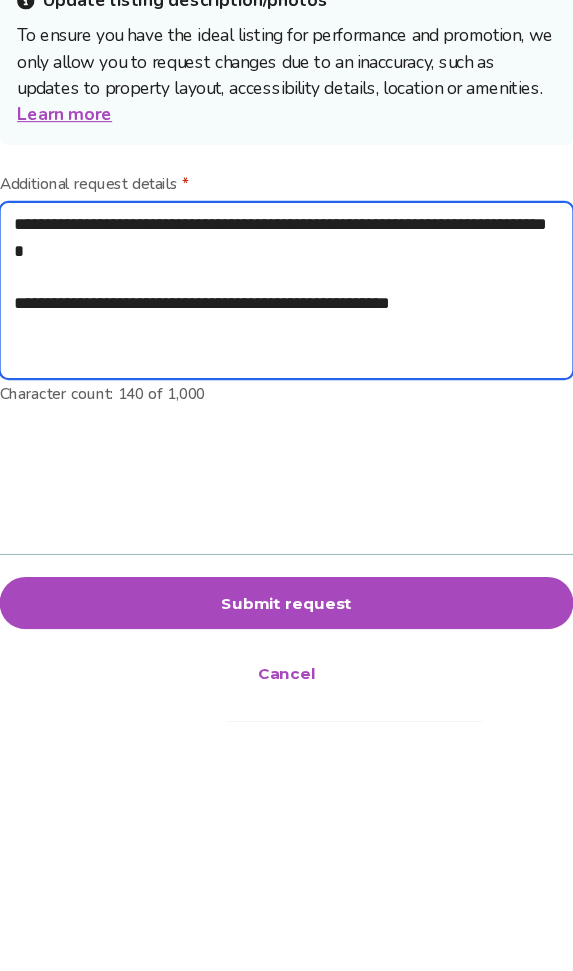 type on "**********" 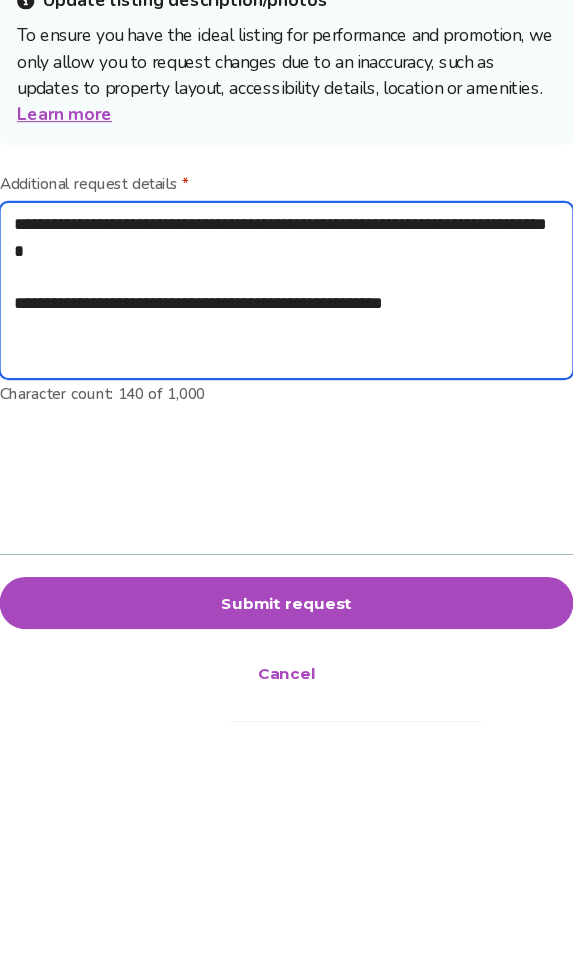 type on "*" 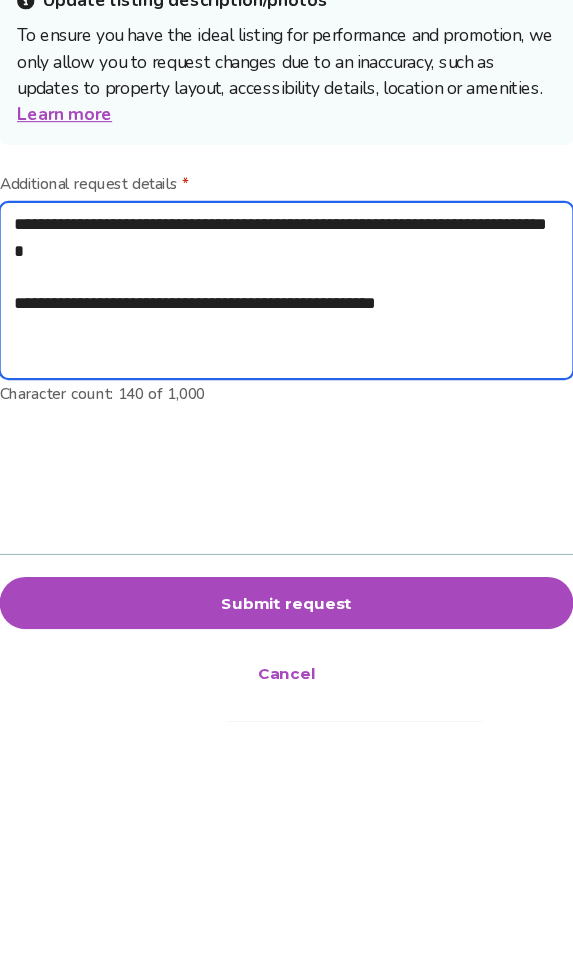 type on "*" 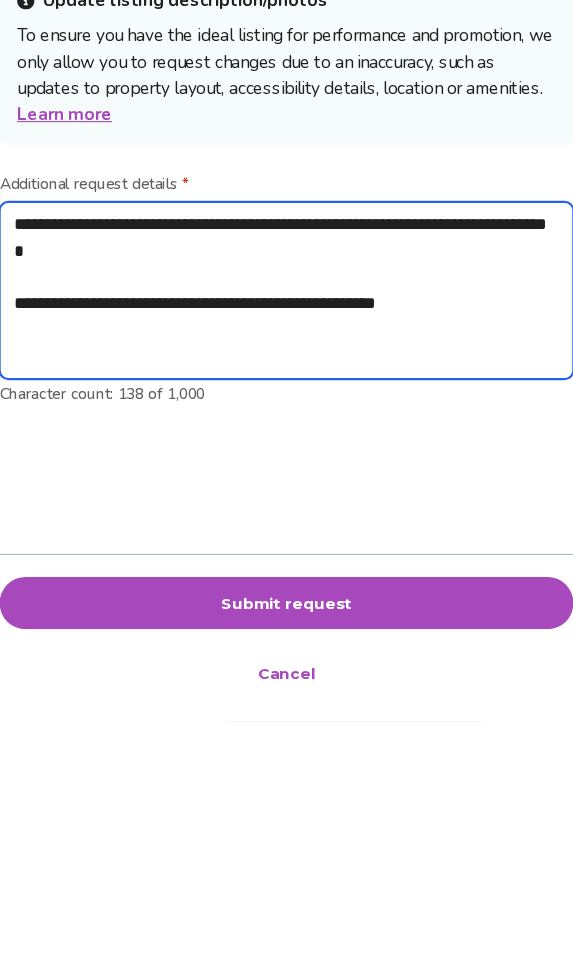 type on "**********" 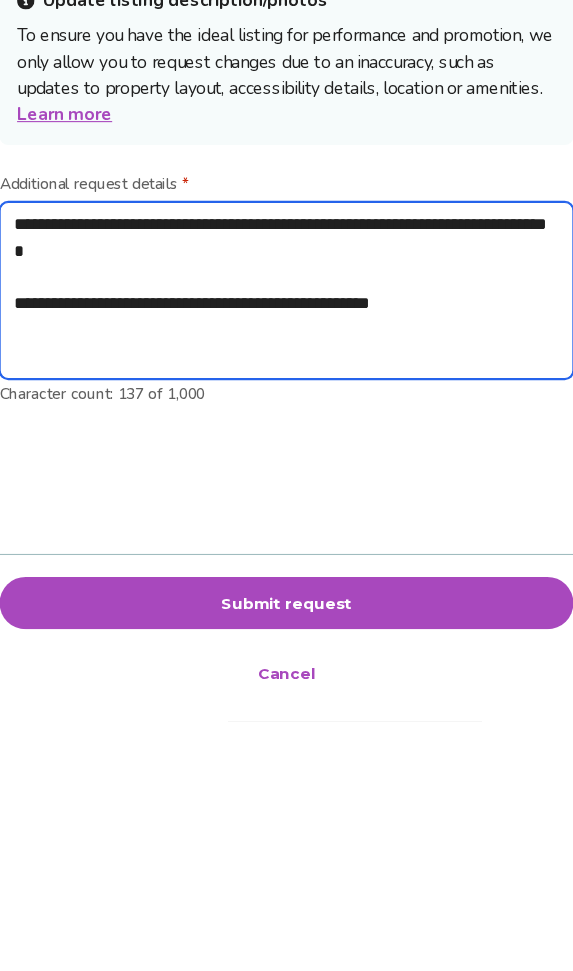 type on "**********" 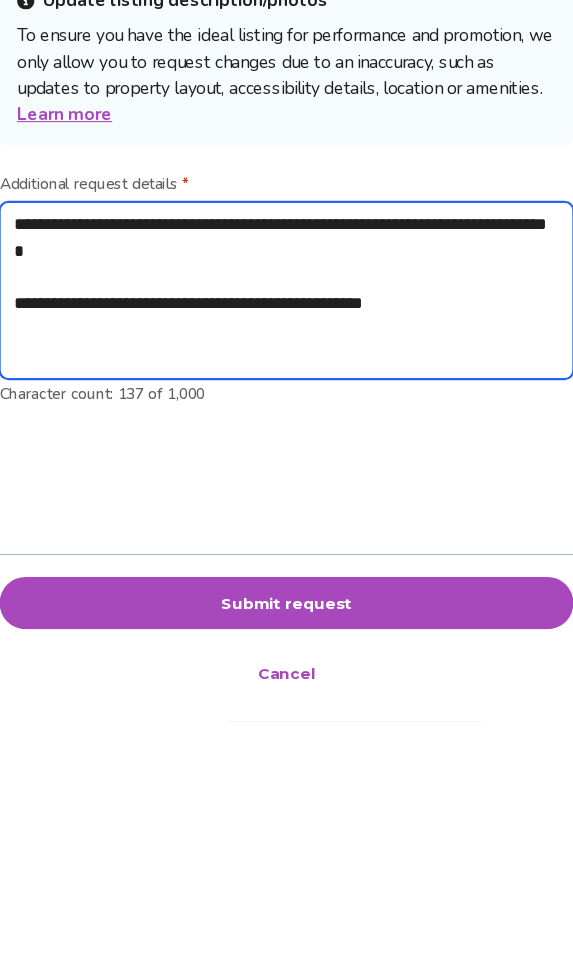 type on "**********" 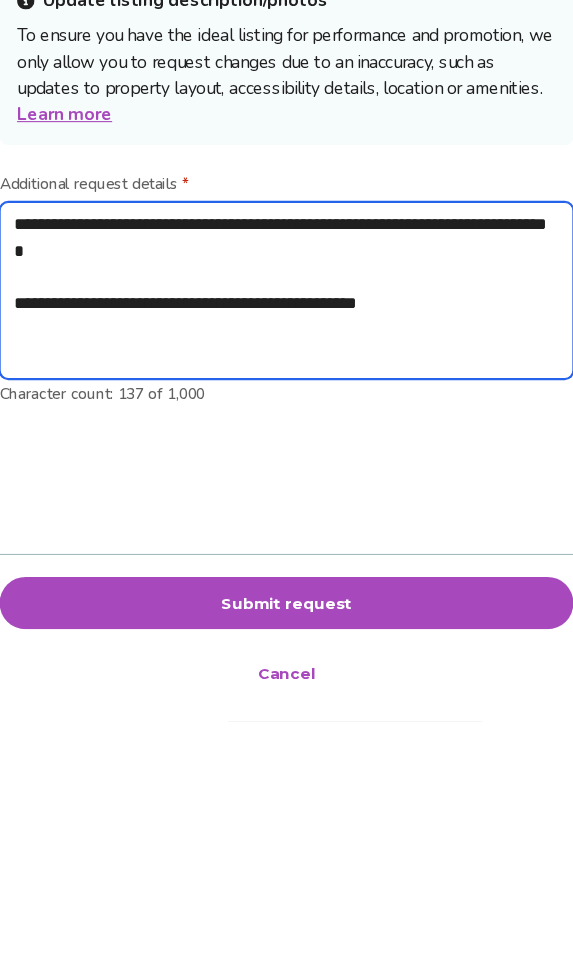 type on "*" 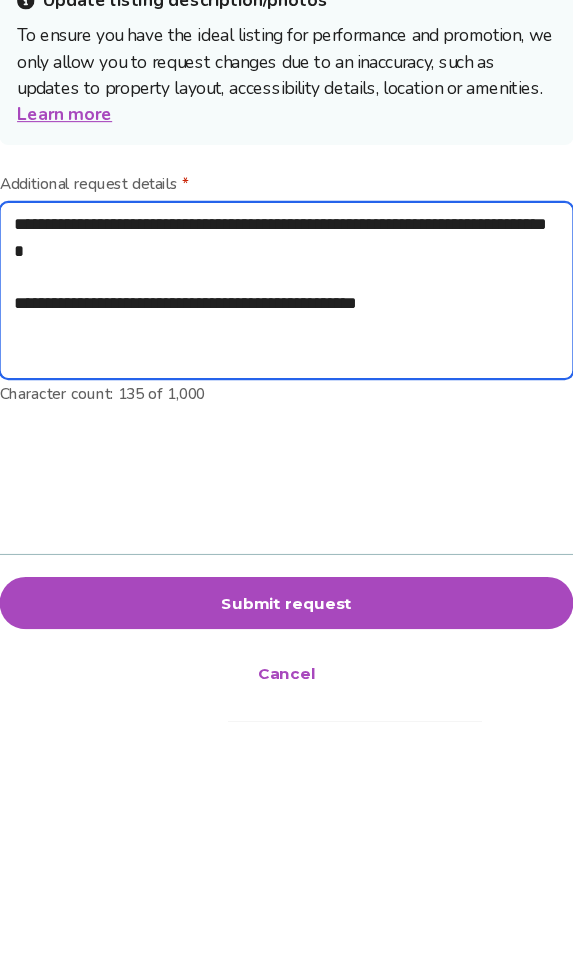 type on "**********" 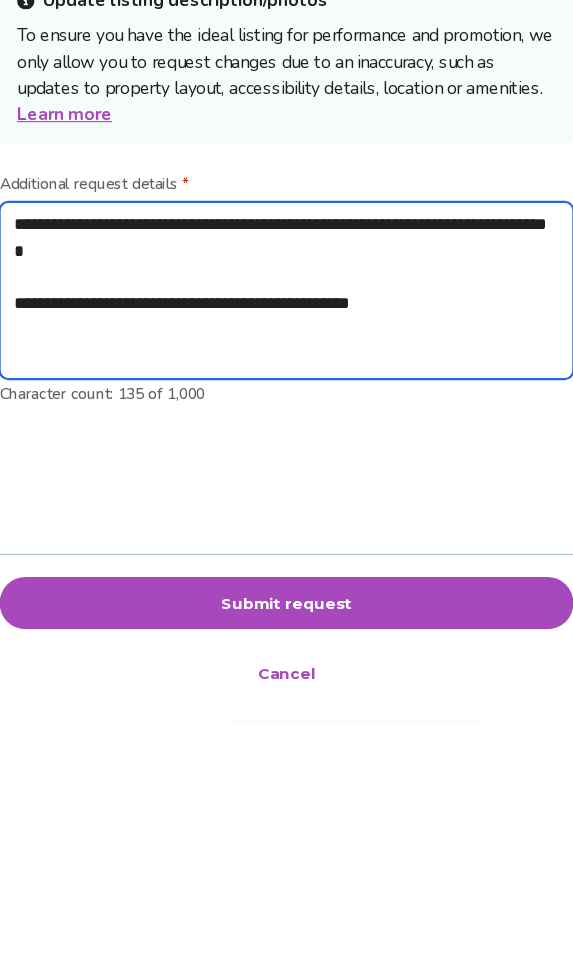 type on "*" 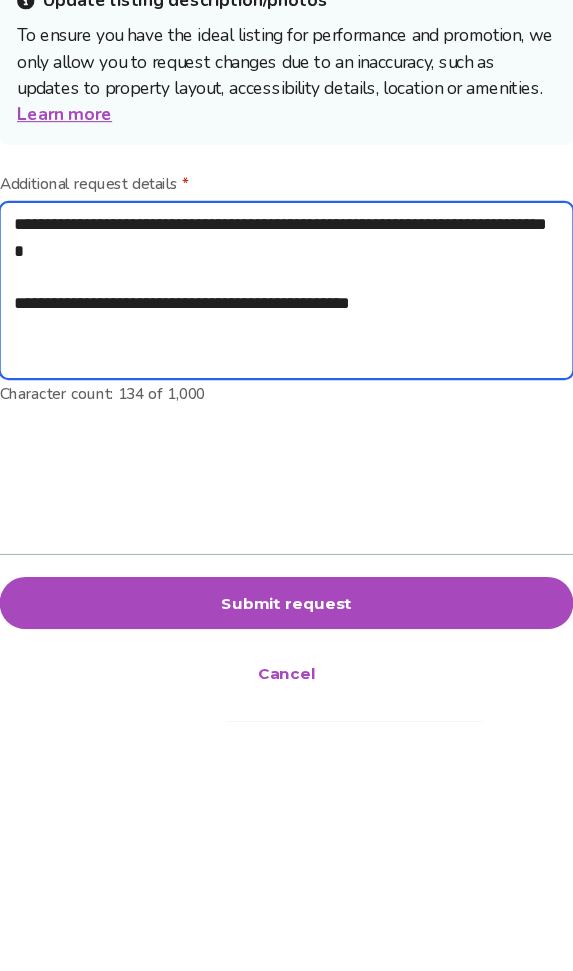 type on "**********" 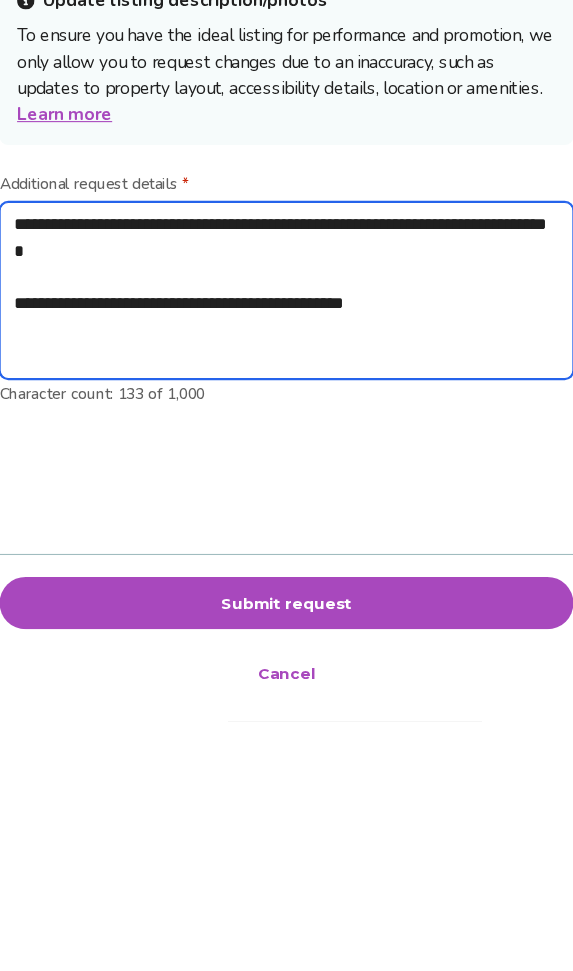 type on "**********" 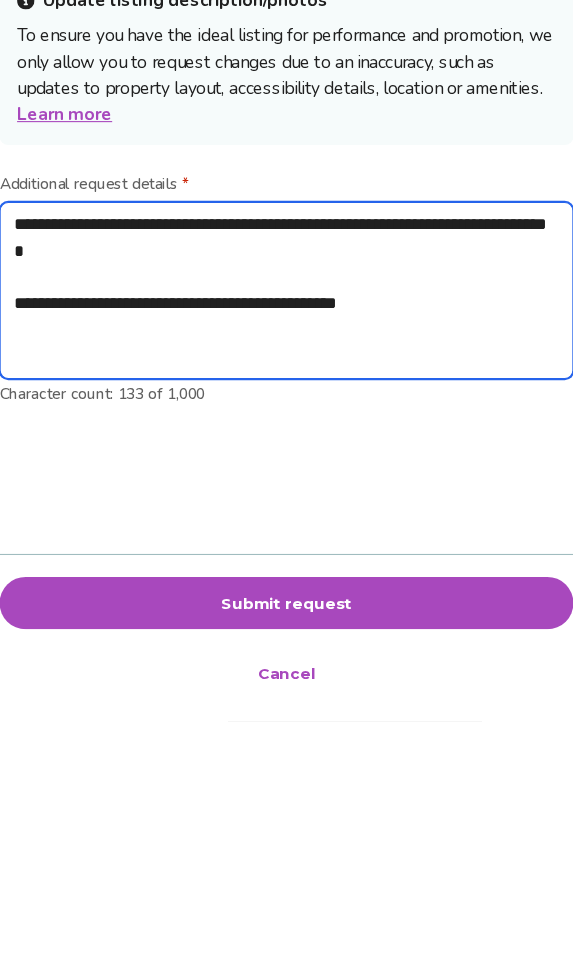 type on "*" 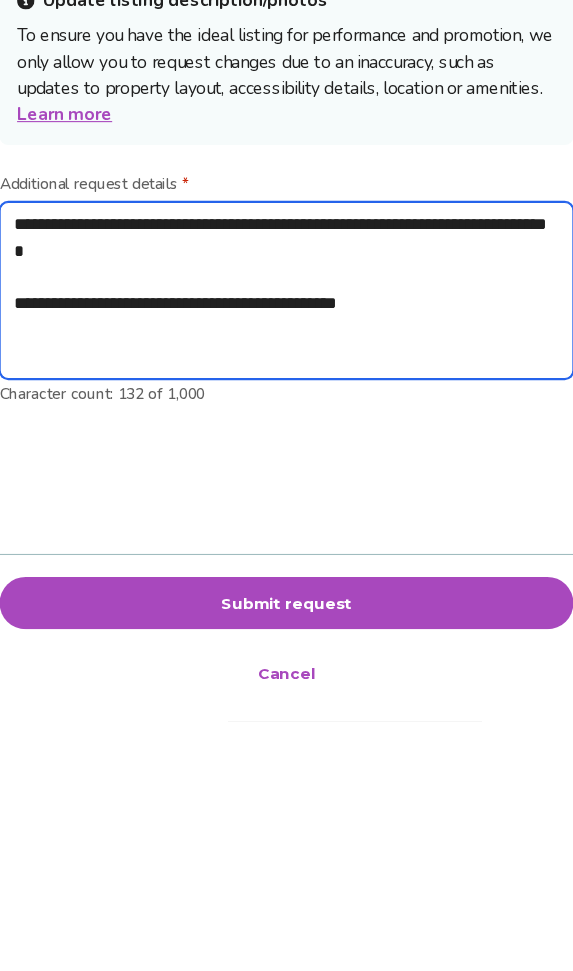 type on "**********" 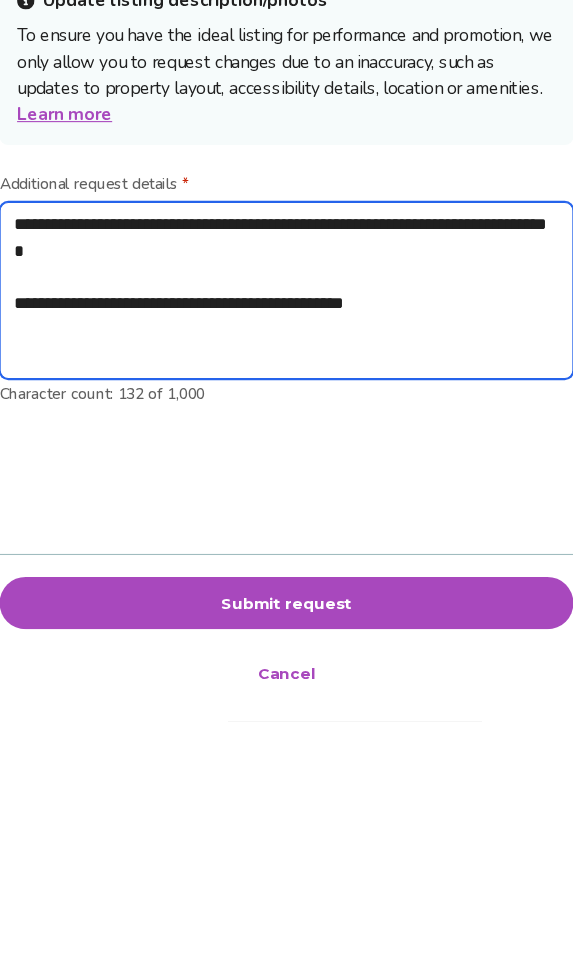 type on "*" 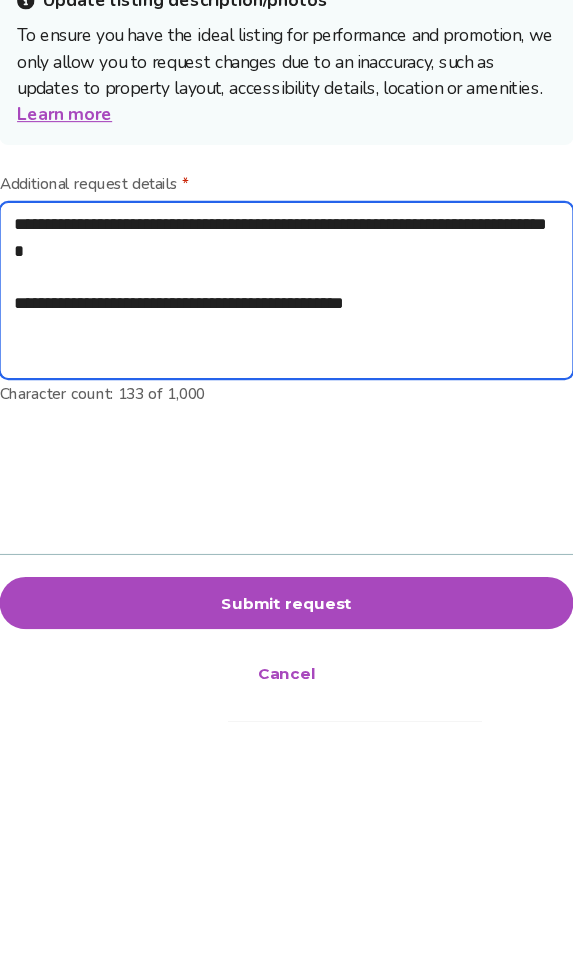 type on "**********" 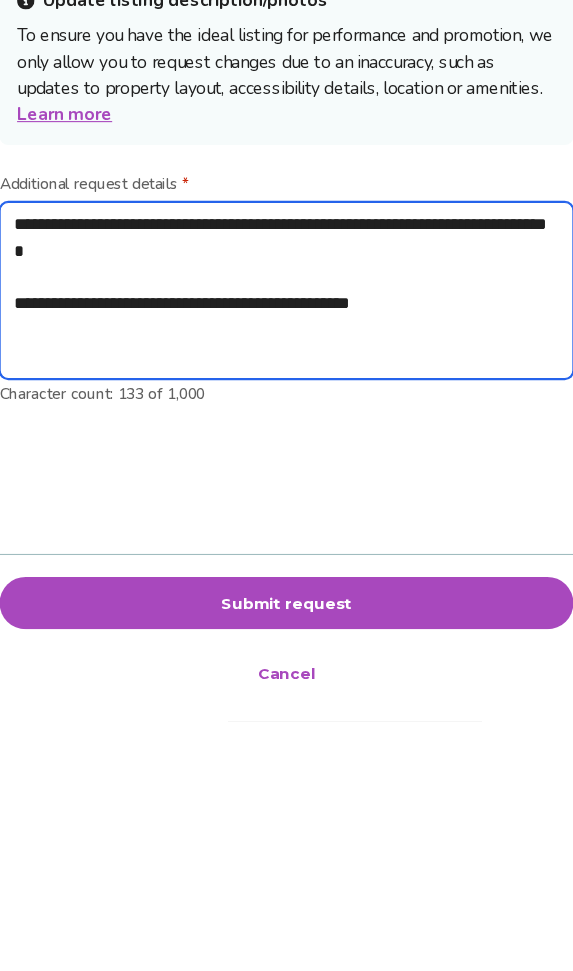 type on "*" 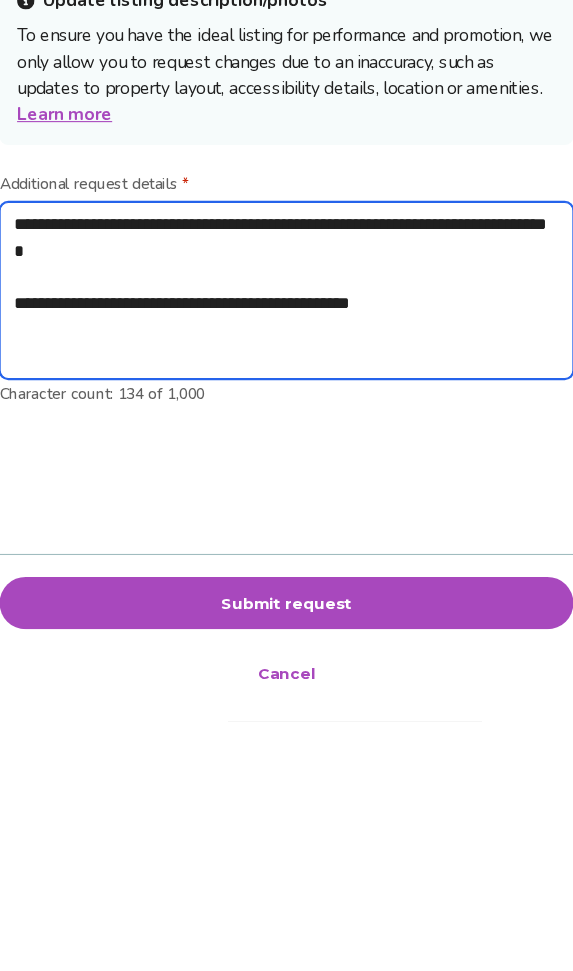 type on "**********" 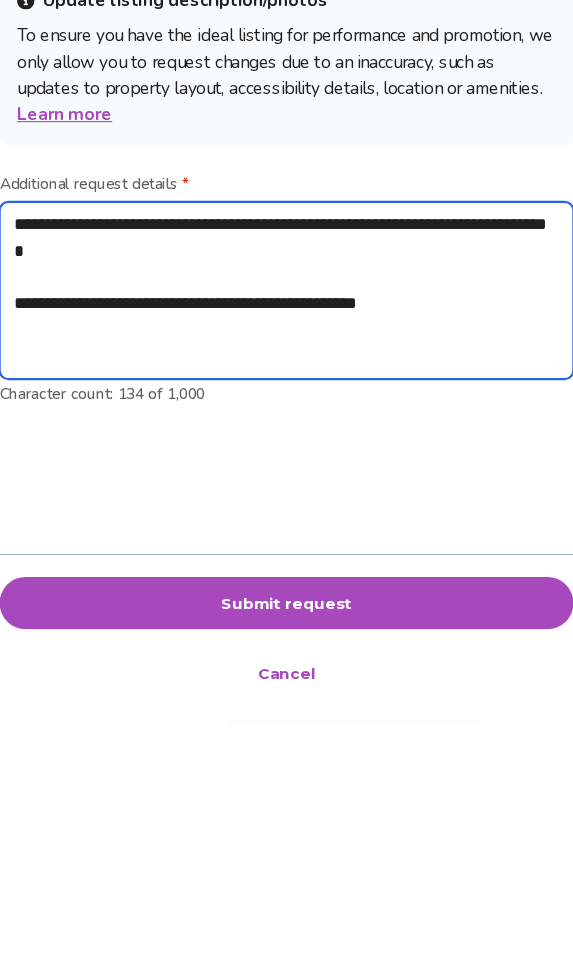 type on "*" 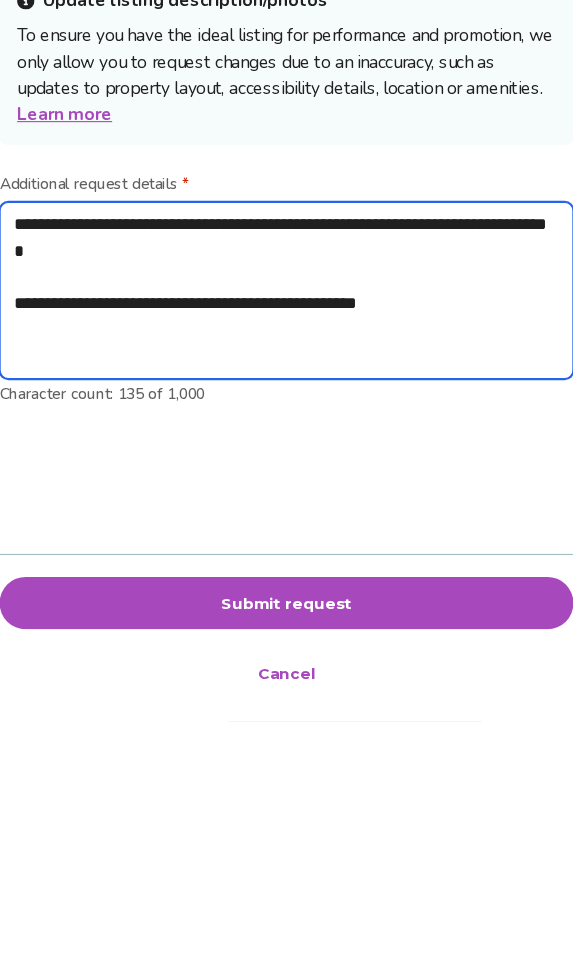 type on "**********" 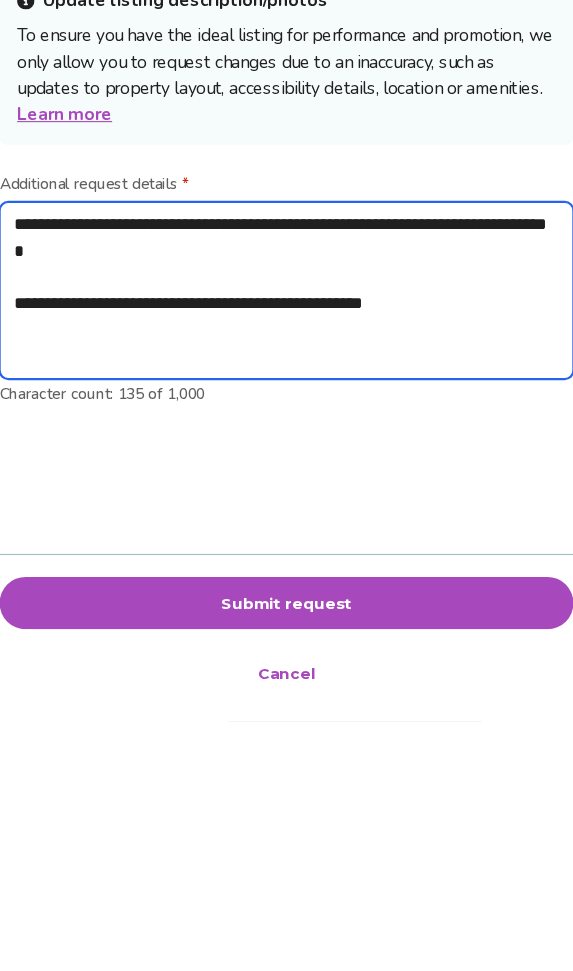 type on "*" 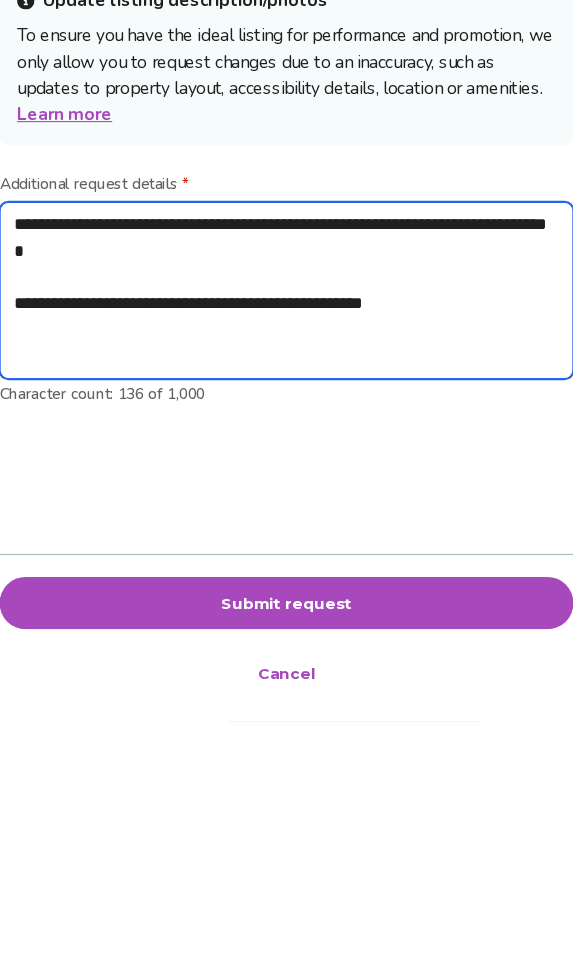 type on "**********" 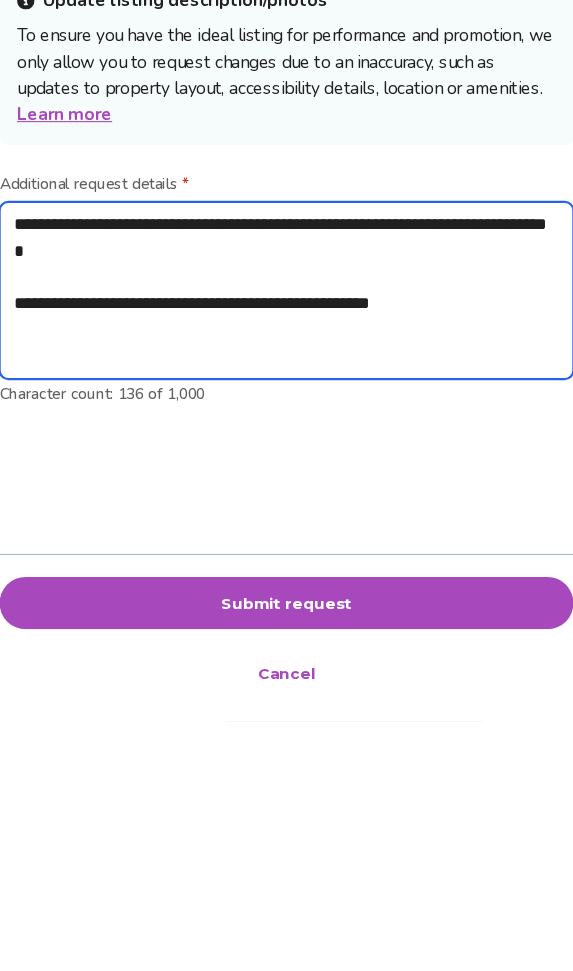 type on "*" 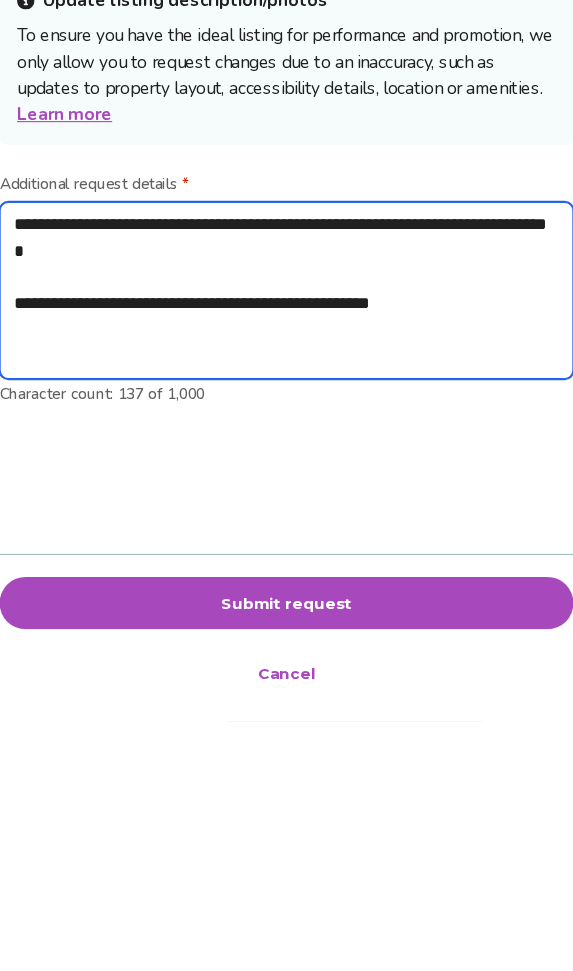 type on "**********" 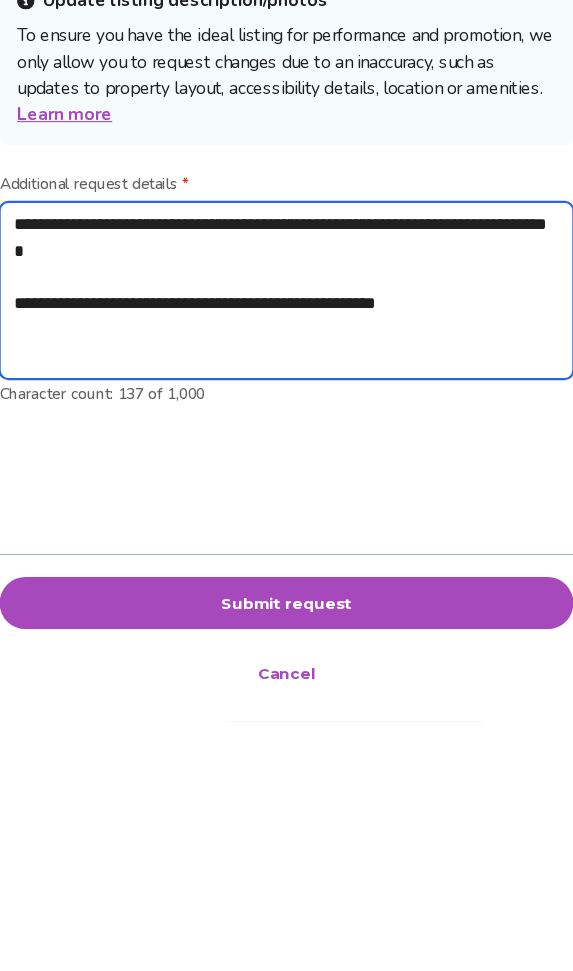 type on "*" 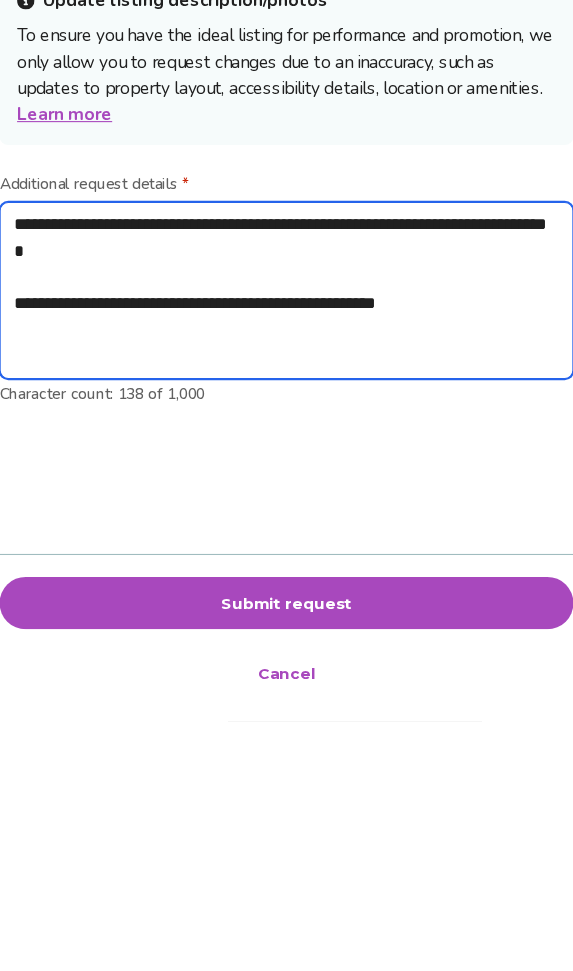 type on "**********" 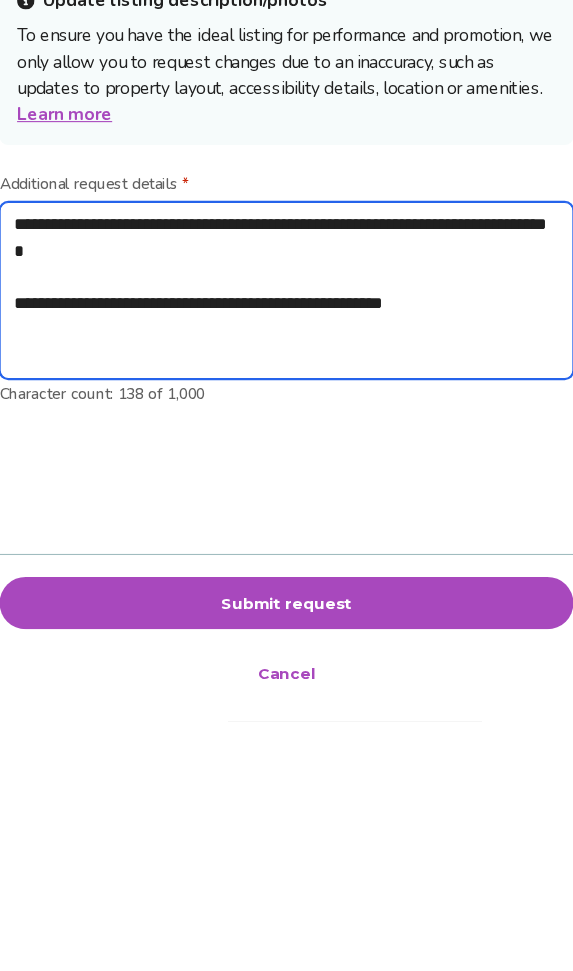 type on "*" 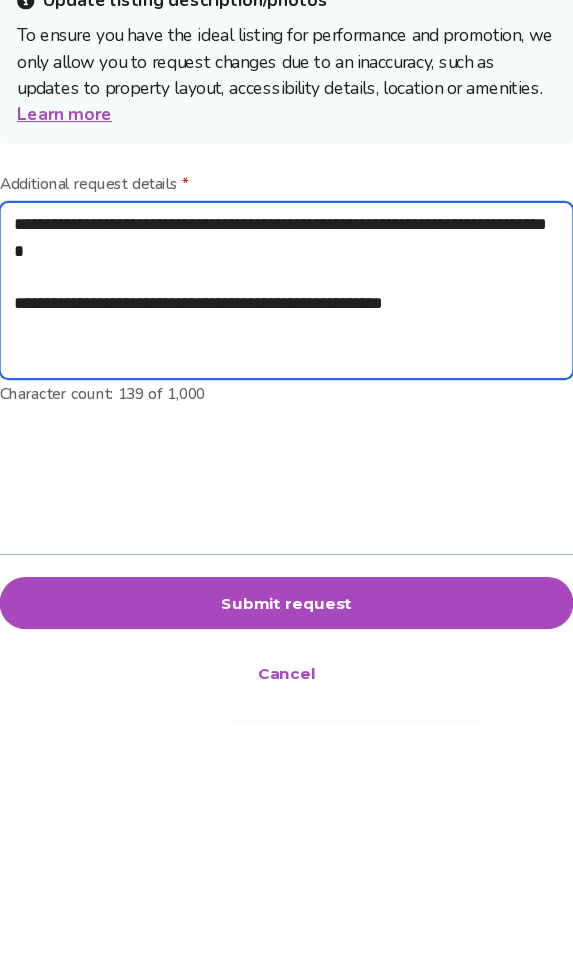 type on "**********" 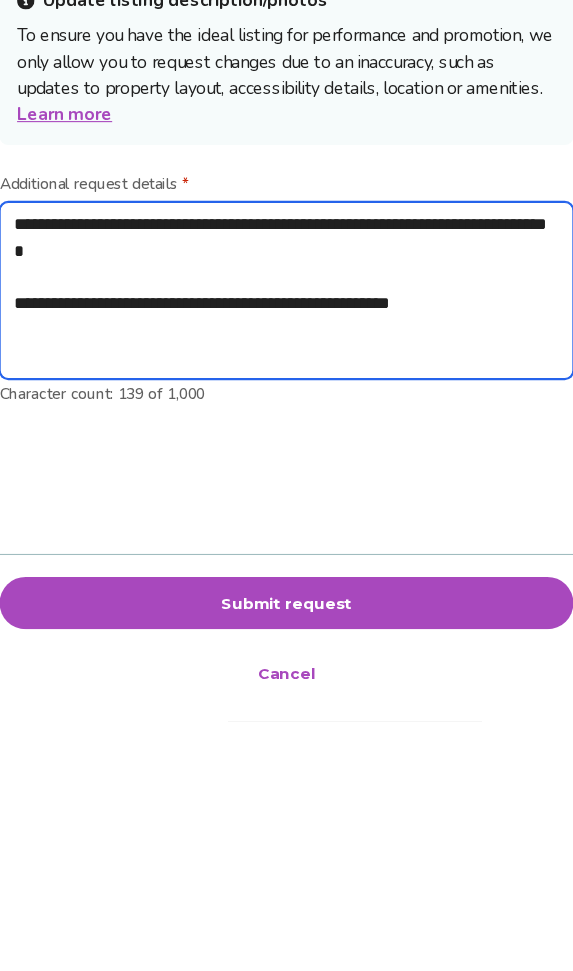 type on "*" 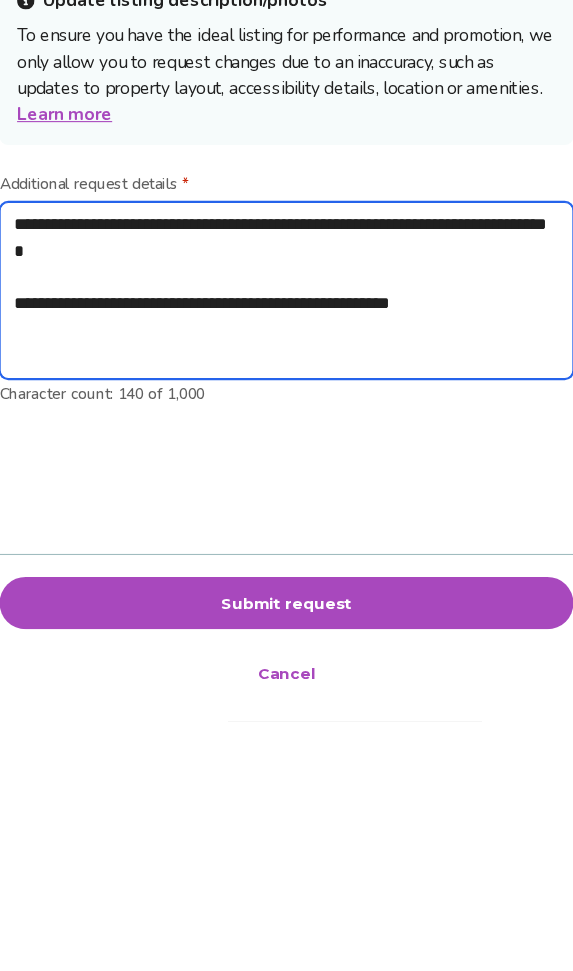 type on "**********" 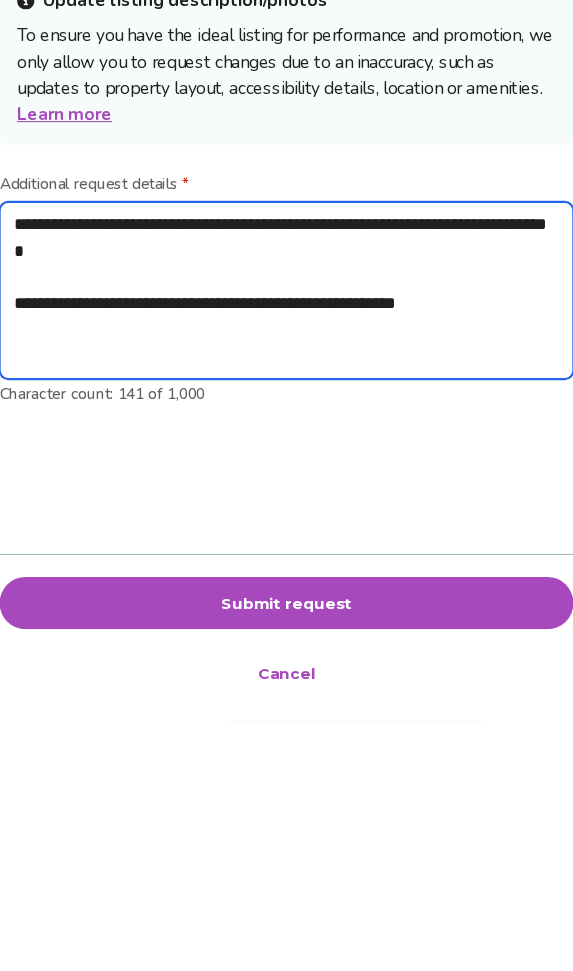 type on "**********" 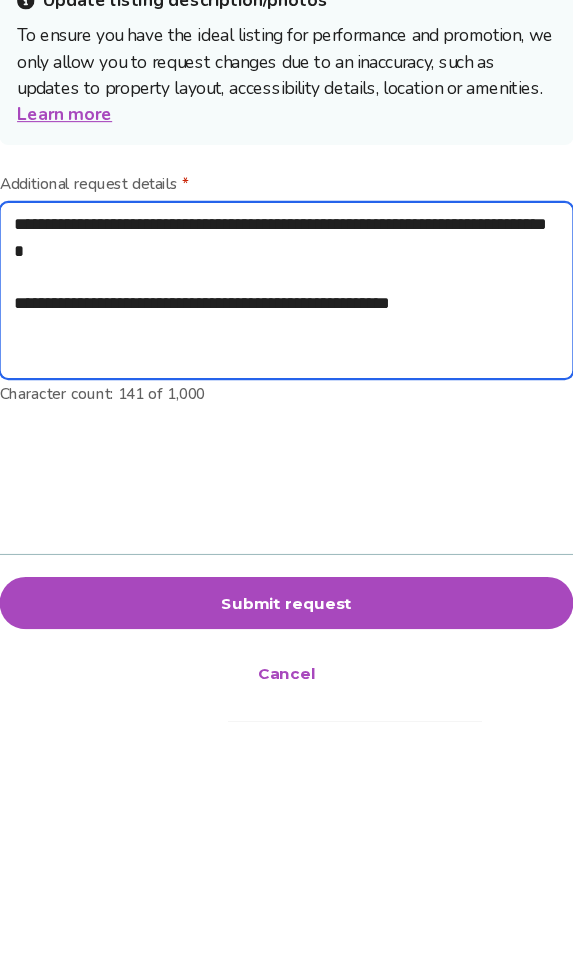 type on "*" 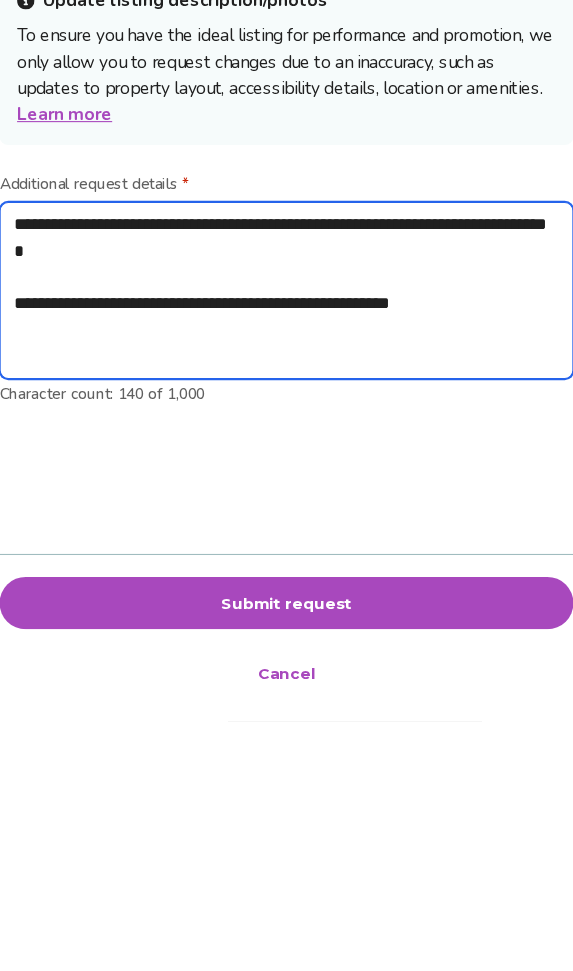 type on "**********" 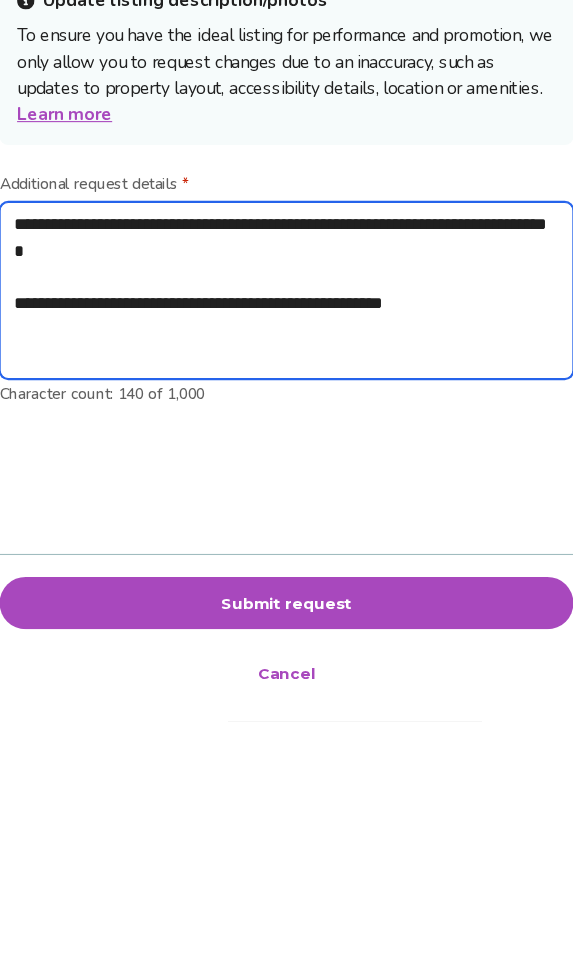 type on "*" 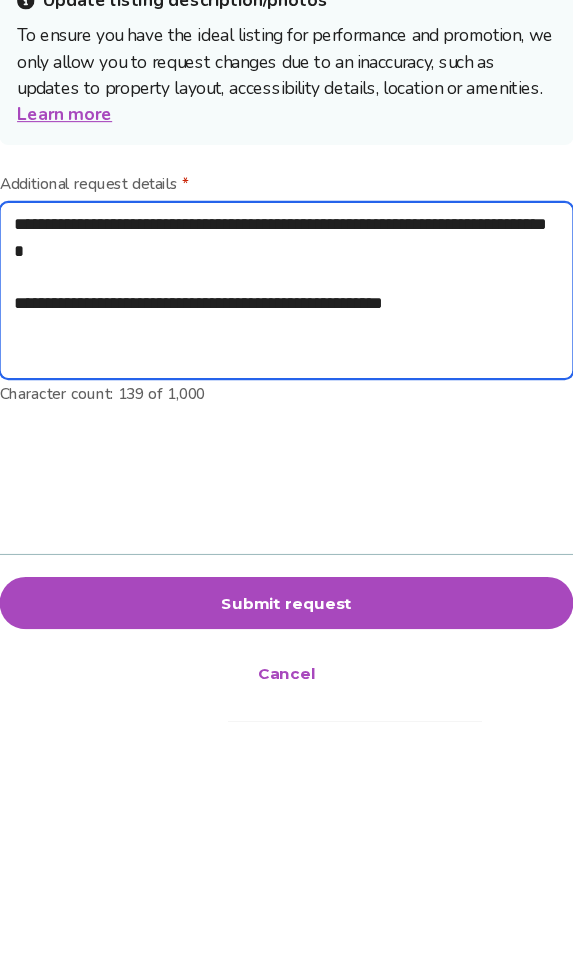 type on "**********" 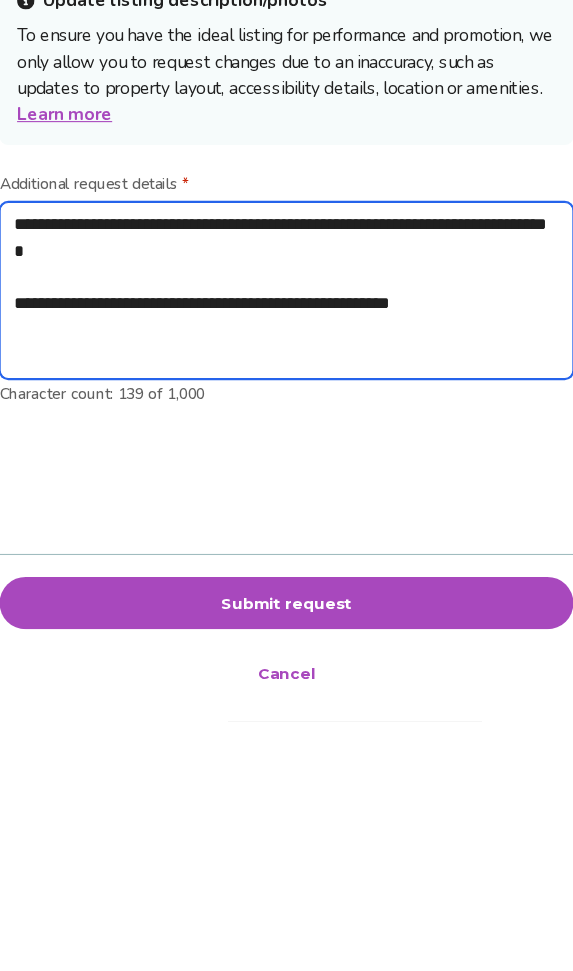 type on "*" 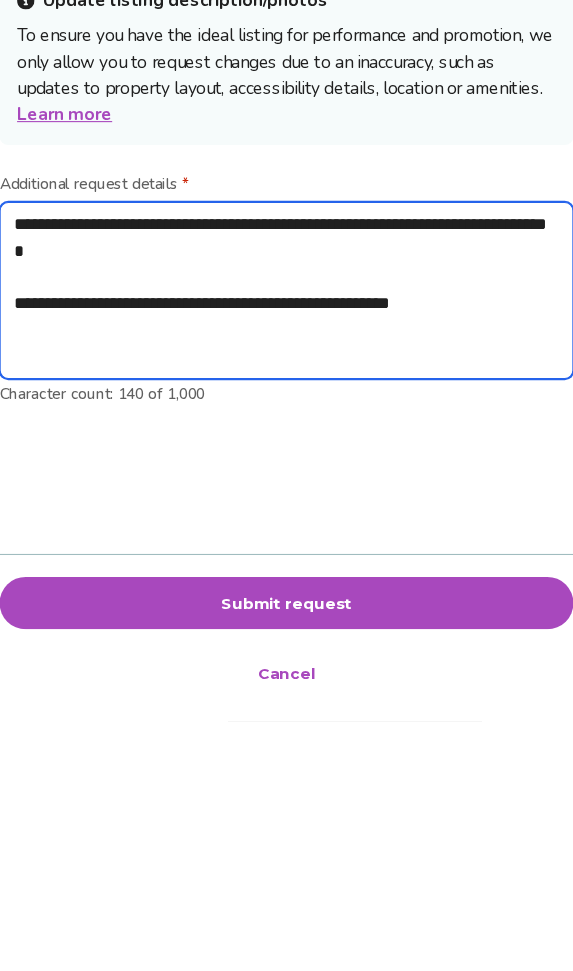 type on "**********" 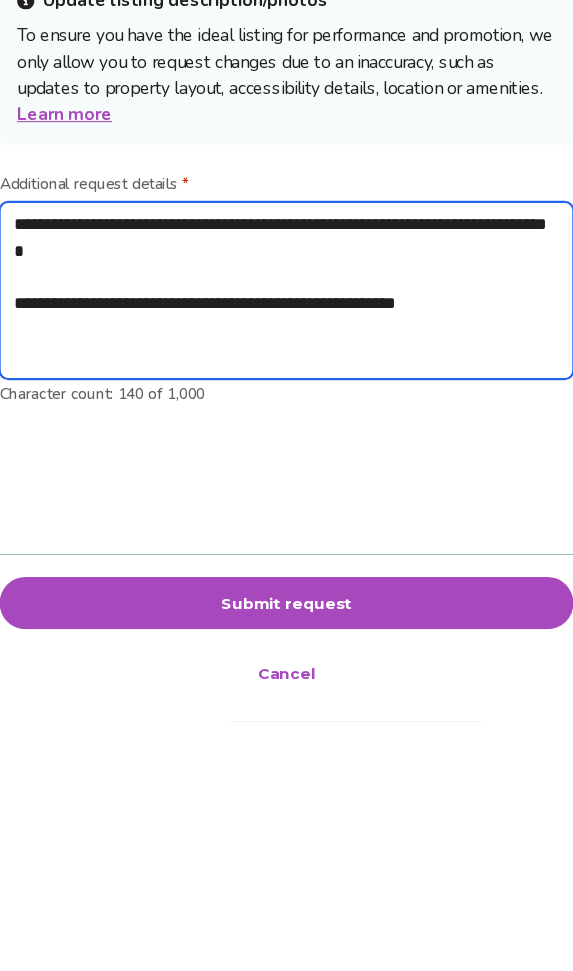 type on "*" 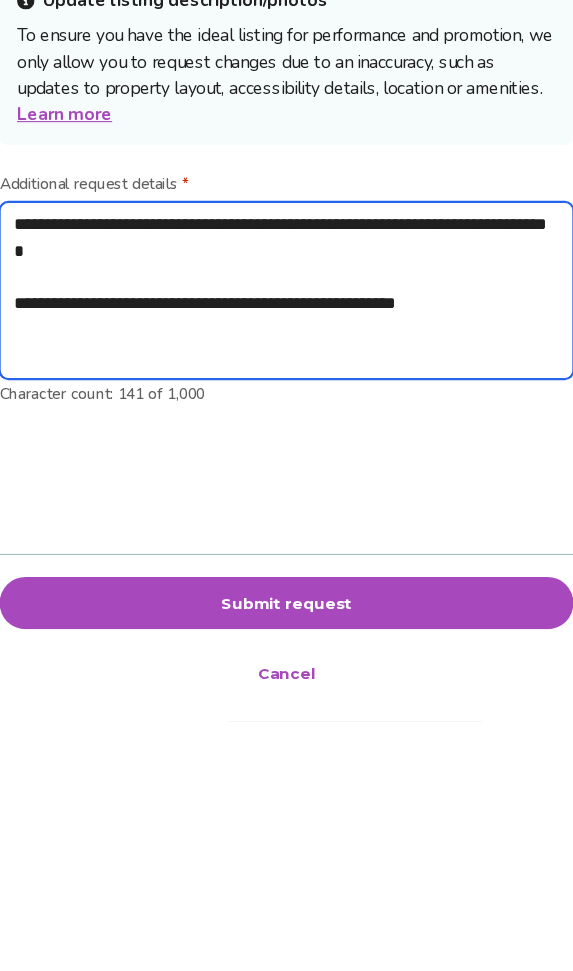 type on "**********" 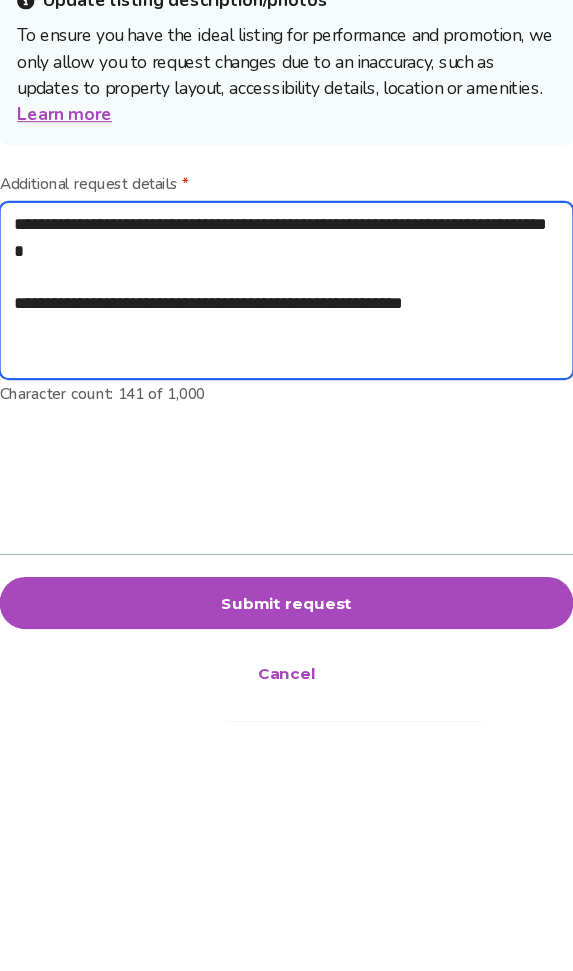 type on "*" 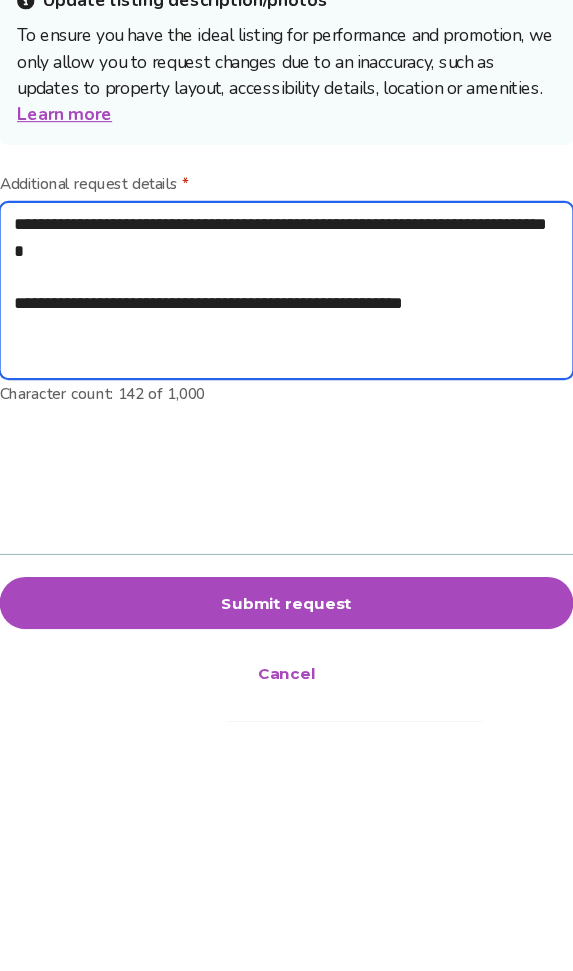 type on "**********" 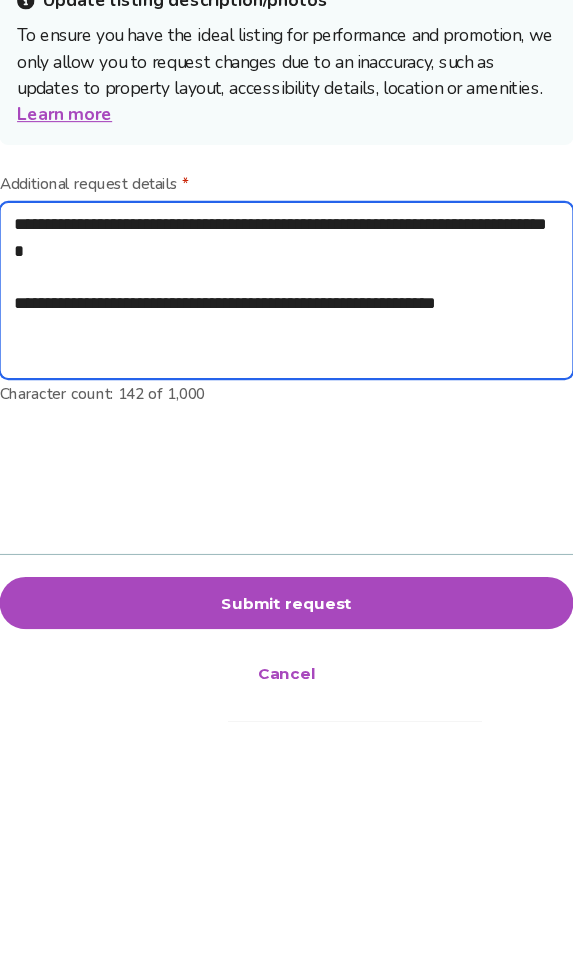 type on "*" 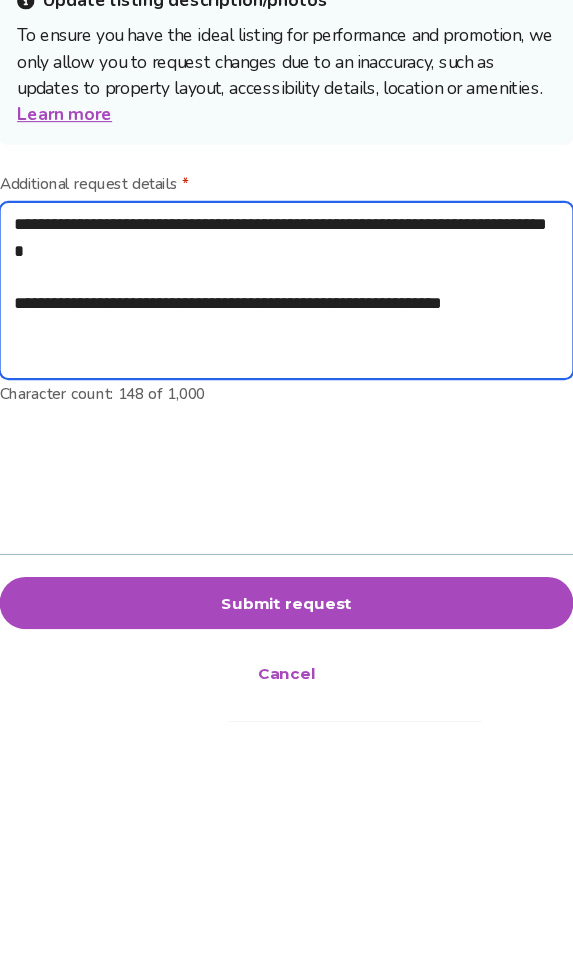 type on "**********" 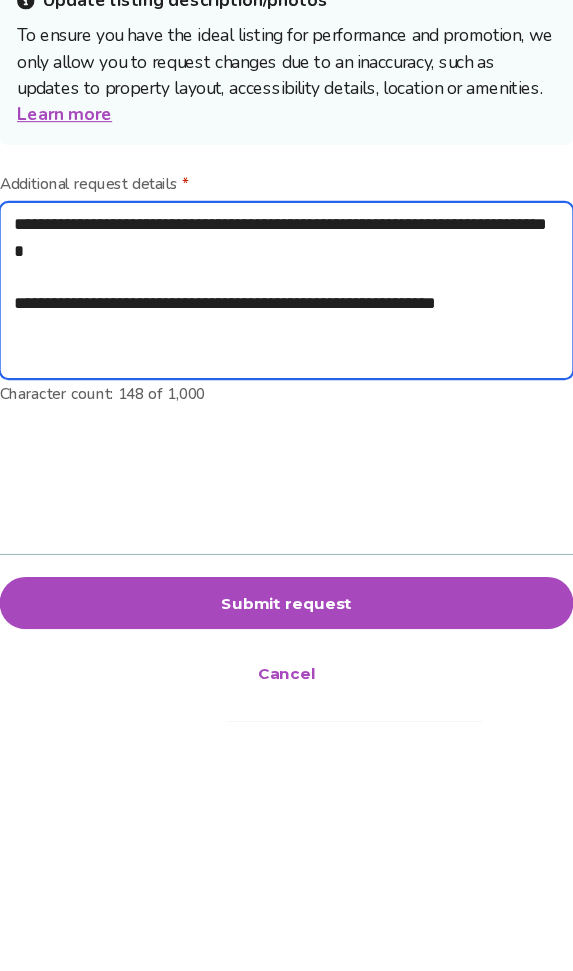 type on "**********" 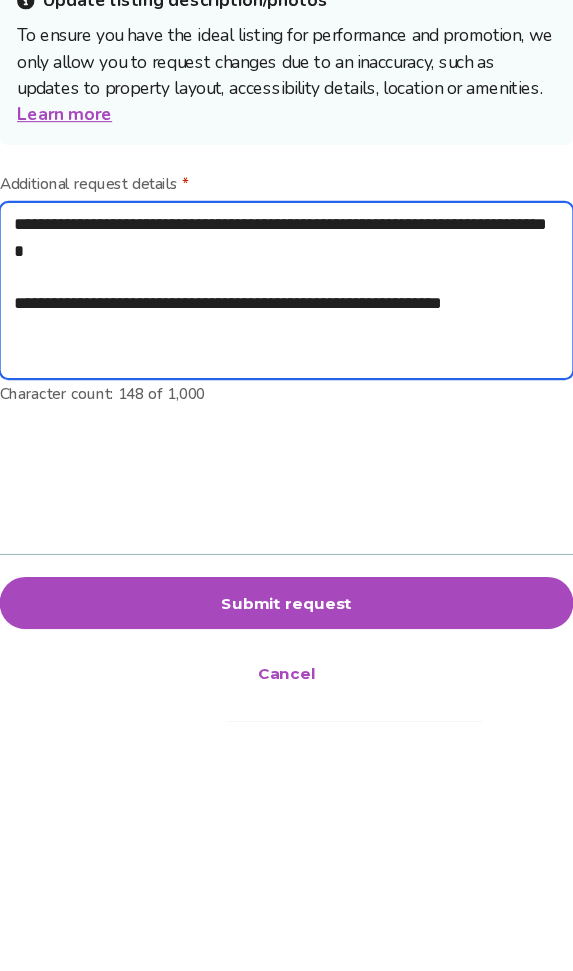 type on "*" 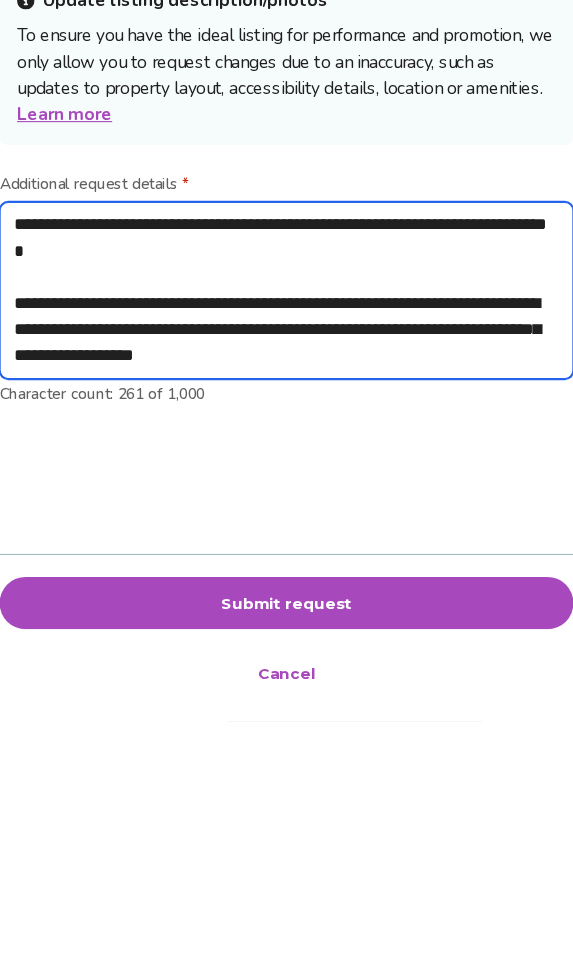 click on "**********" at bounding box center (286, 577) 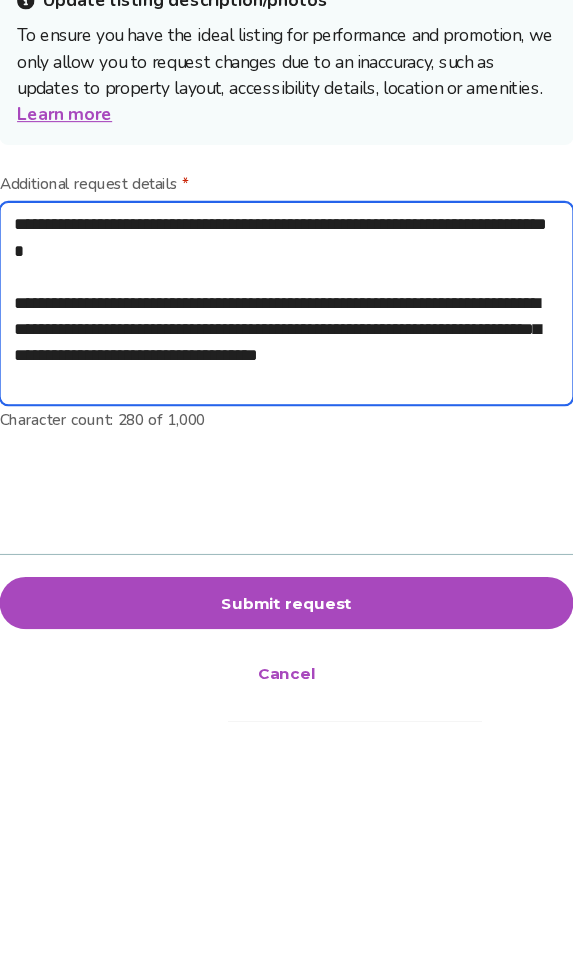 click on "**********" at bounding box center (286, 589) 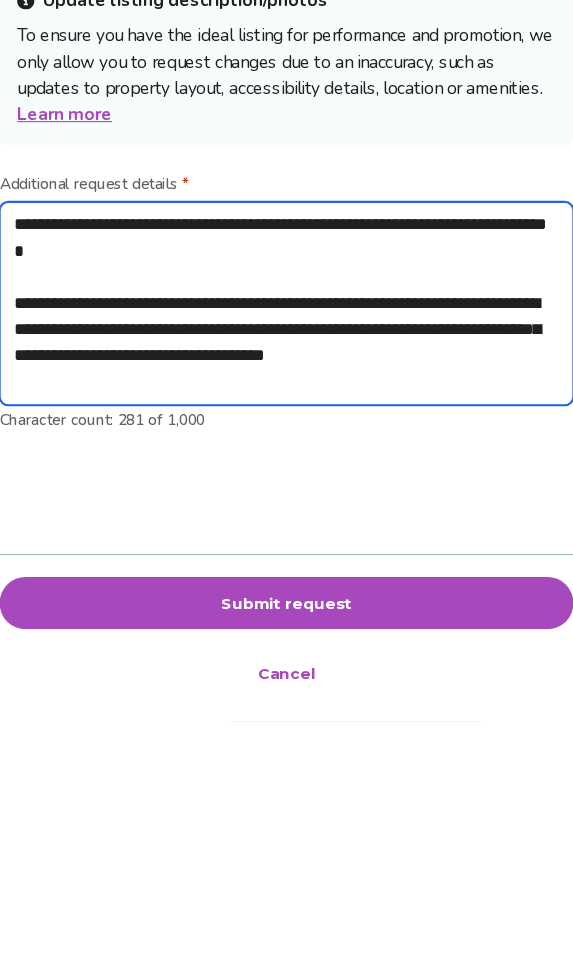click on "**********" at bounding box center [286, 589] 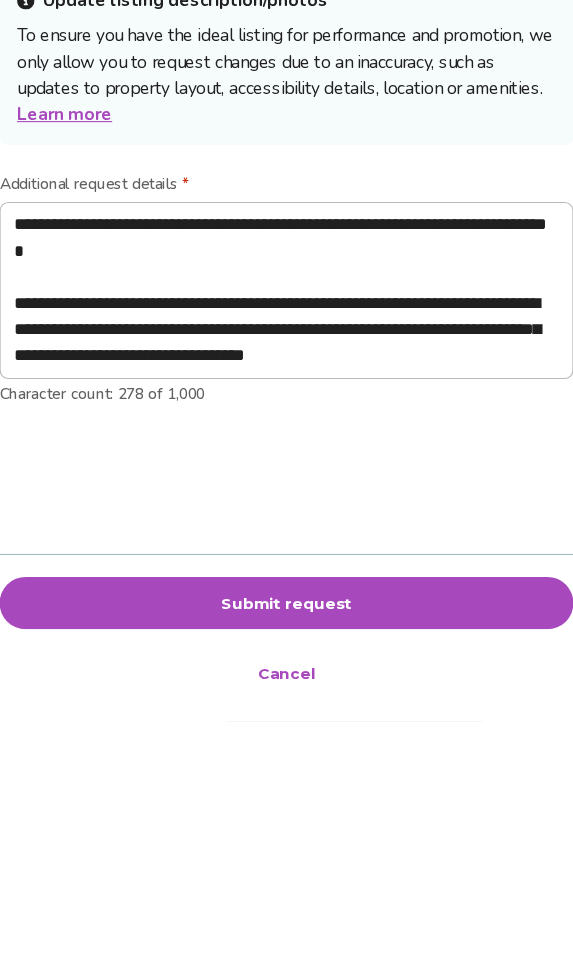 scroll, scrollTop: 698, scrollLeft: 0, axis: vertical 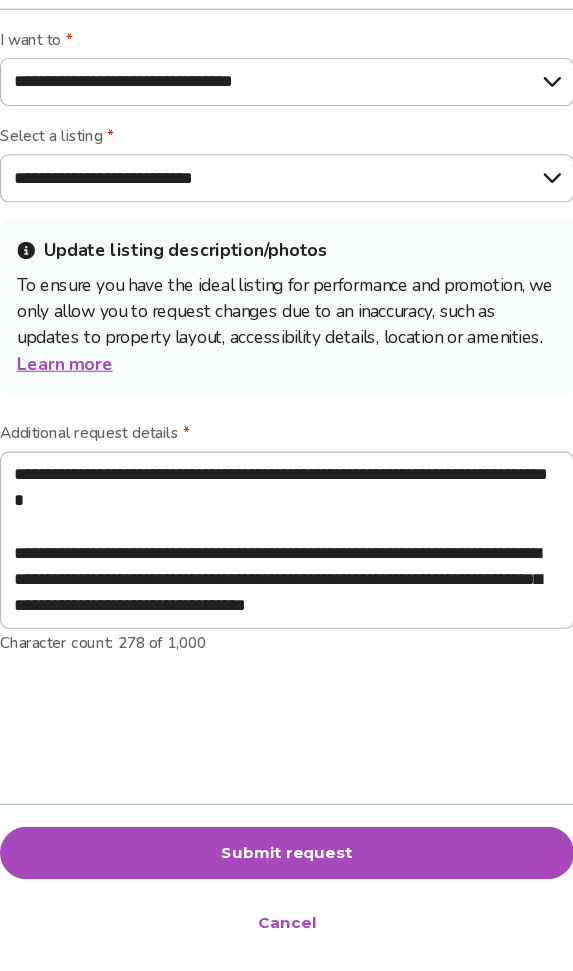 click on "Submit request" at bounding box center [286, 863] 